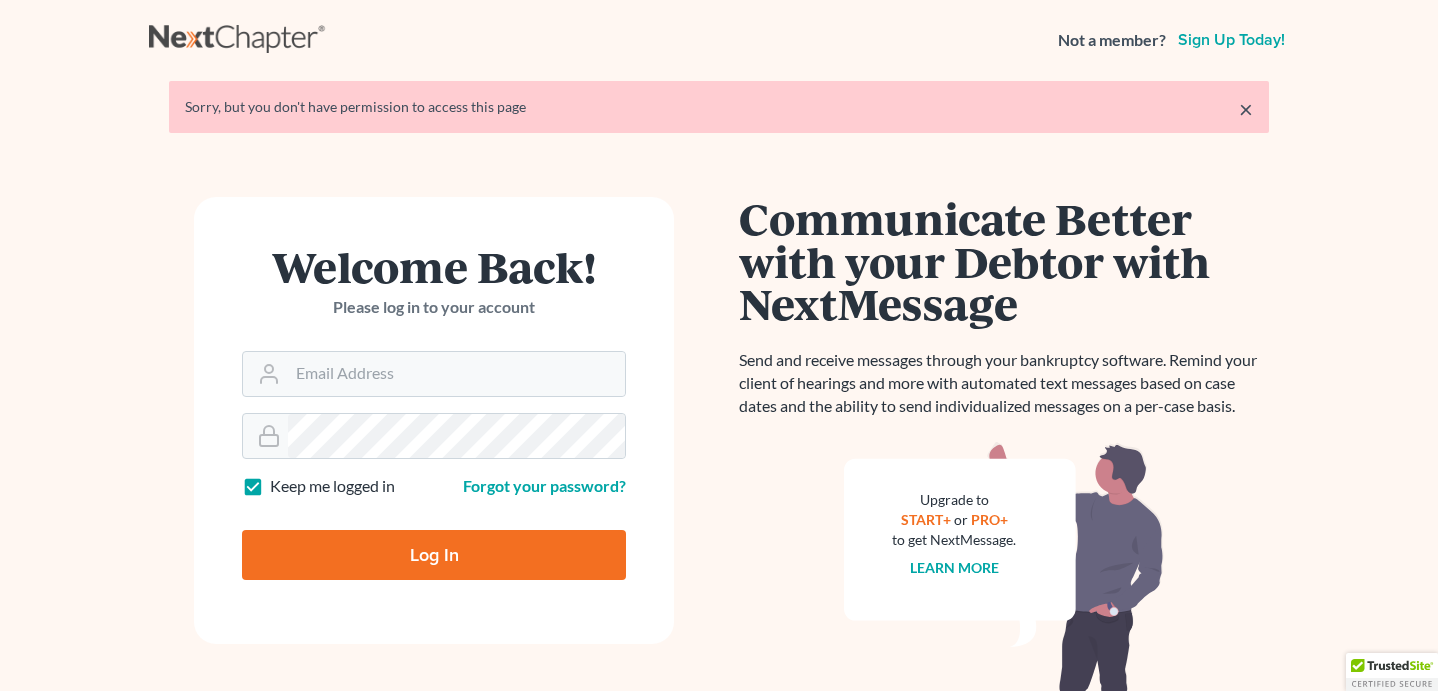 scroll, scrollTop: 0, scrollLeft: 0, axis: both 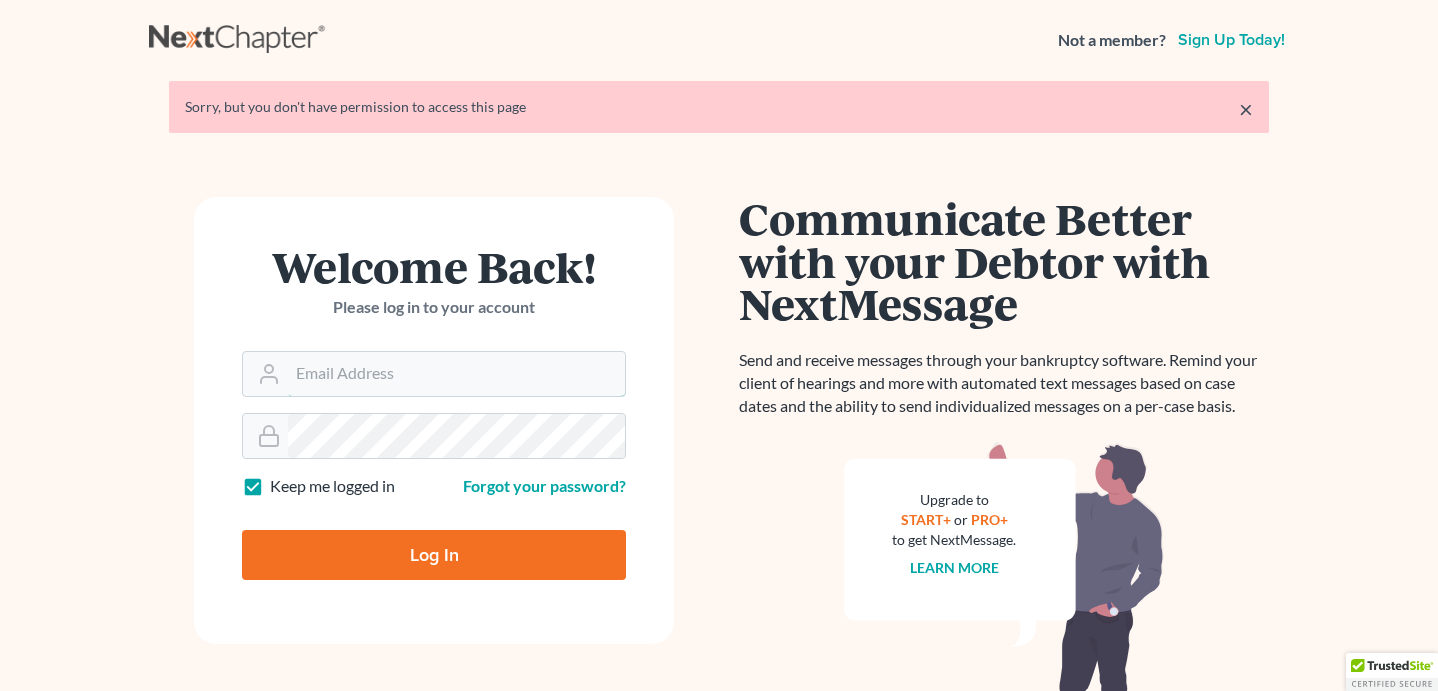 type on "[EMAIL]" 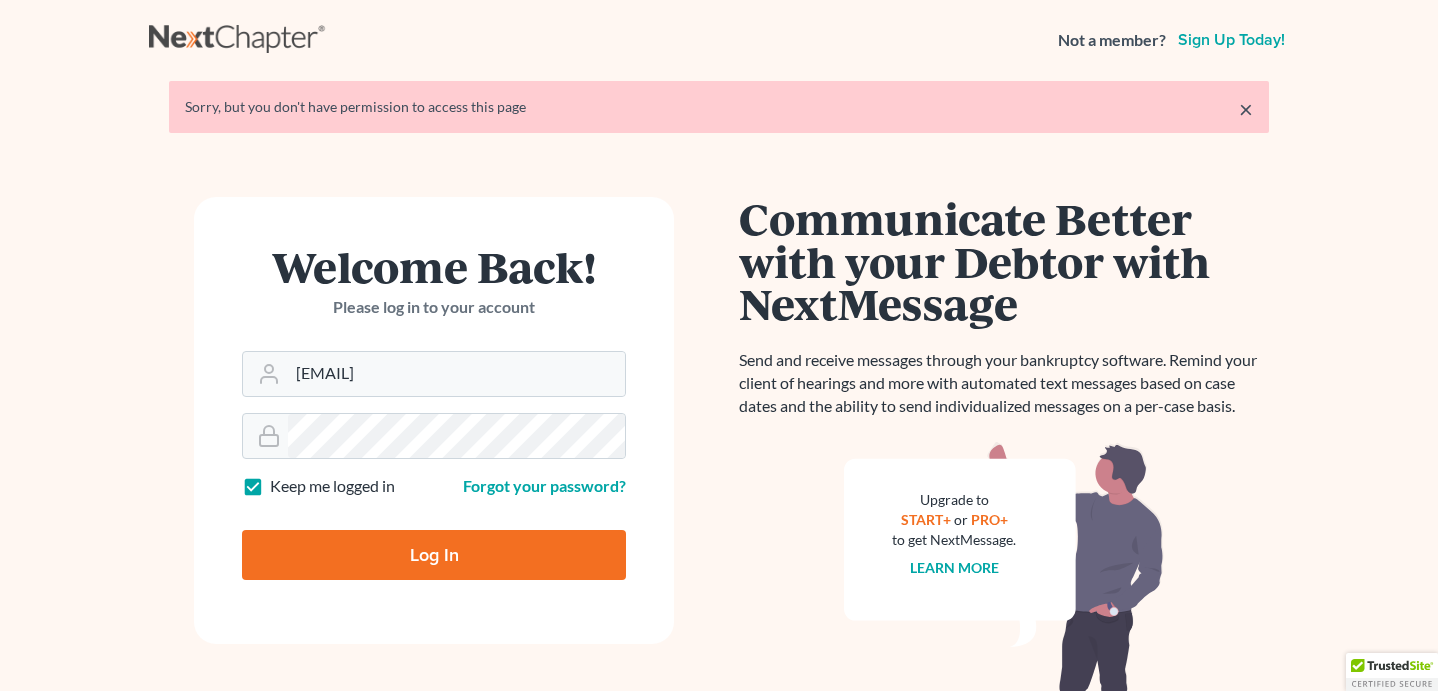 click on "Log In" at bounding box center (434, 555) 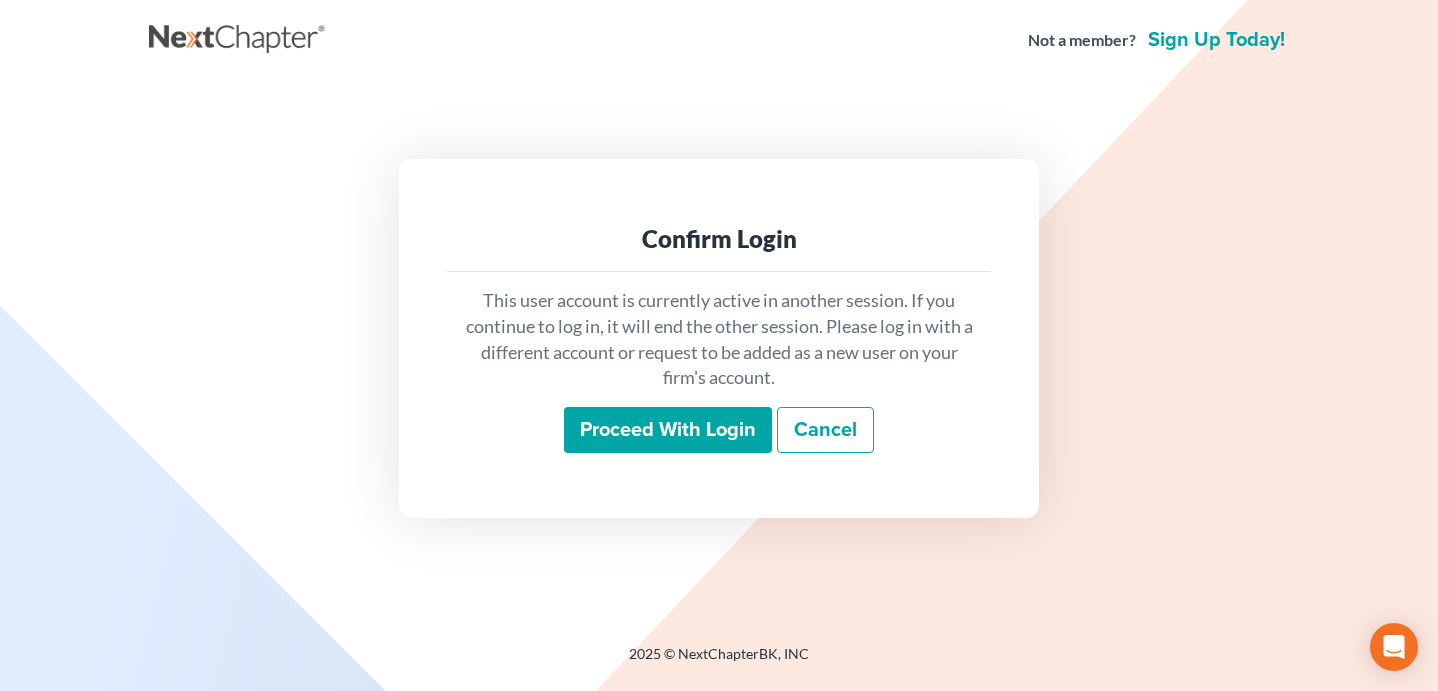 scroll, scrollTop: 0, scrollLeft: 0, axis: both 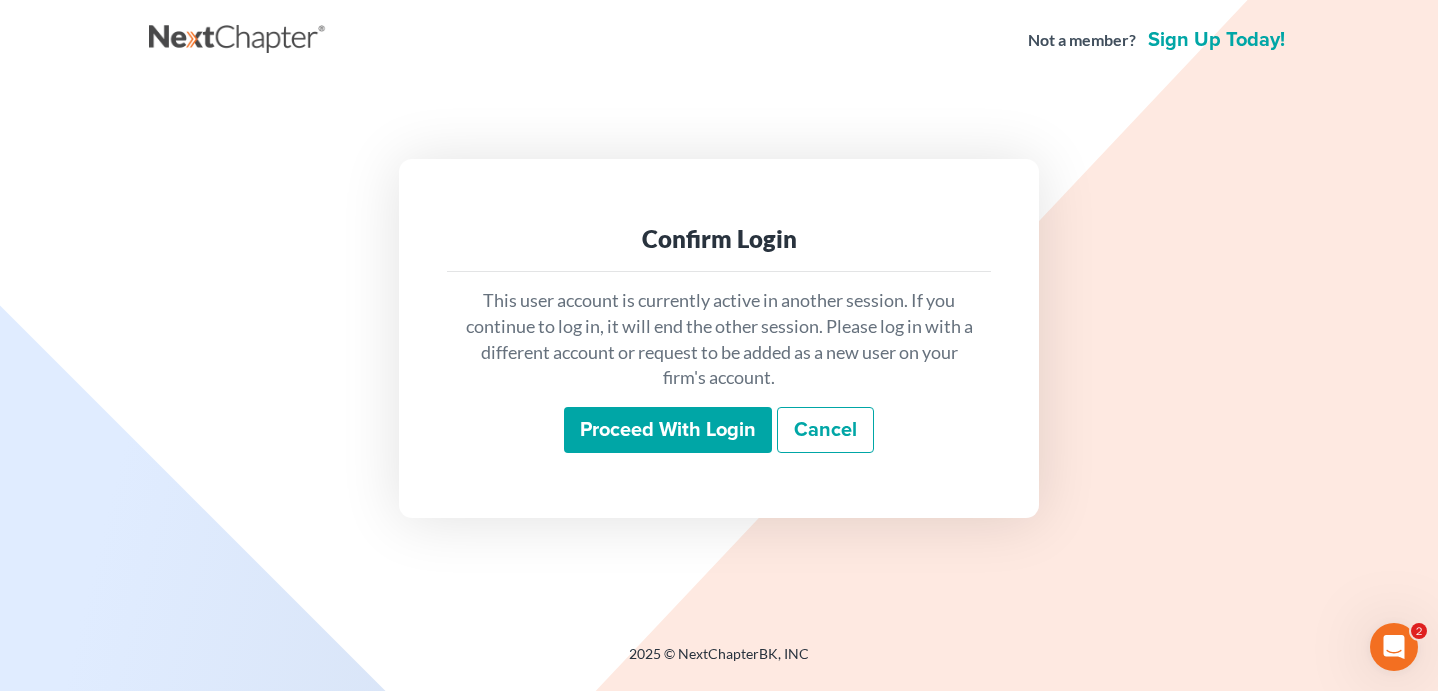 click on "Proceed with login" at bounding box center [668, 430] 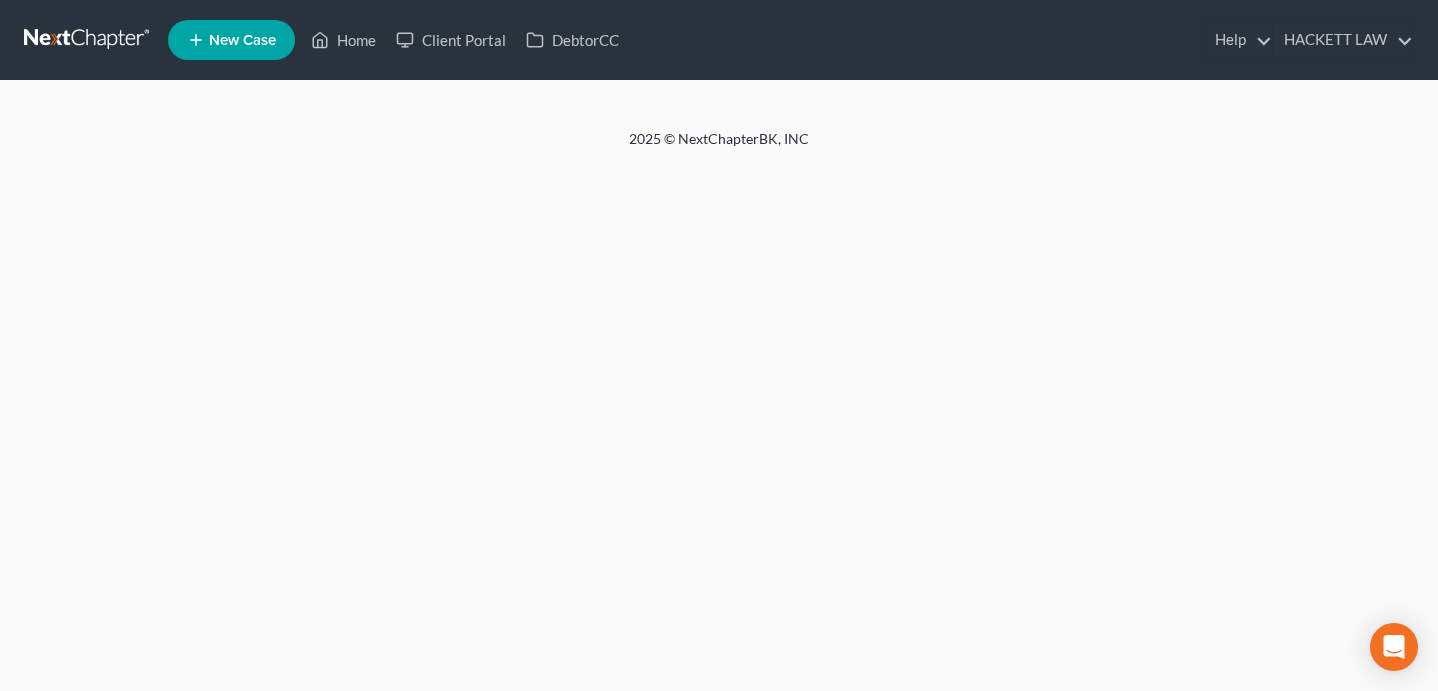 scroll, scrollTop: 0, scrollLeft: 0, axis: both 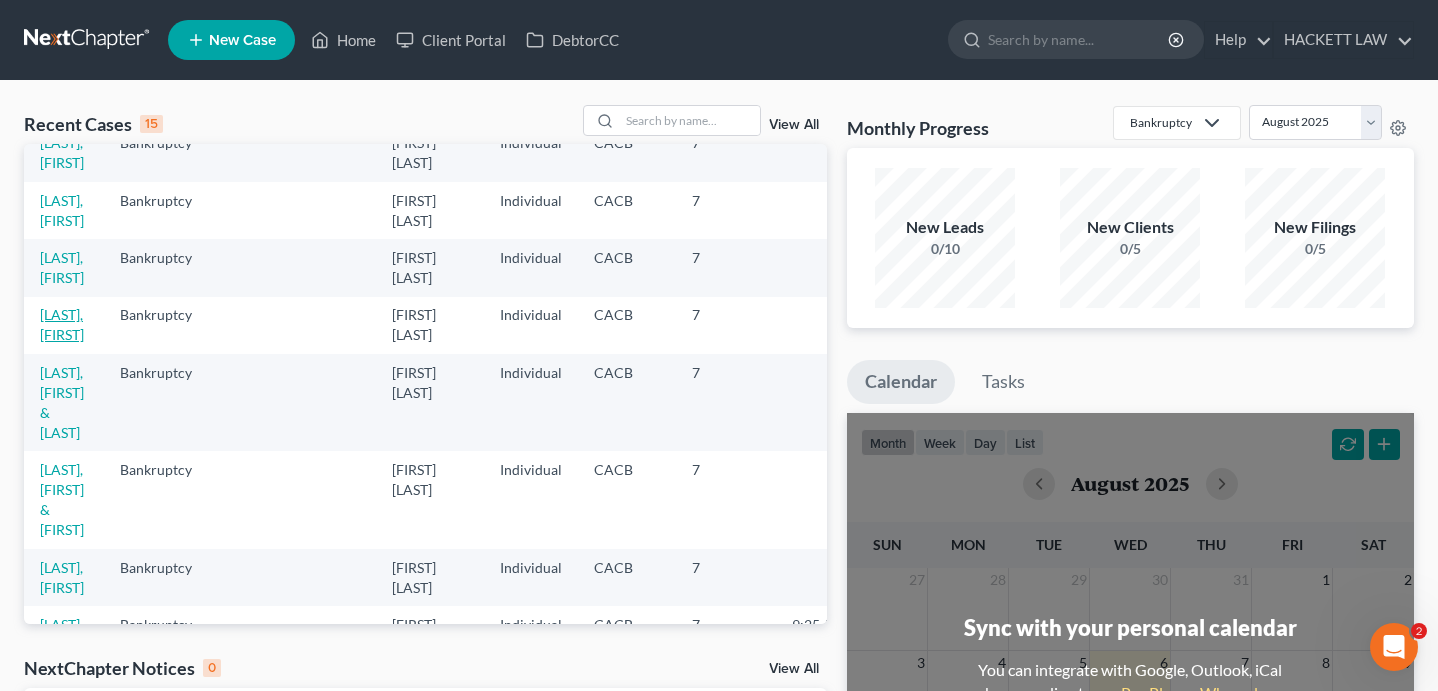 click on "[LAST], [FIRST]" at bounding box center [62, 324] 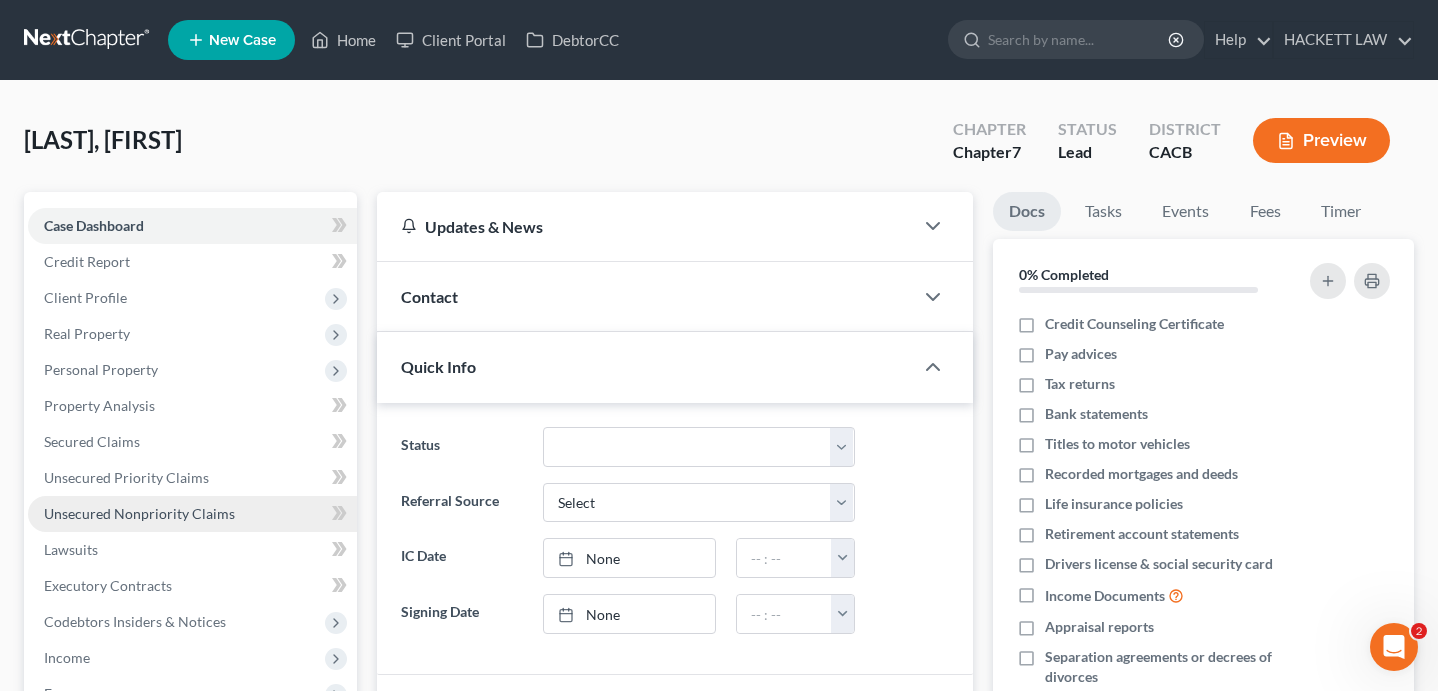 click on "Unsecured Nonpriority Claims" at bounding box center (139, 513) 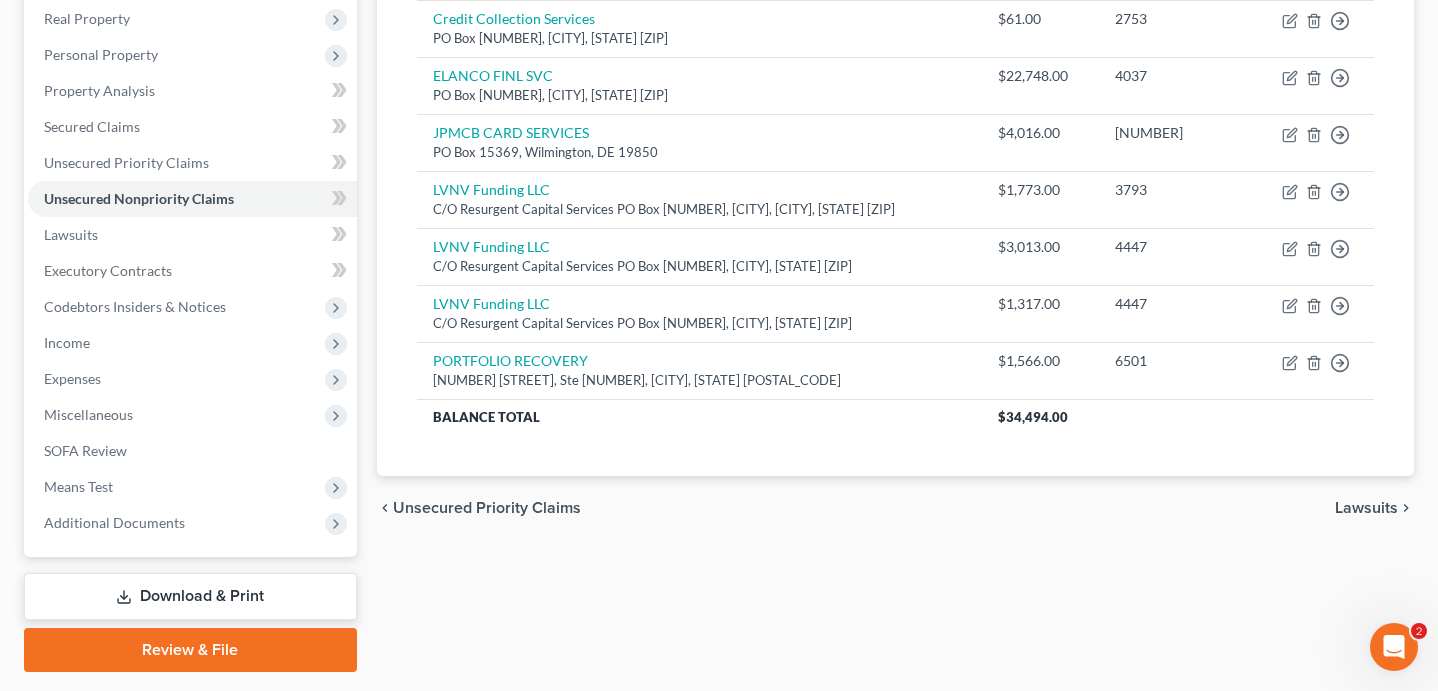scroll, scrollTop: 0, scrollLeft: 0, axis: both 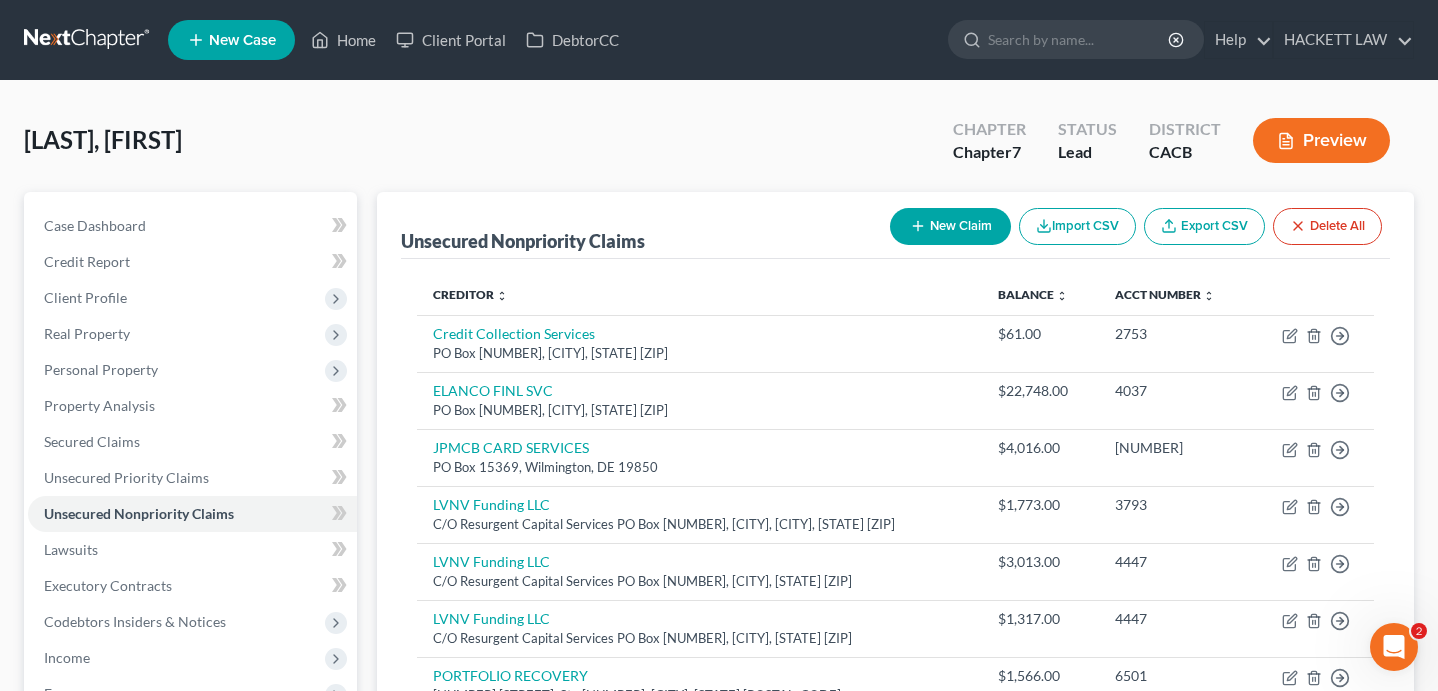 click on "New Claim" at bounding box center [950, 226] 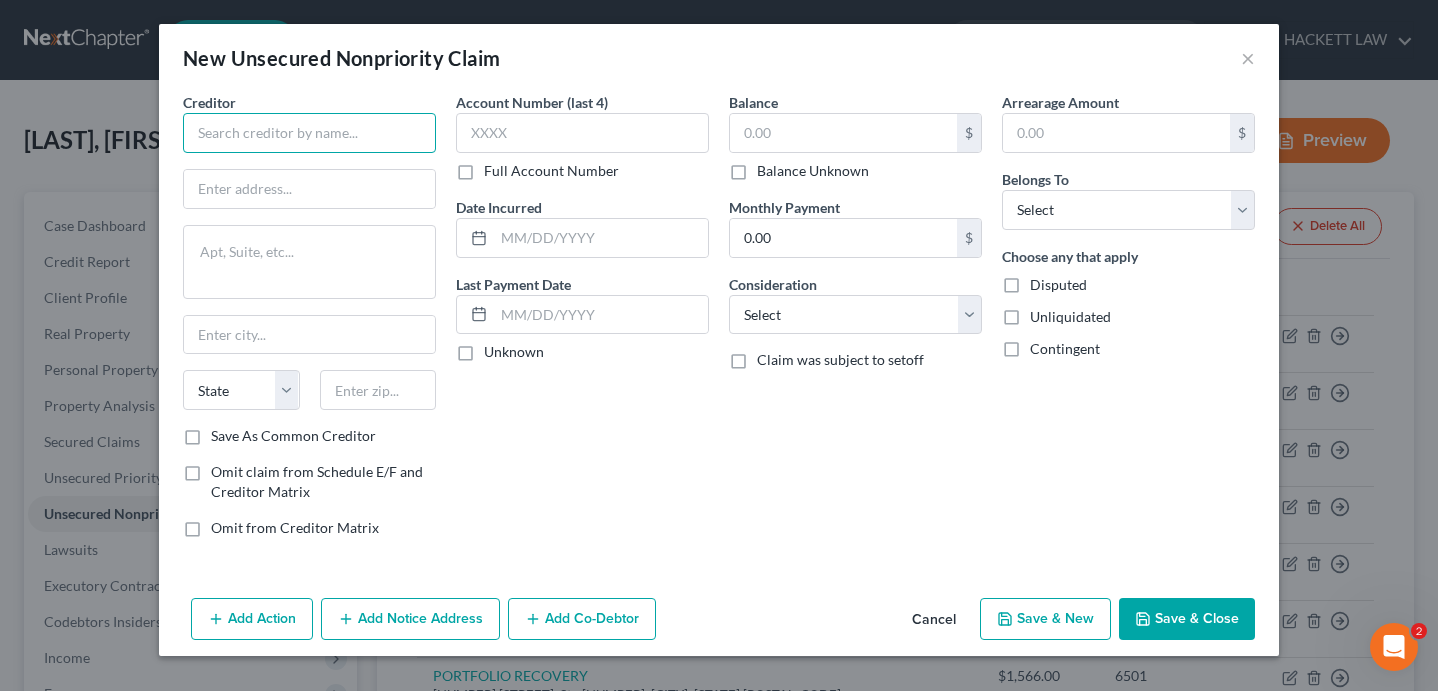 click at bounding box center [309, 133] 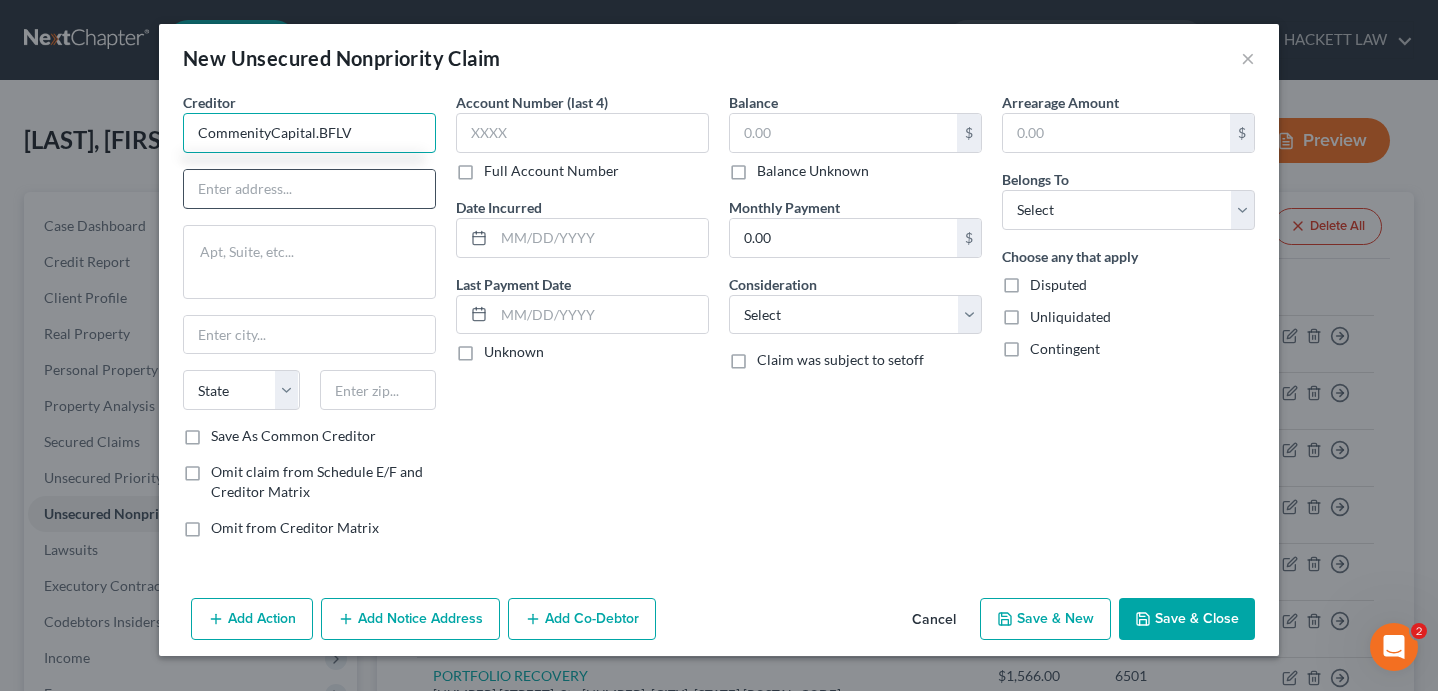 type on "CommenityCapital.BFLV" 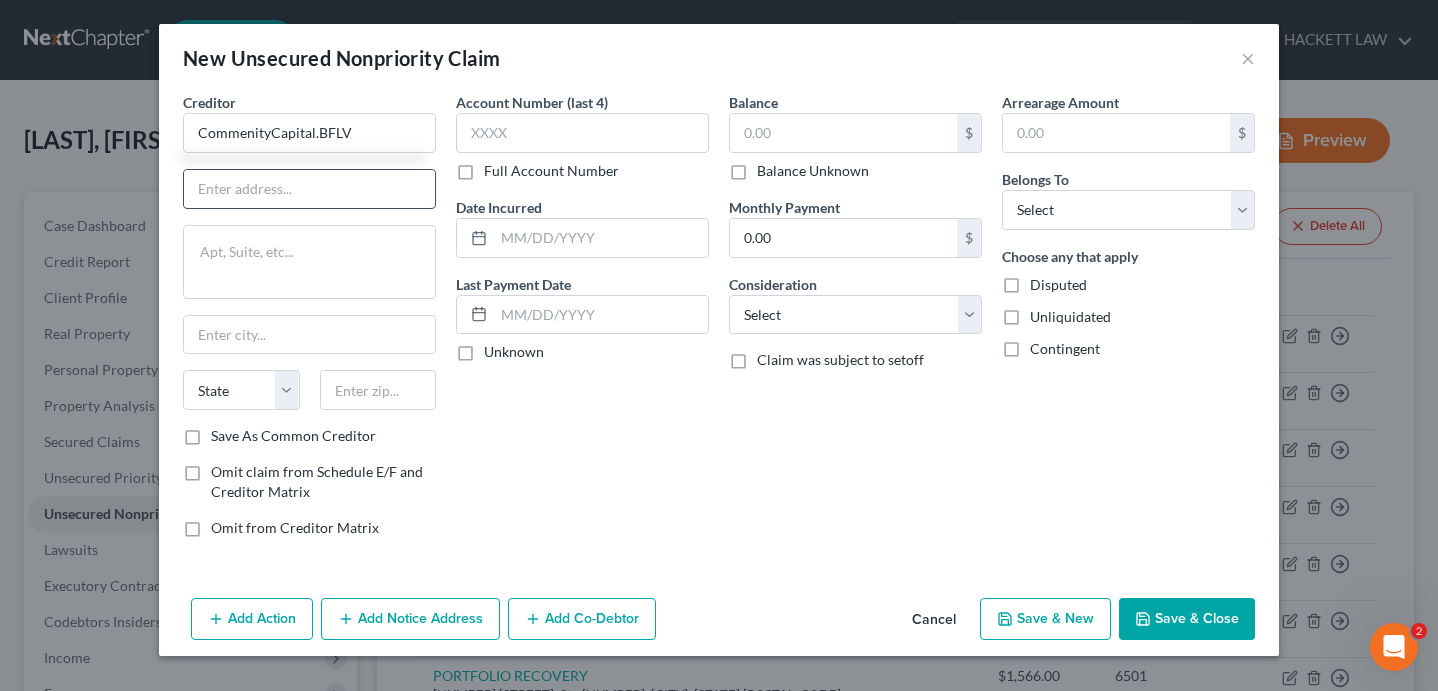 click at bounding box center [309, 189] 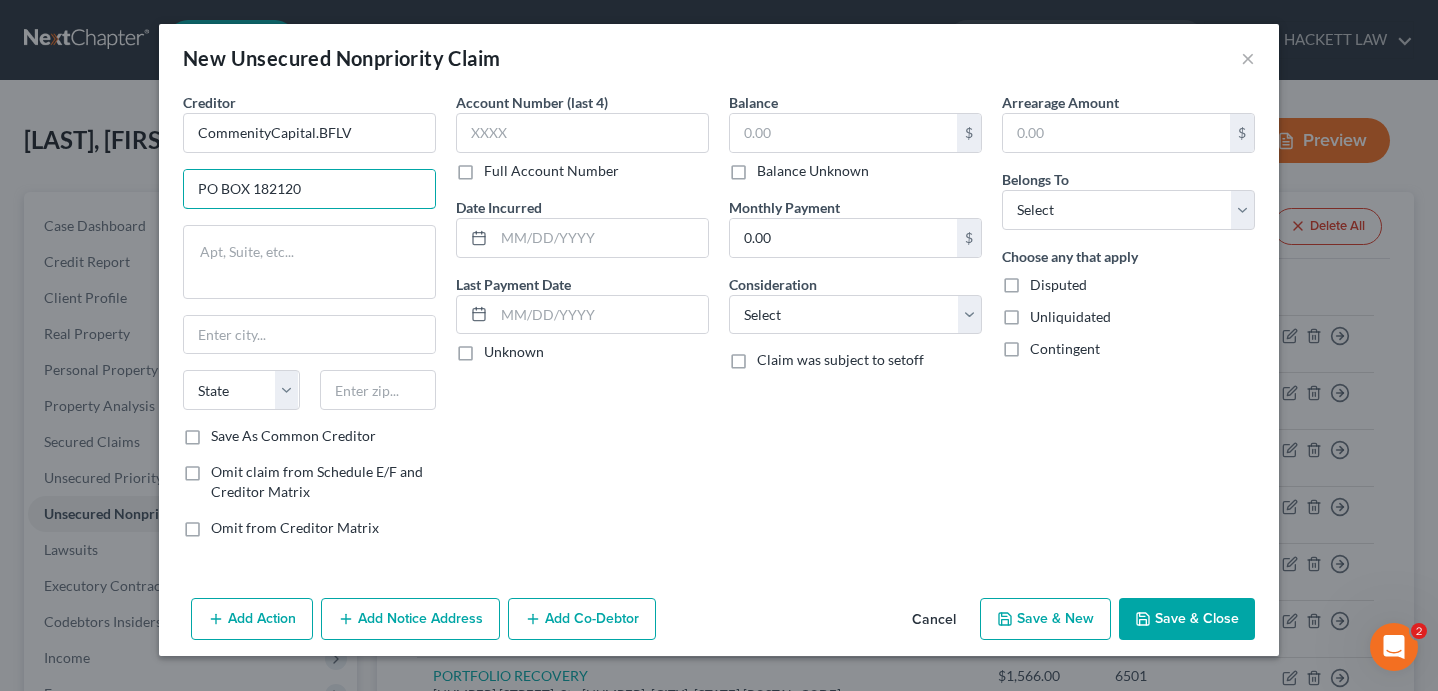 type on "PO BOX 182120" 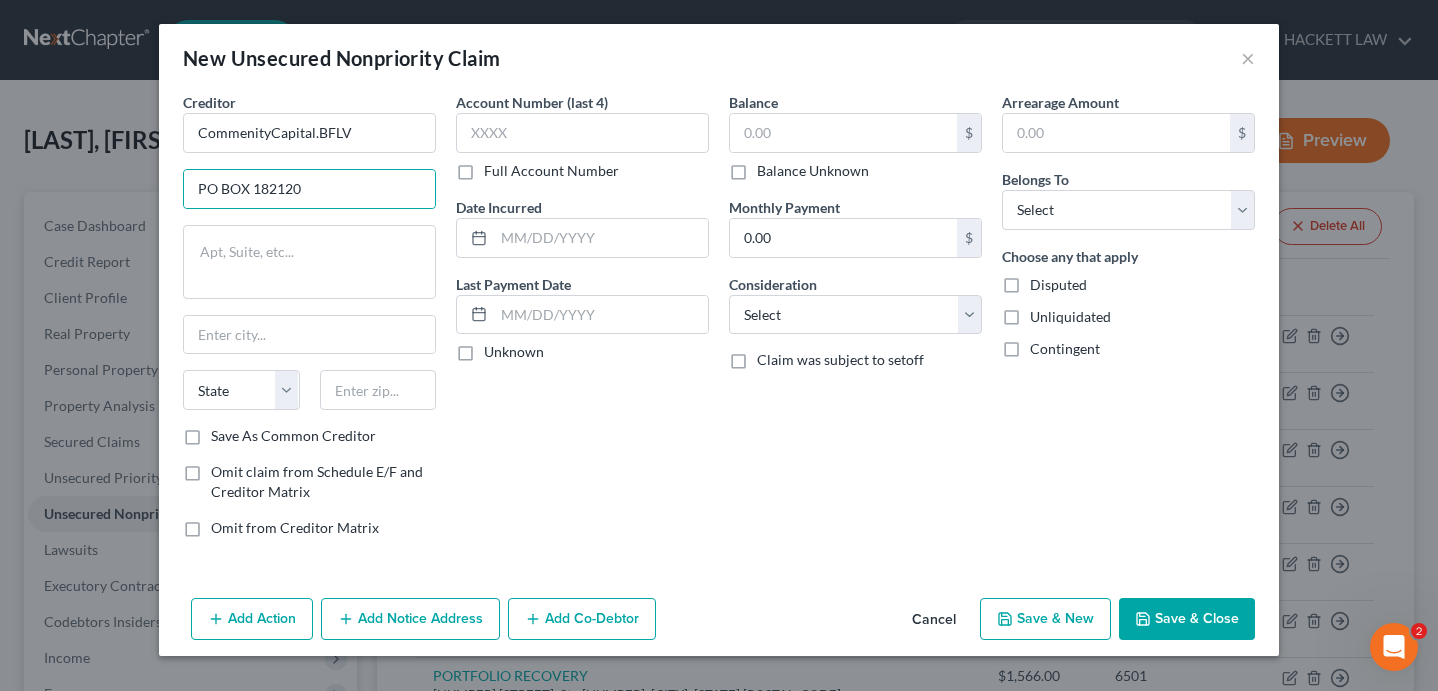 click on "Account Number (last 4)
Full Account Number
Date Incurred         Last Payment Date         Unknown" at bounding box center [582, 323] 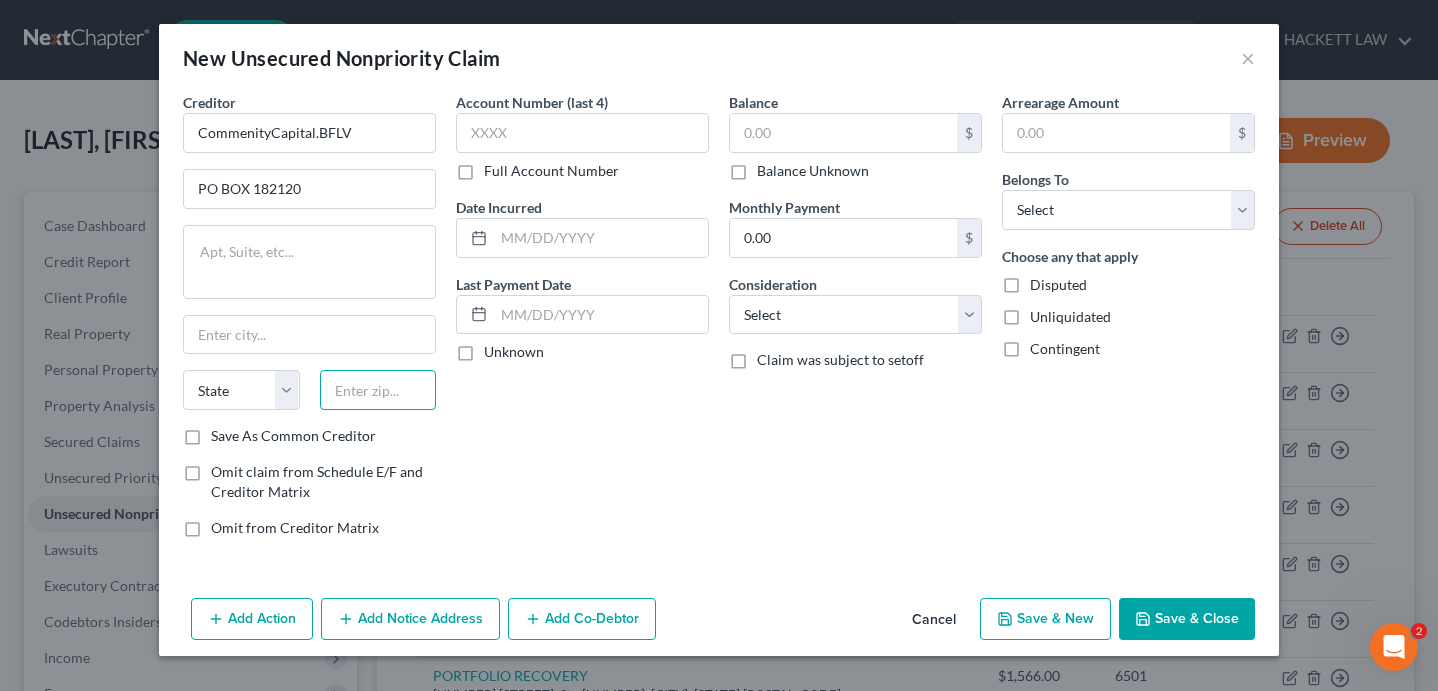 click at bounding box center (378, 390) 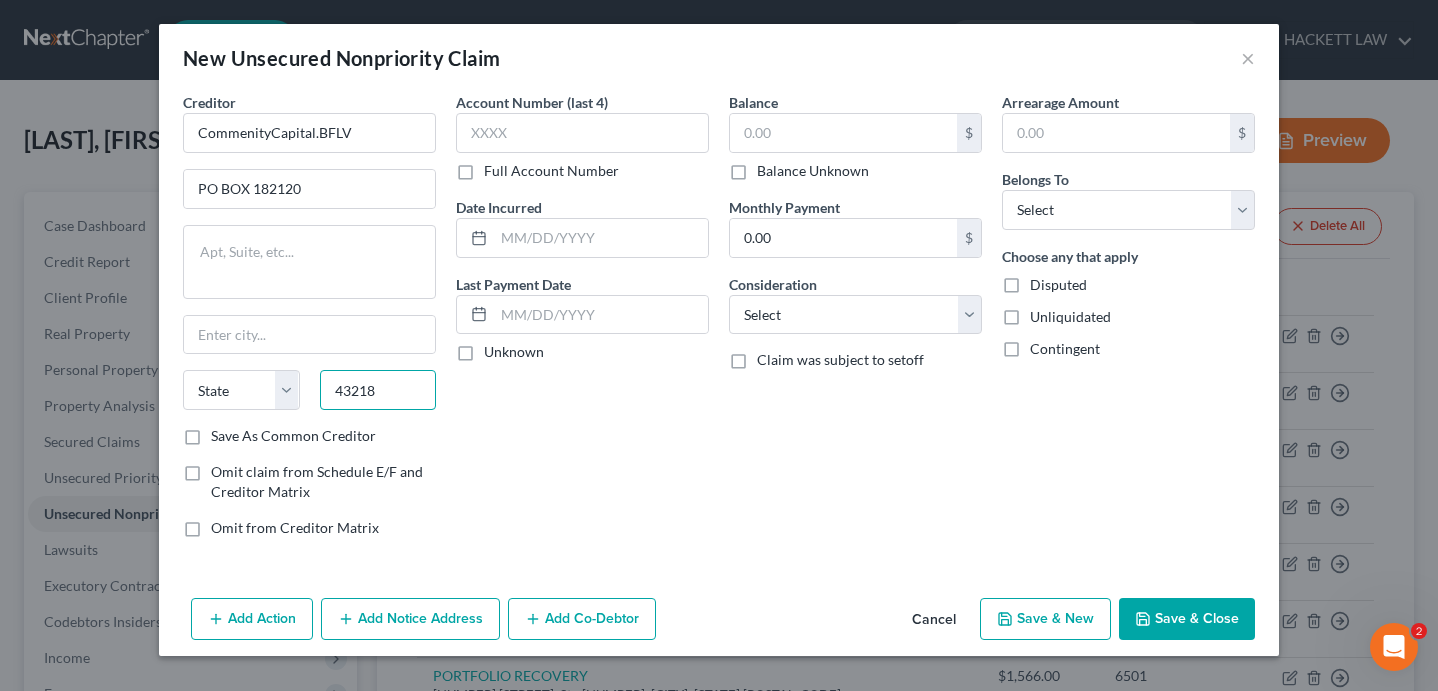 type on "43218" 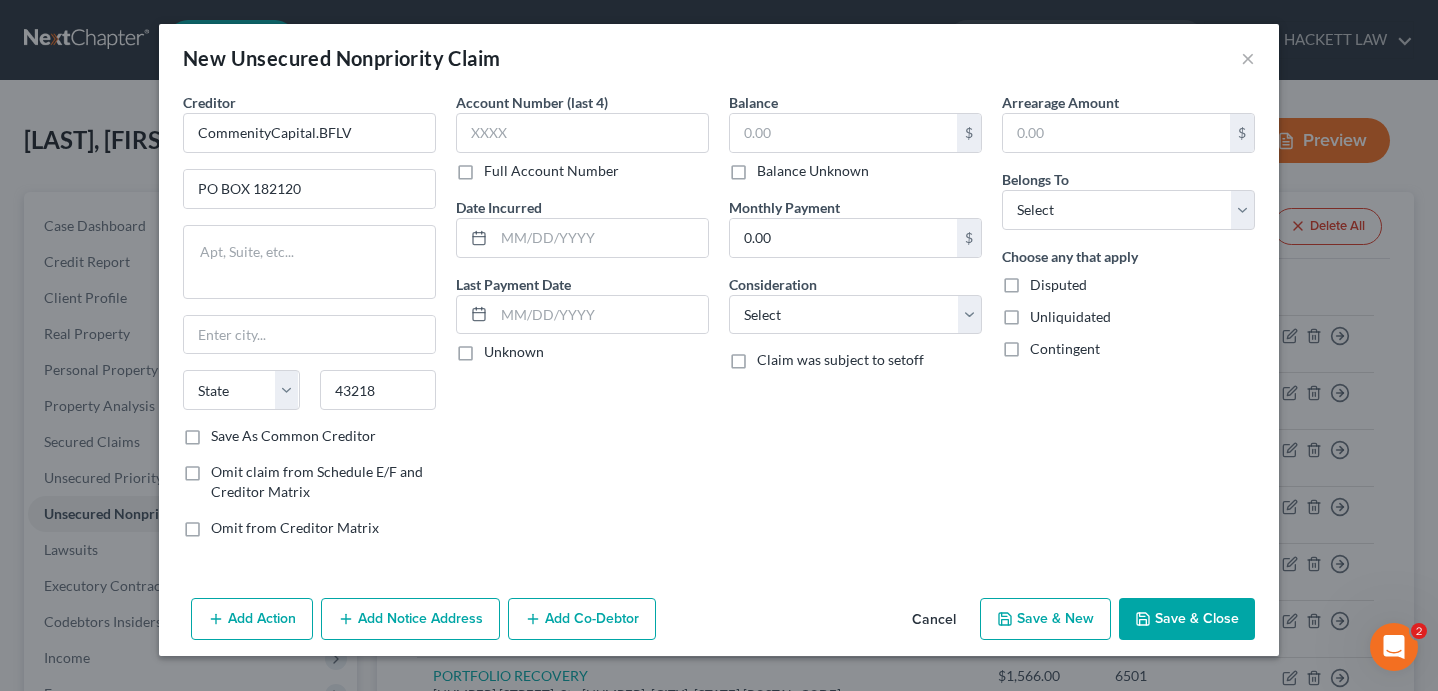 click on "State AL AK AR AZ CA CO CT DE DC FL GA GU HI ID IL IN IA KS KY LA ME MD MA MI MN MS MO MT NC ND NE NV NH NJ NM NY OH OK OR PA PR RI SC SD TN TX UT VI VA VT WA WV WI WY [ZIP]" at bounding box center [309, 398] 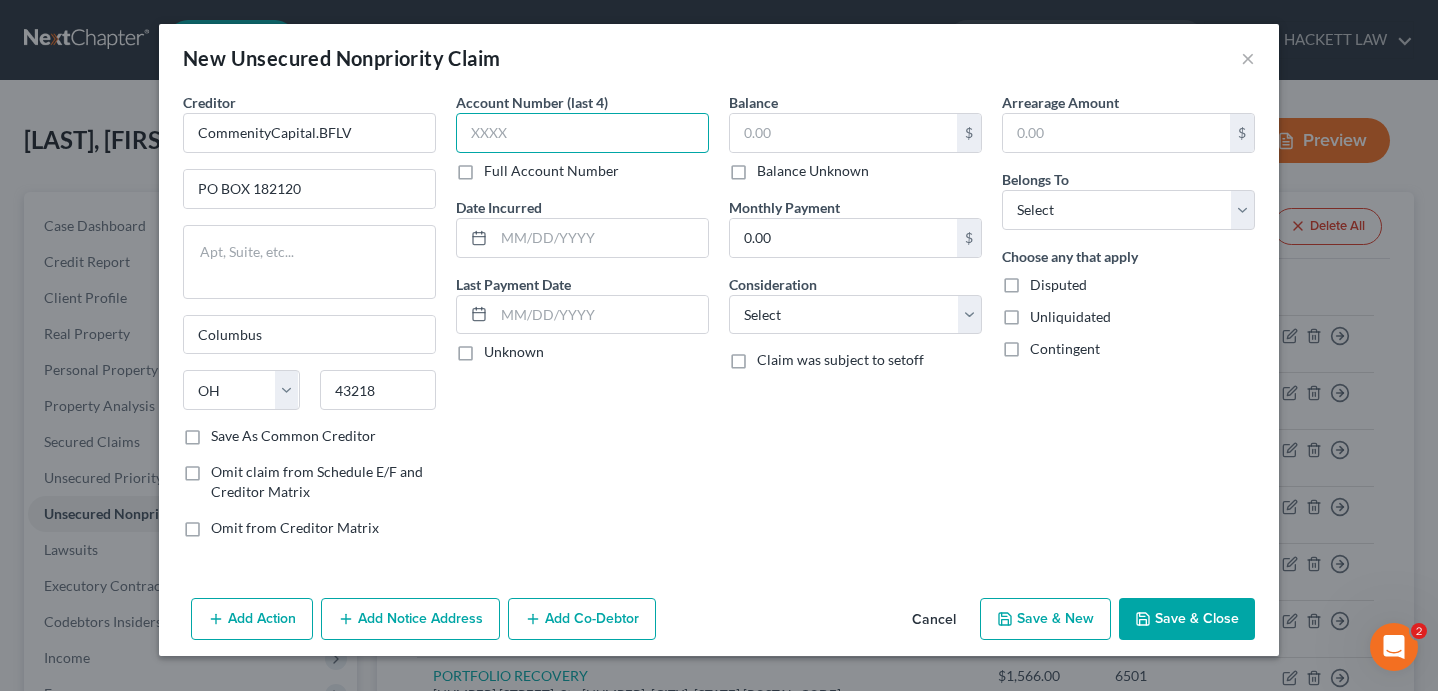 click at bounding box center [582, 133] 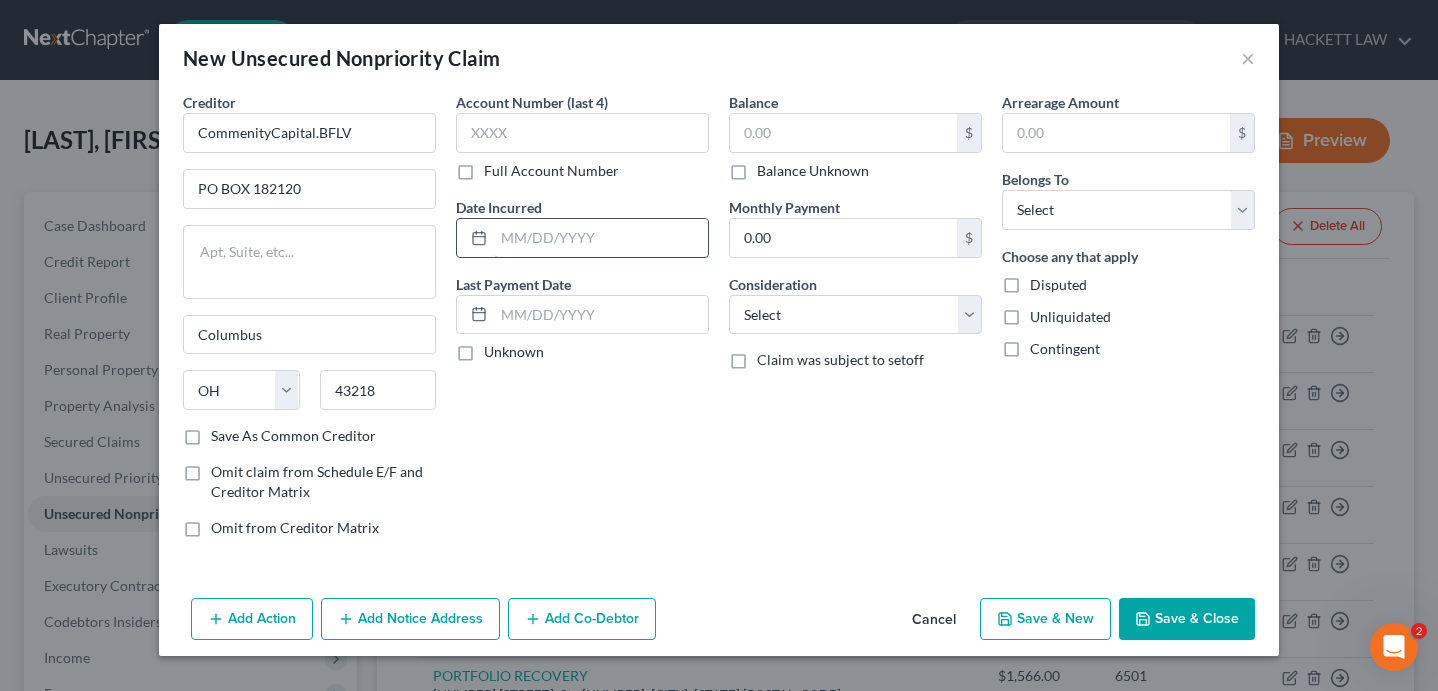 click at bounding box center [601, 238] 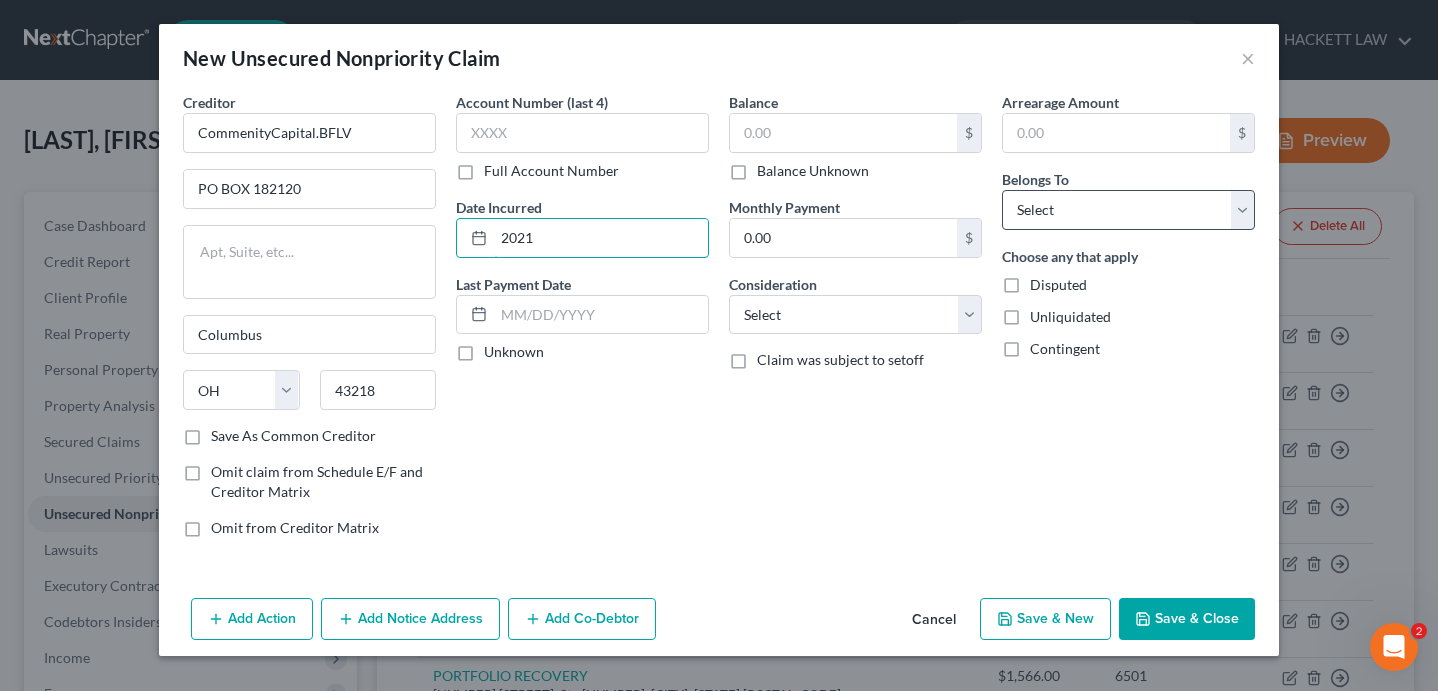 type on "2021" 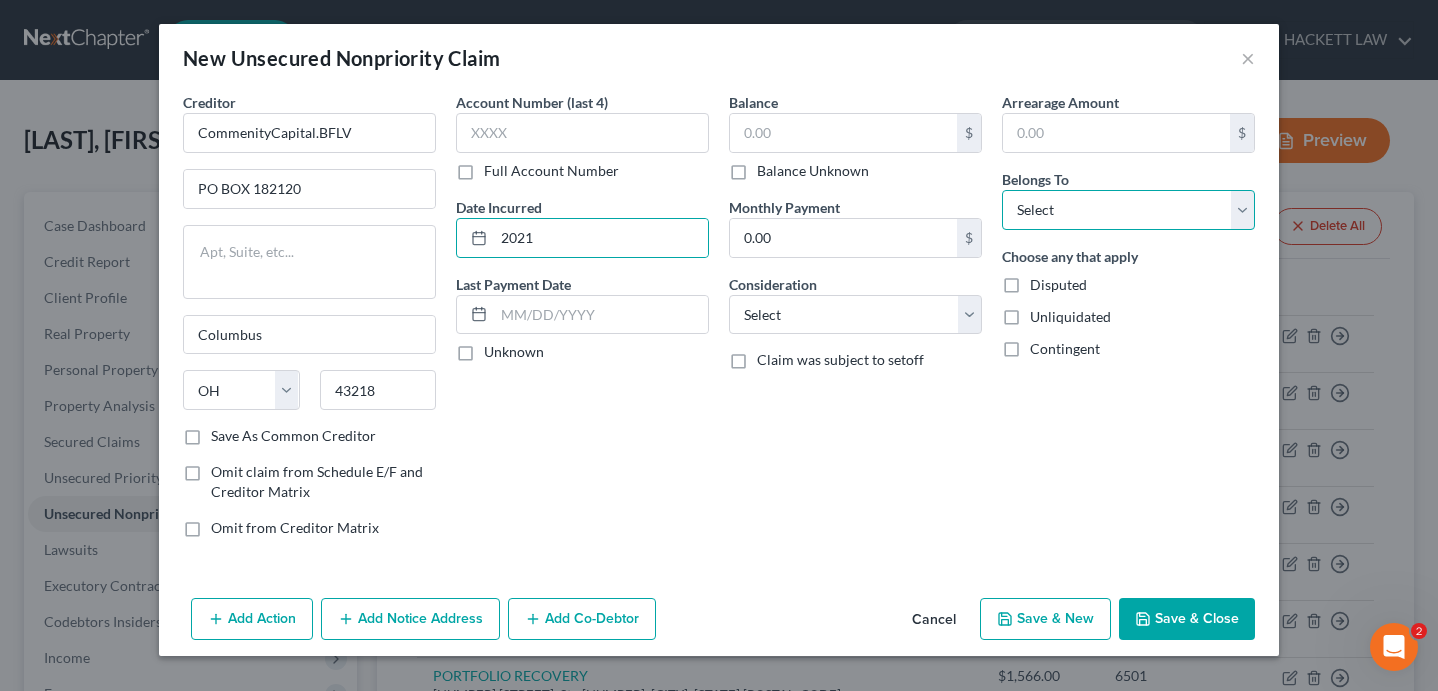 click on "Select Debtor 1 Only Debtor 2 Only Debtor 1 And Debtor 2 Only At Least One Of The Debtors And Another Community Property" at bounding box center [1128, 210] 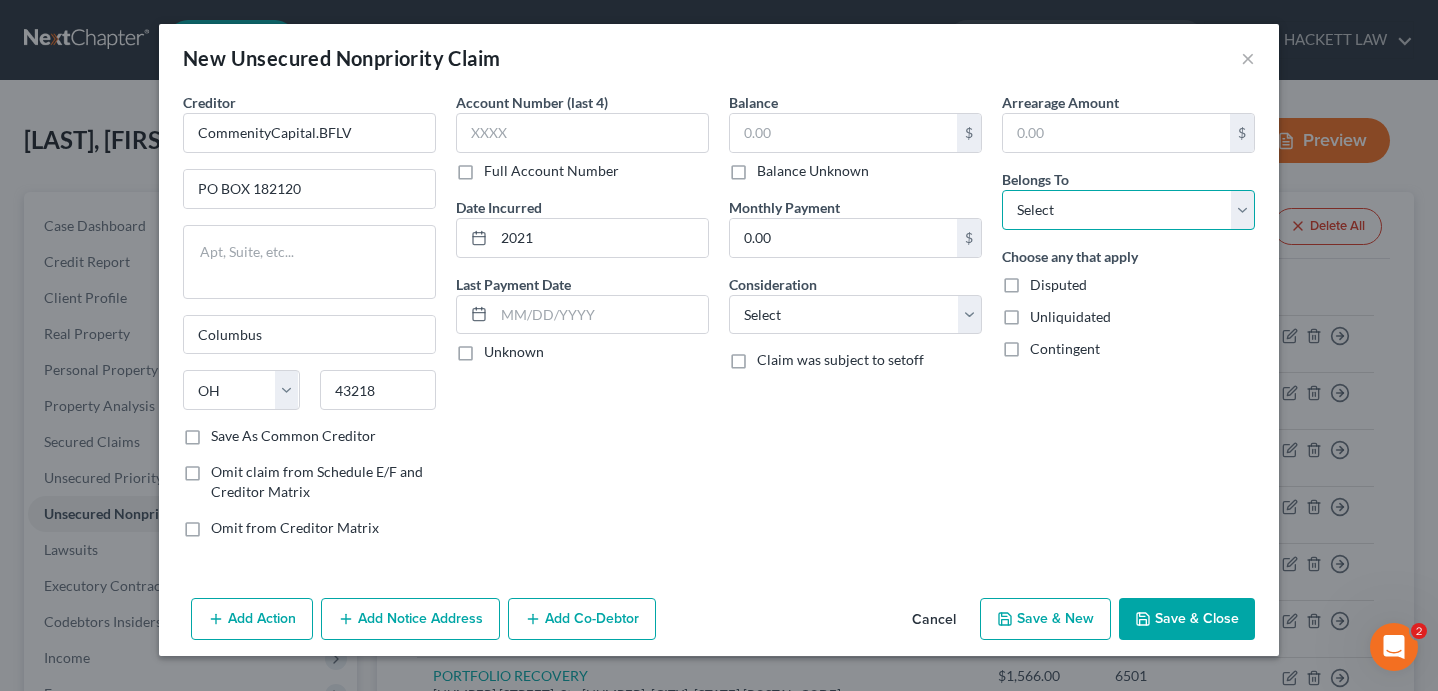 select on "0" 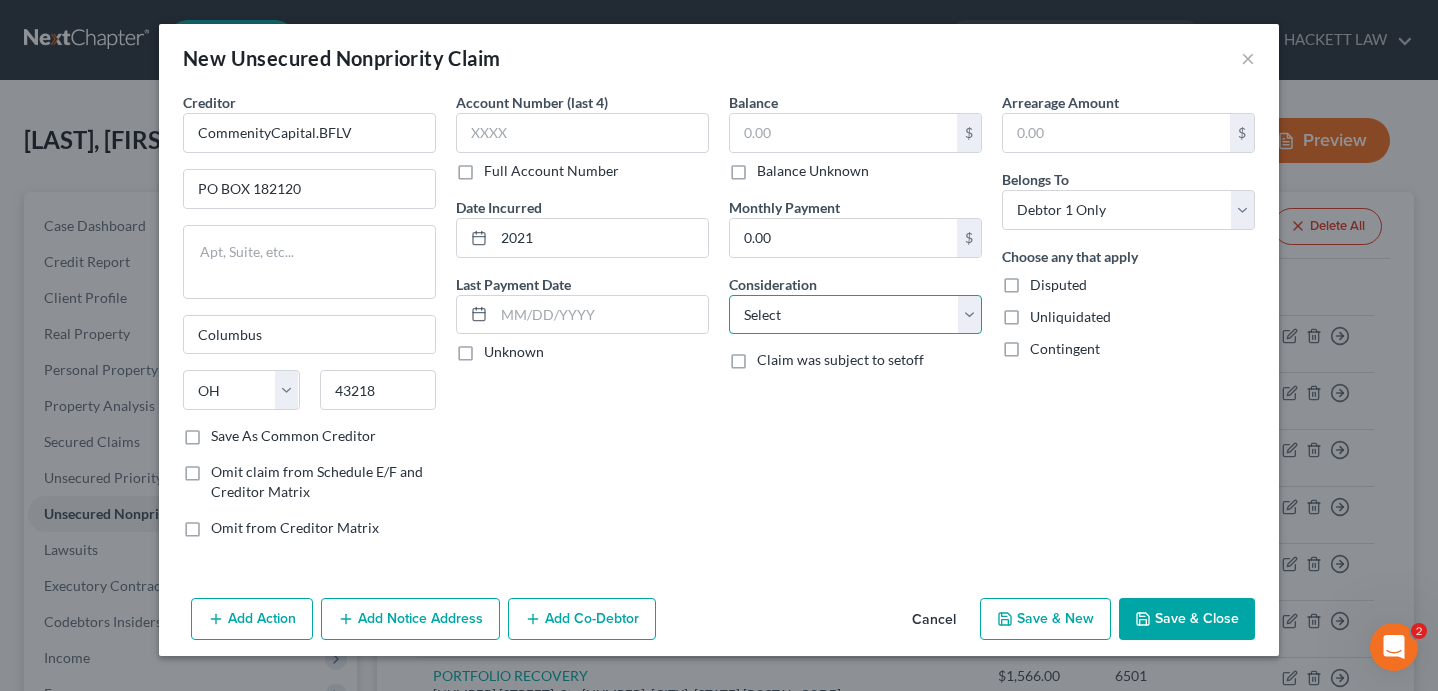 click on "Select Cable / Satellite Services Collection Agency Credit Card Debt Debt Counseling / Attorneys Deficiency Balance Domestic Support Obligations Home / Car Repairs Income Taxes Judgment Liens Medical Services Monies Loaned / Advanced Mortgage Obligation From Divorce Or Separation Obligation To Pensions Other Overdrawn Bank Account Promised To Help Pay Creditors Student Loans Suppliers And Vendors Telephone / Internet Services Utility Services" at bounding box center (855, 315) 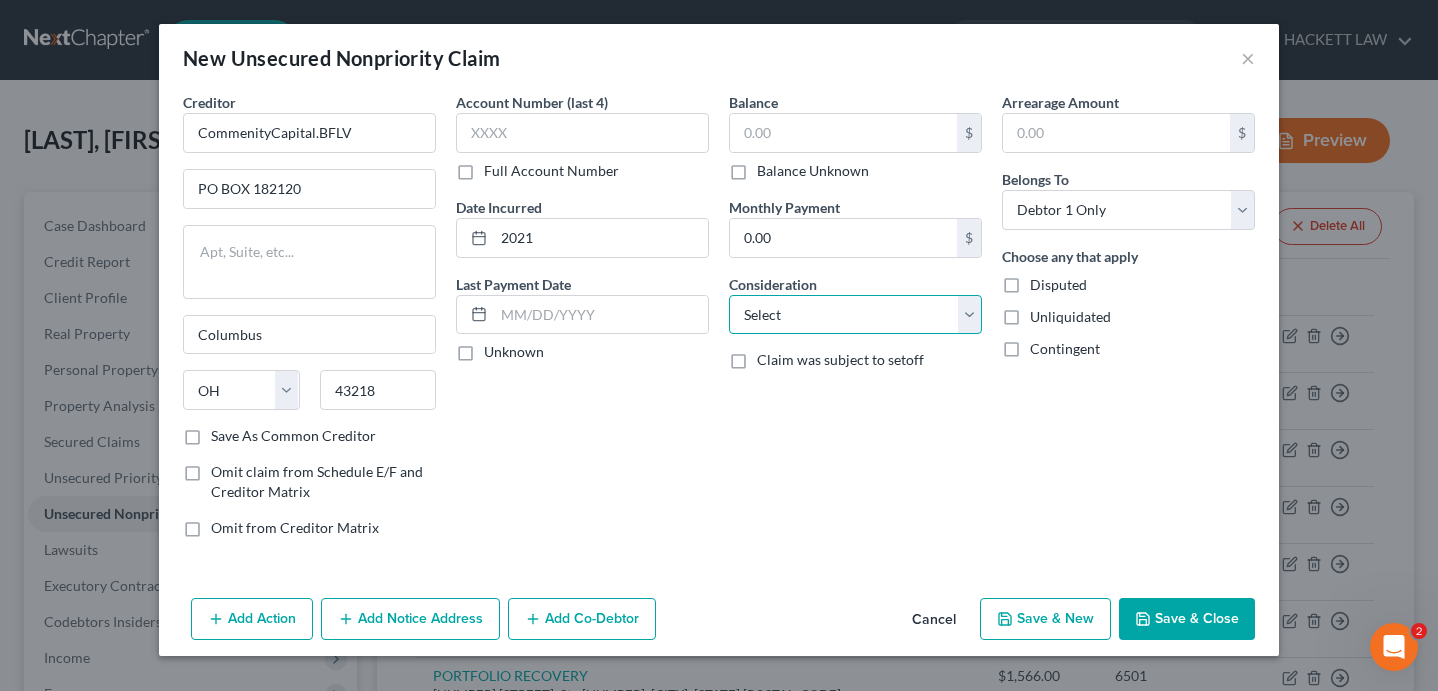 select on "14" 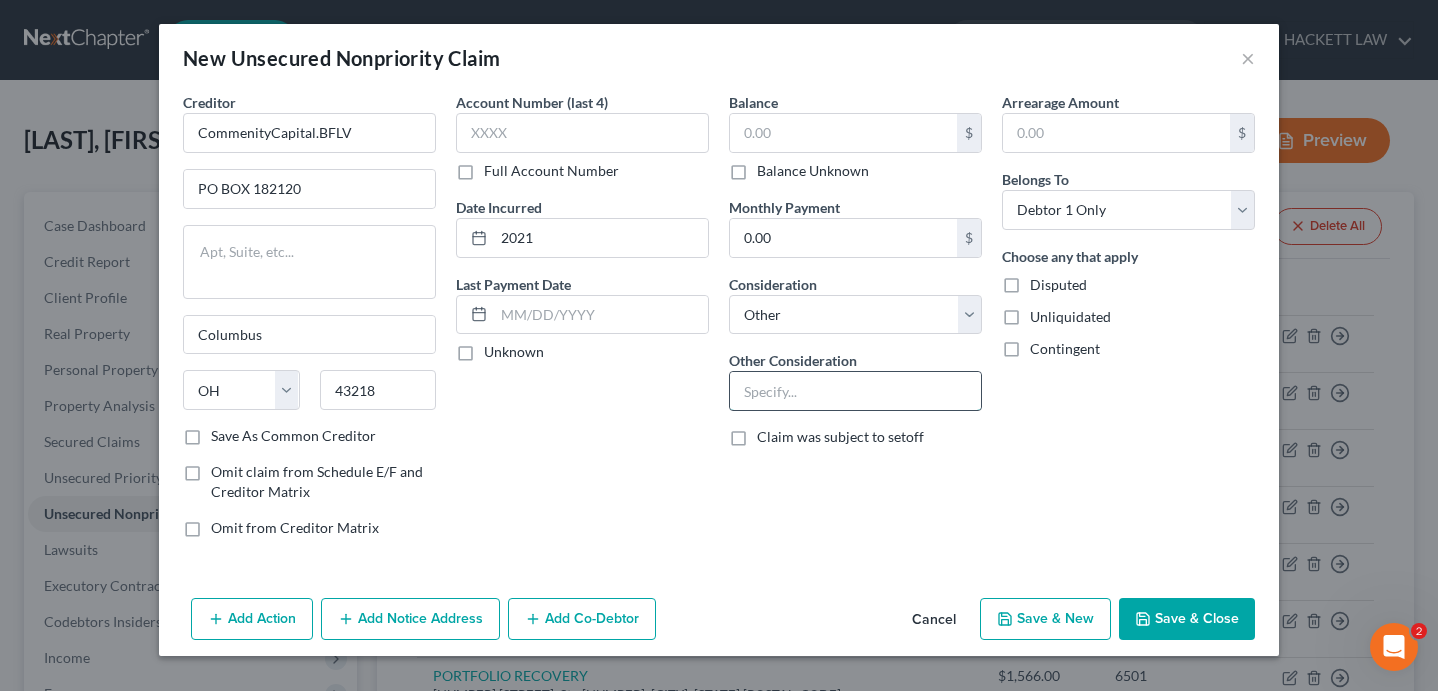 click at bounding box center [855, 391] 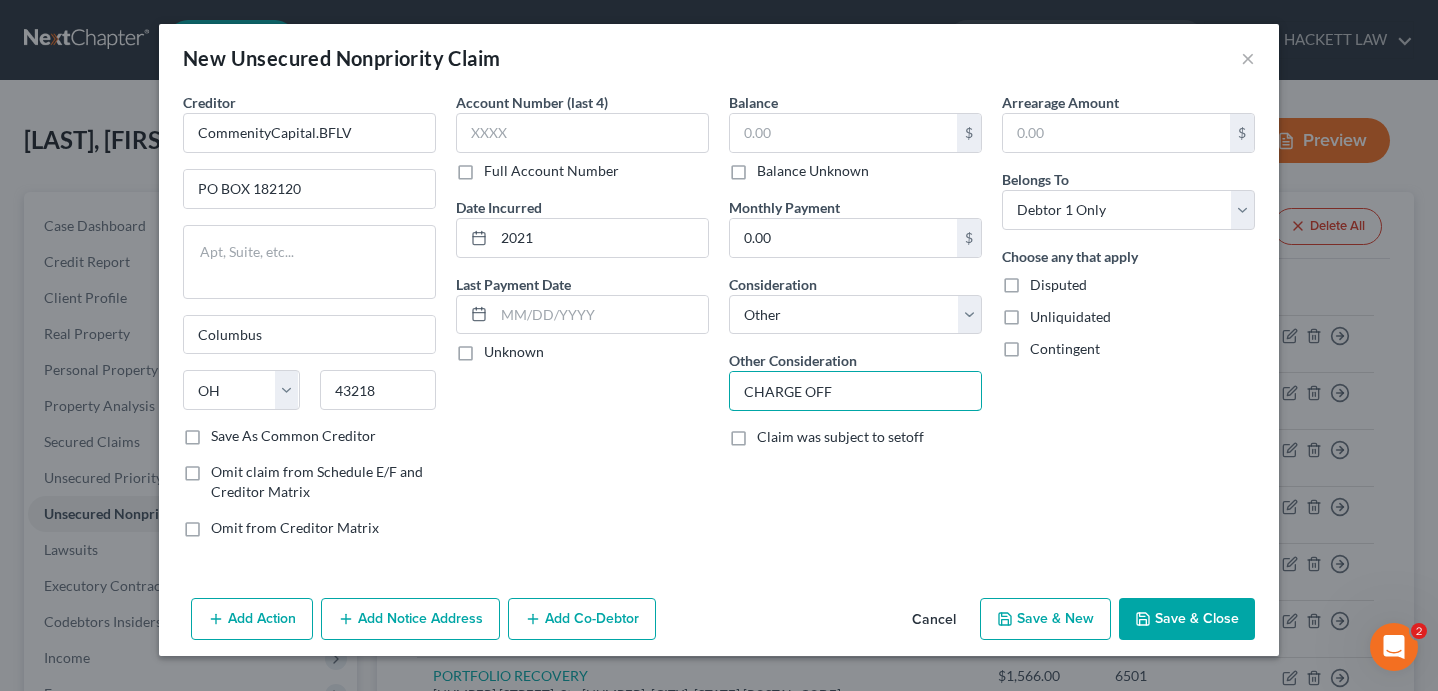 type on "CHARGE OFF" 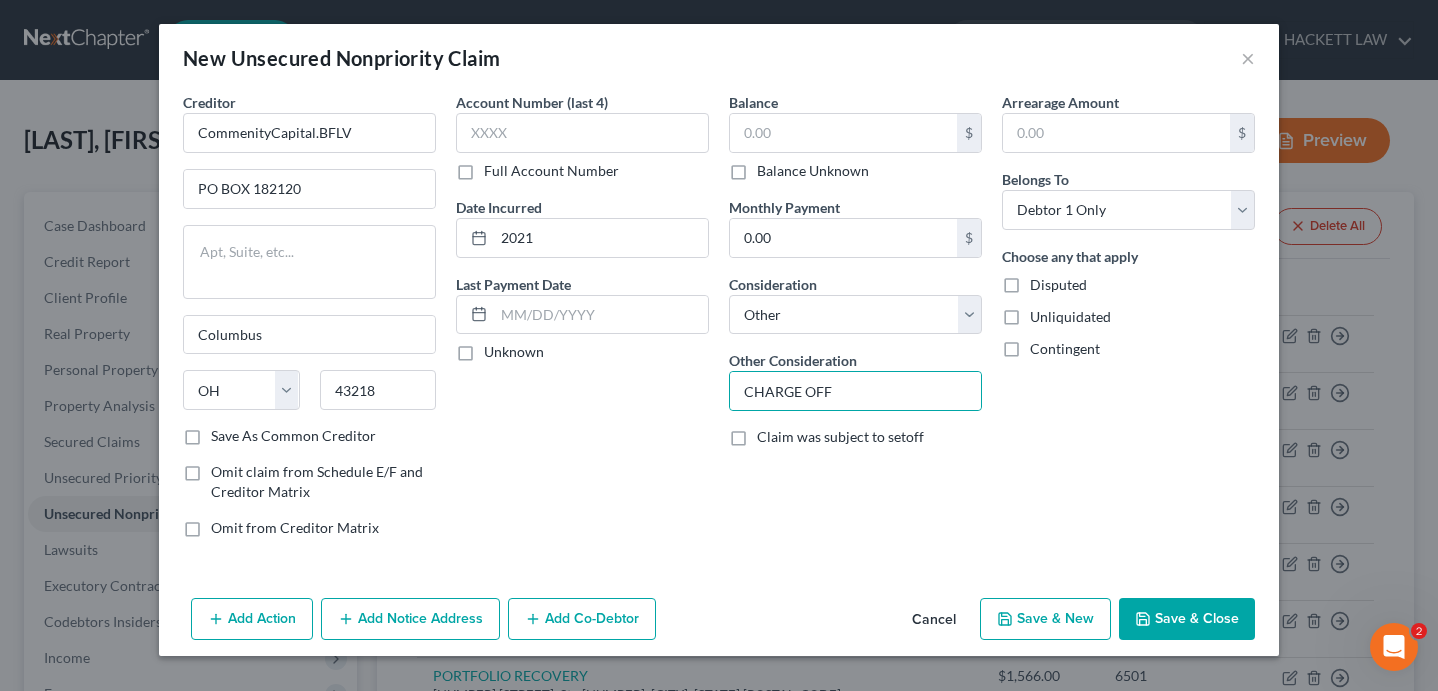 click on "Save & Close" at bounding box center (1187, 619) 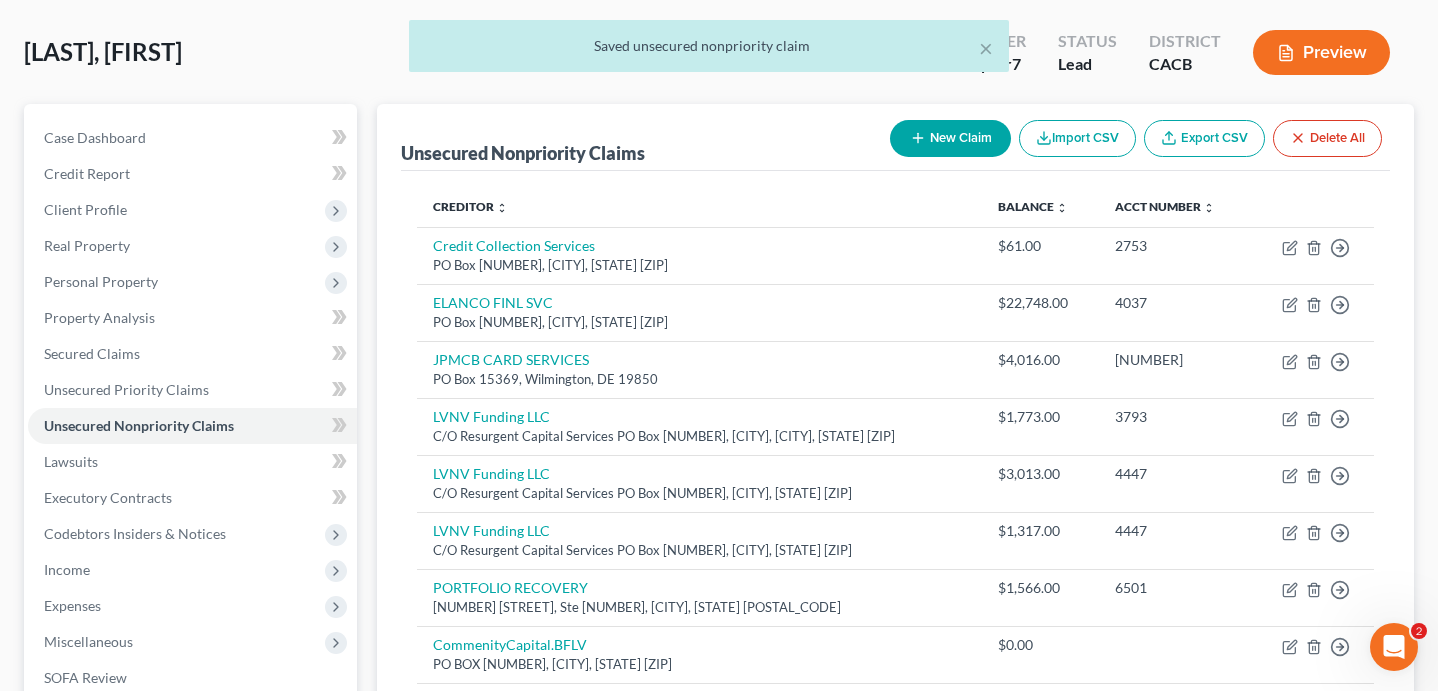 scroll, scrollTop: 70, scrollLeft: 0, axis: vertical 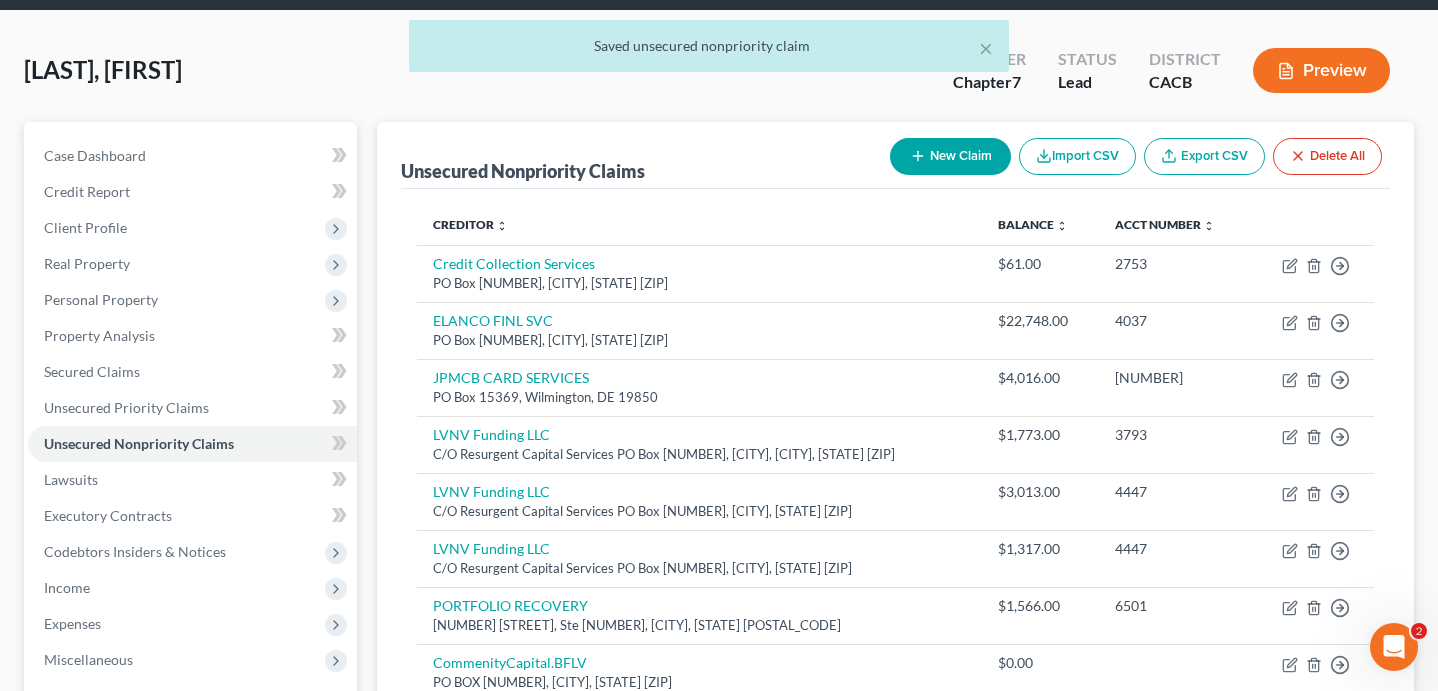click on "New Claim" at bounding box center (950, 156) 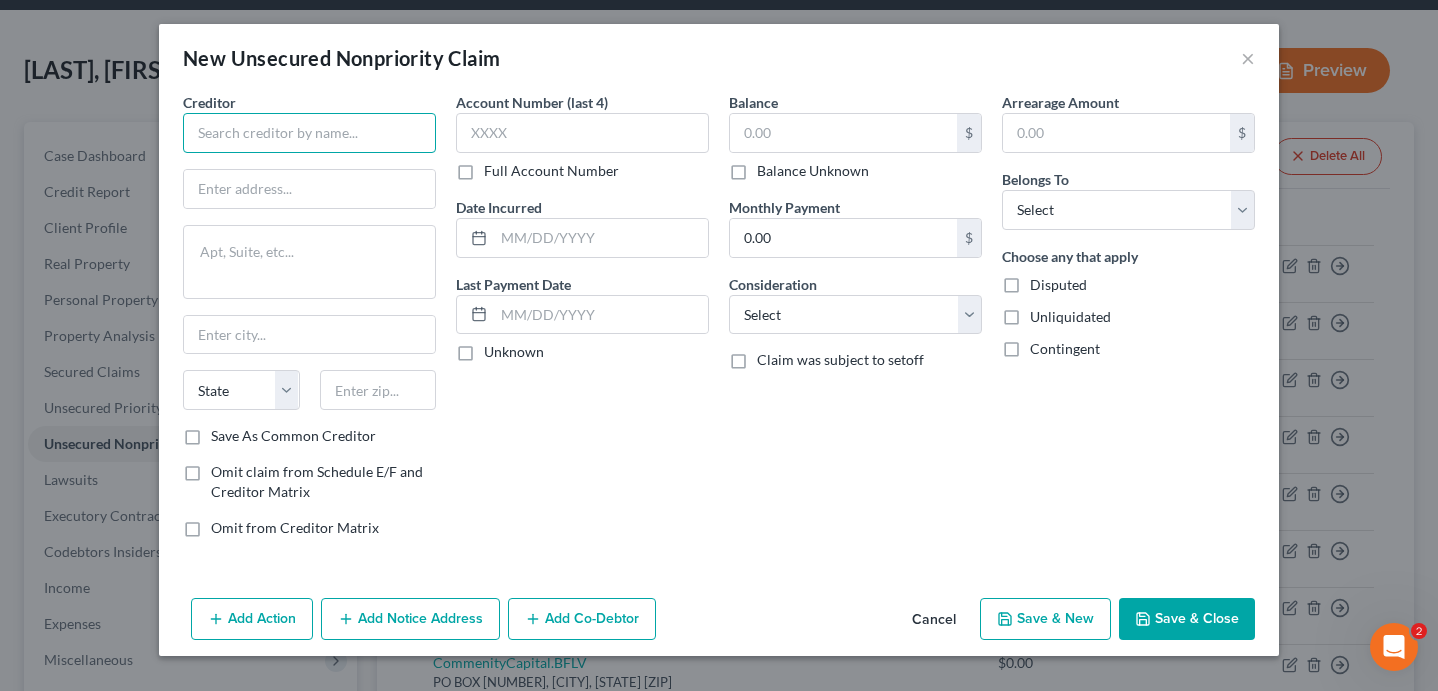 click at bounding box center (309, 133) 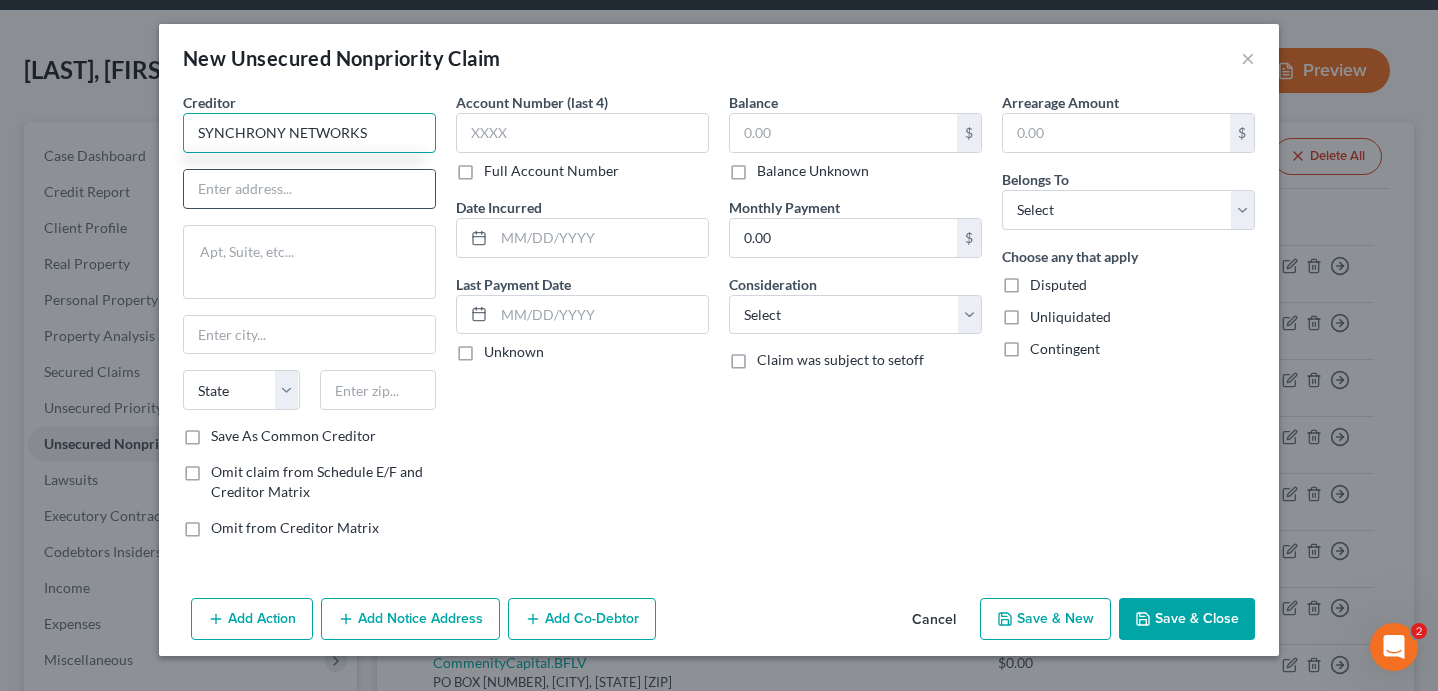 type on "SYNCHRONY NETWORKS" 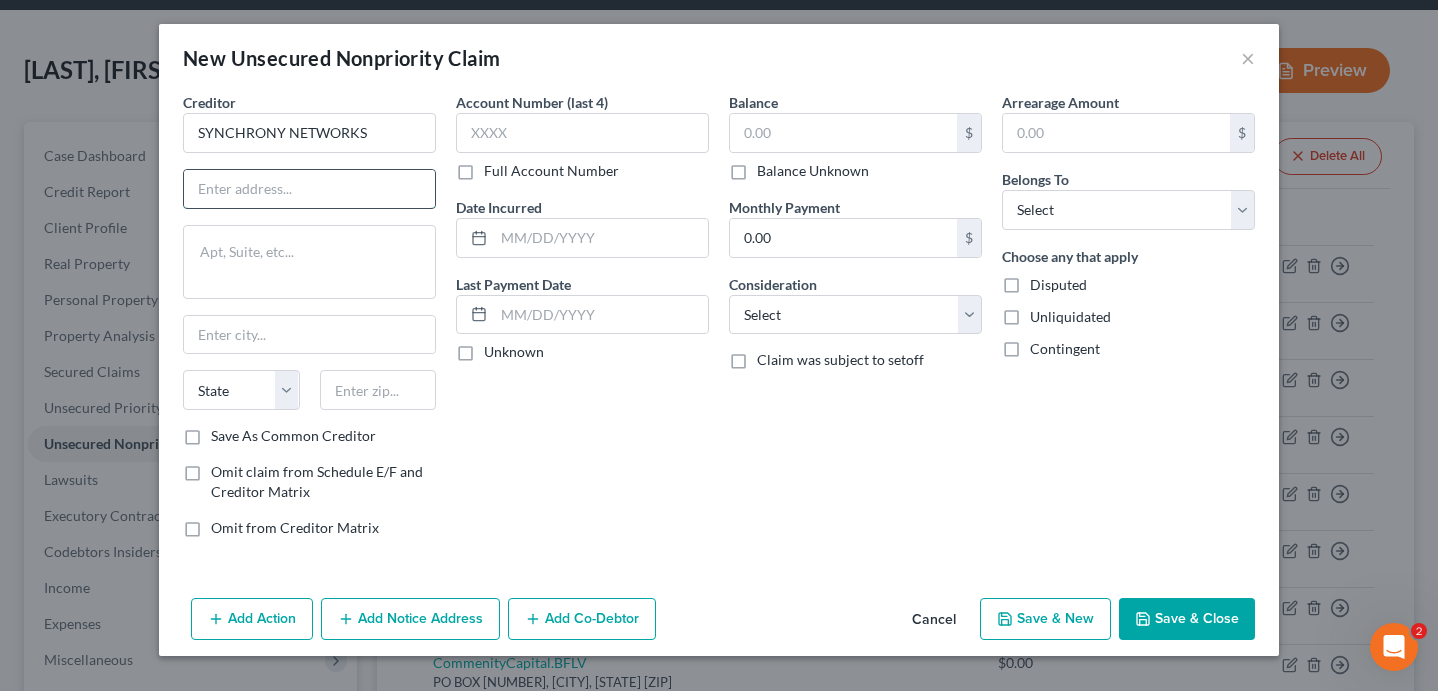 click at bounding box center (309, 189) 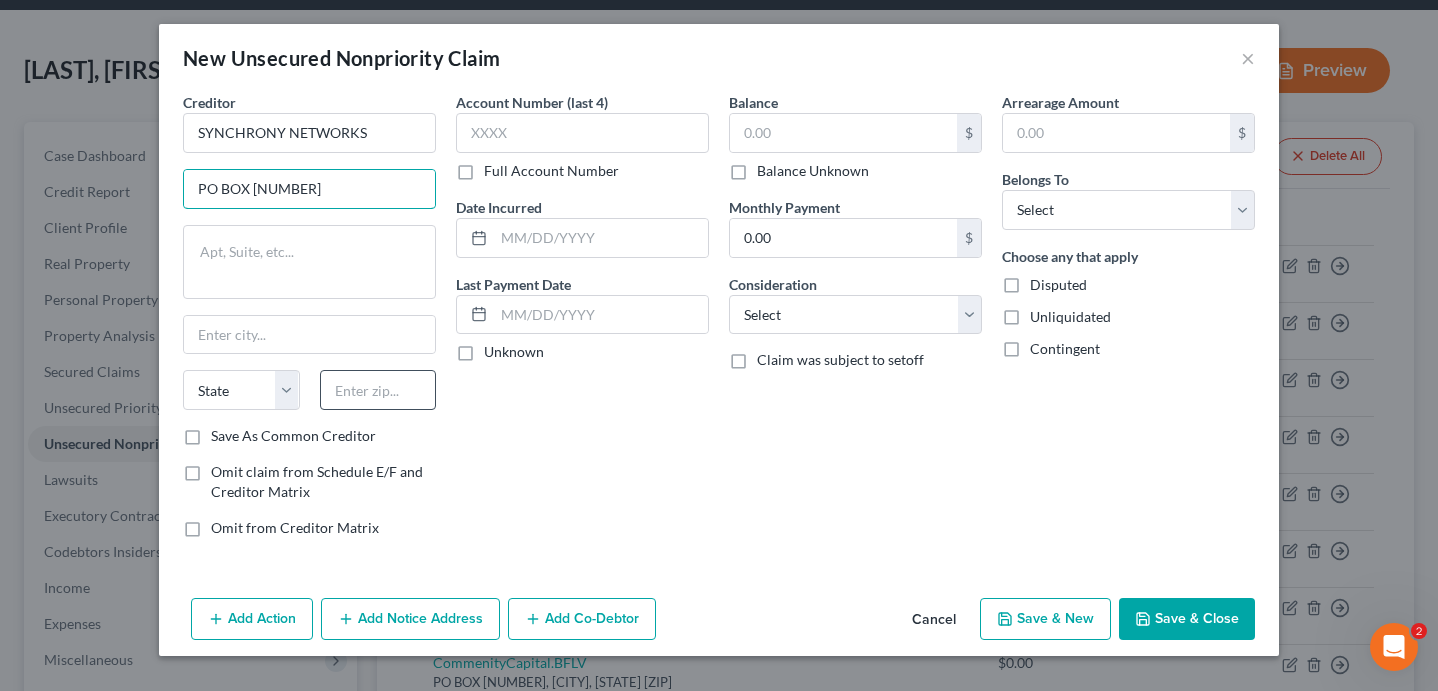 type on "PO BOX [NUMBER]" 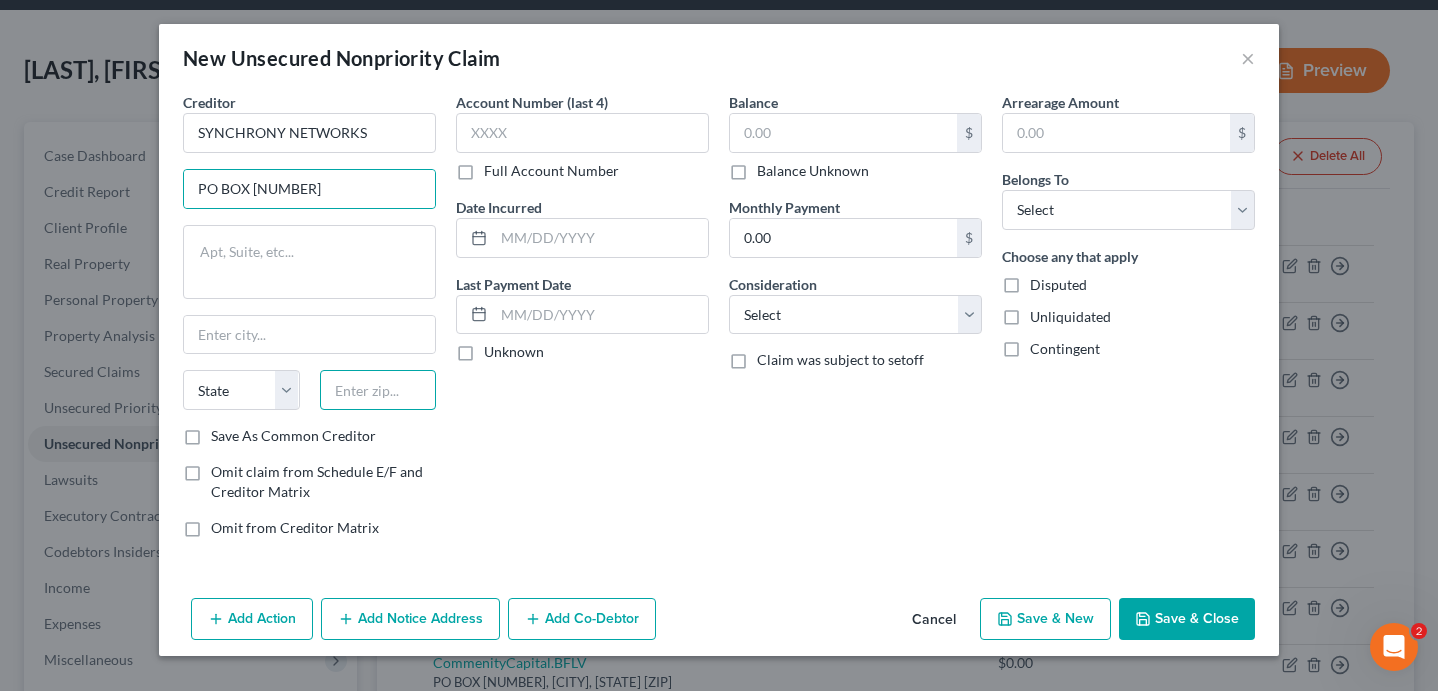 click at bounding box center (378, 390) 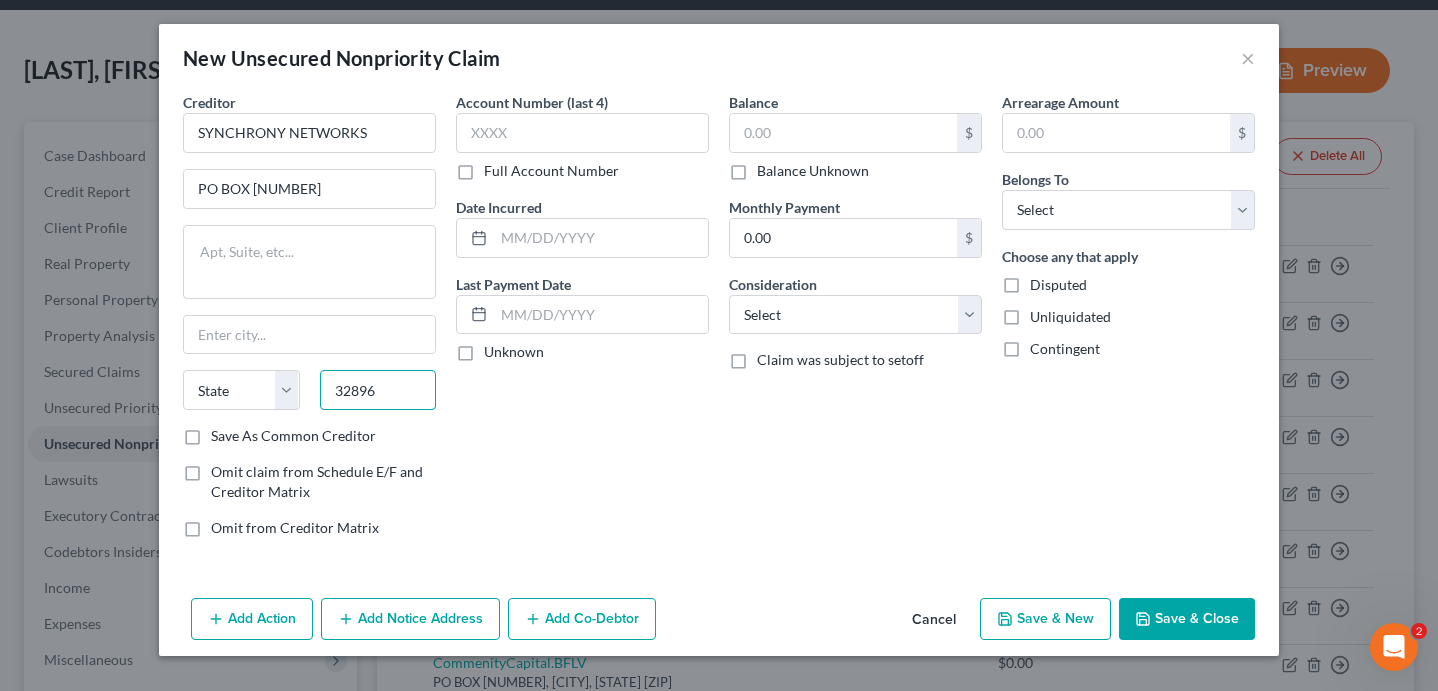 type on "32896" 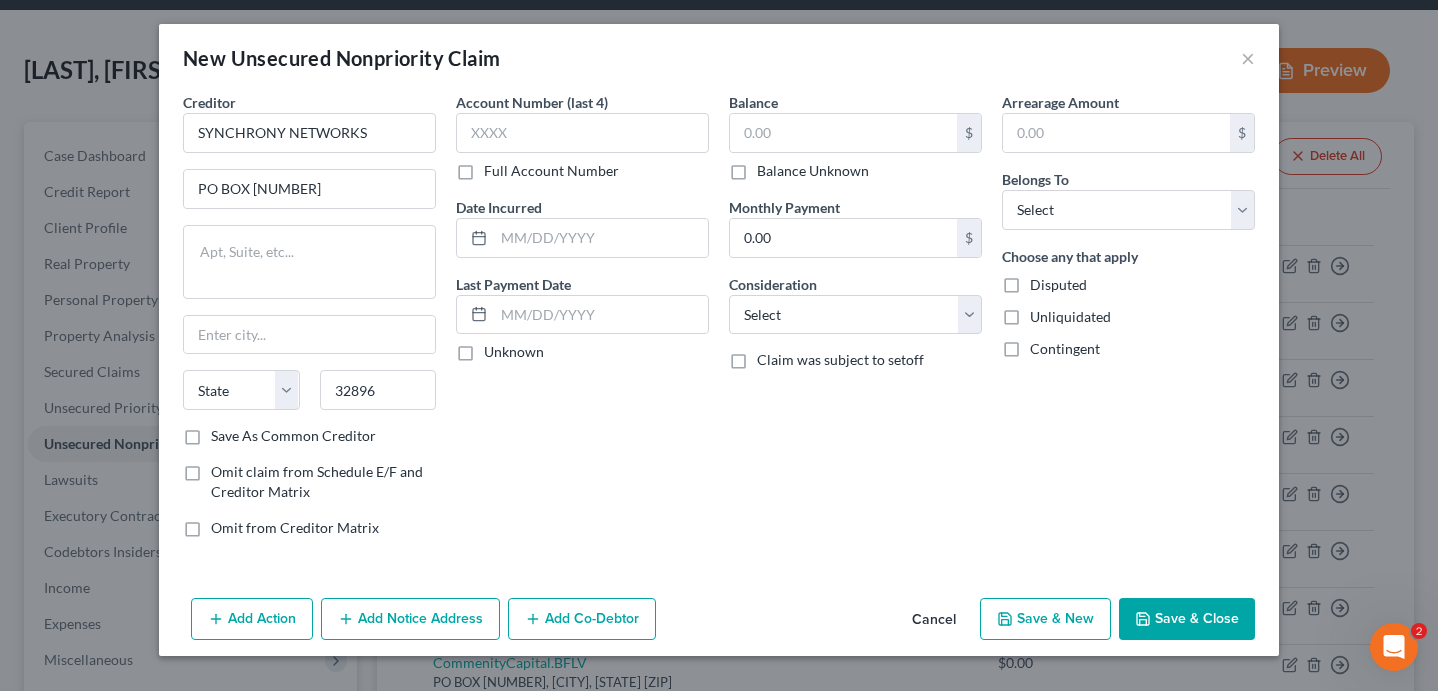 click on "Account Number (last 4)
Full Account Number
Date Incurred         Last Payment Date         Unknown" at bounding box center [582, 323] 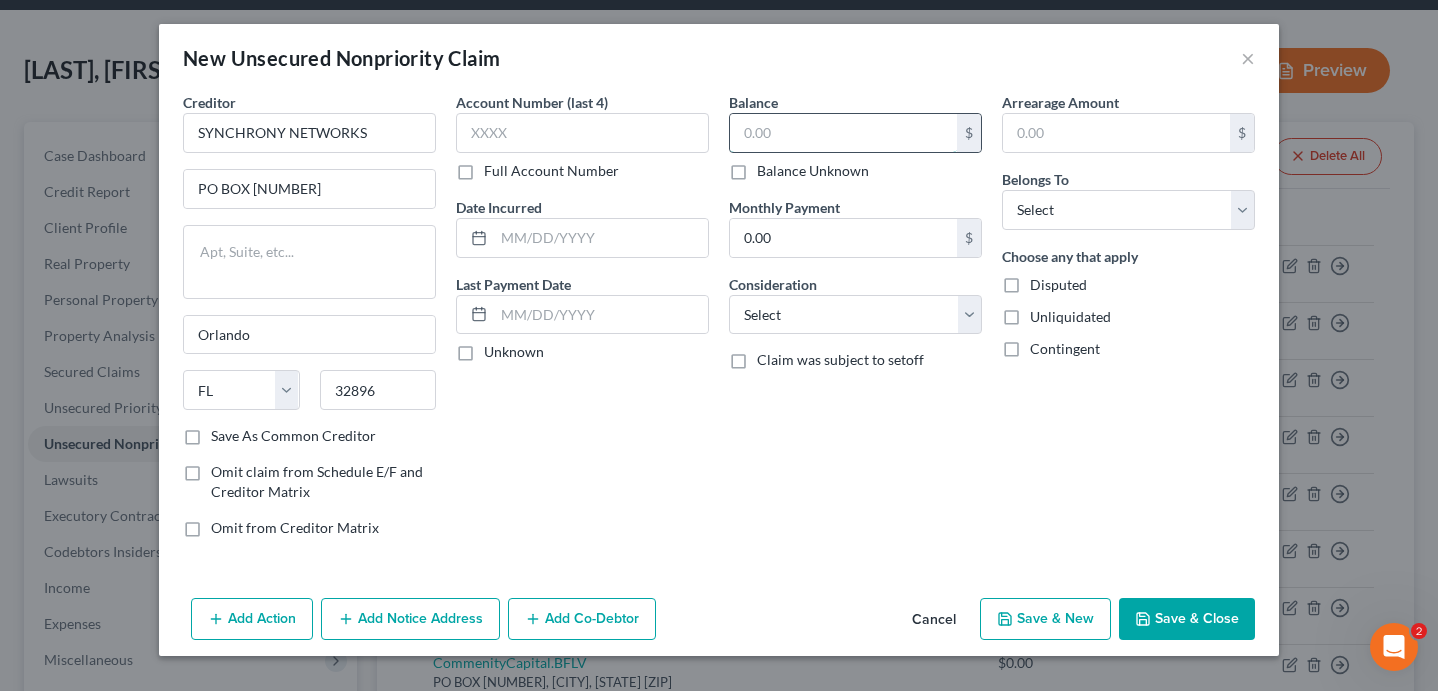 click at bounding box center (843, 133) 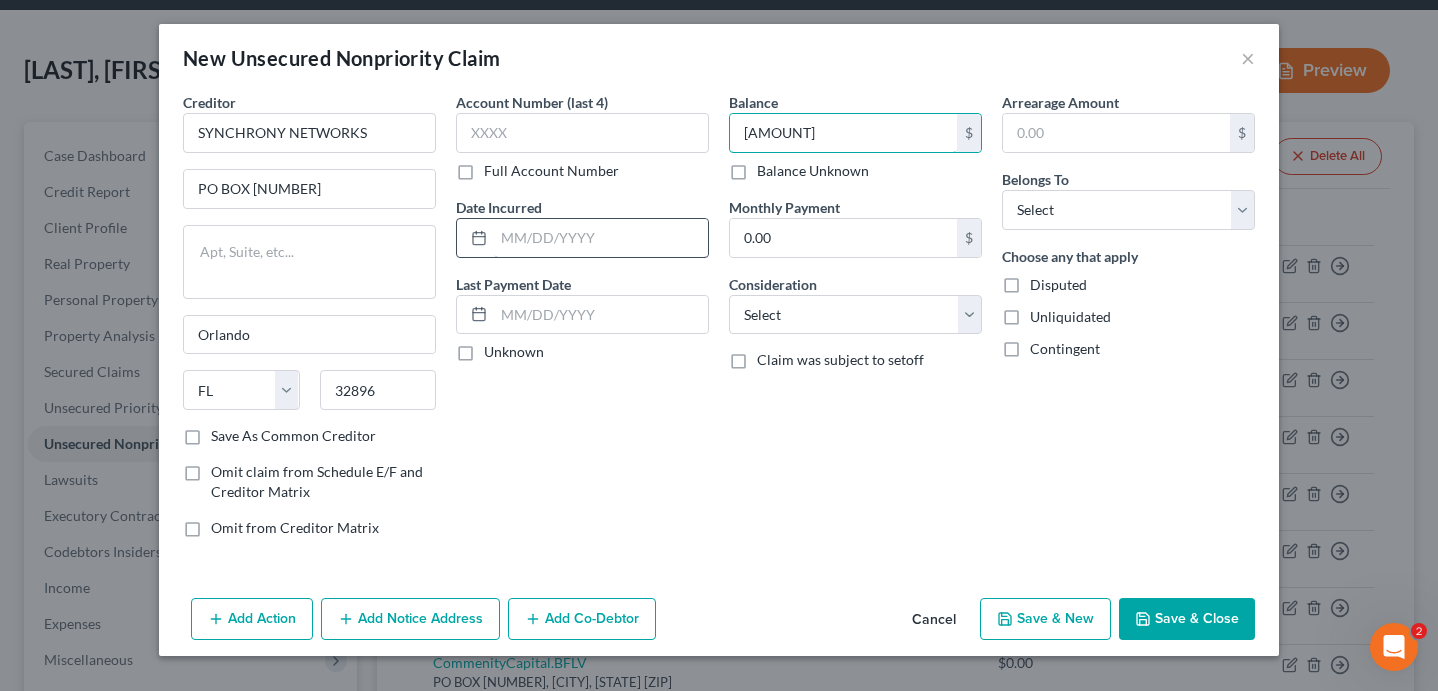 type on "[AMOUNT]" 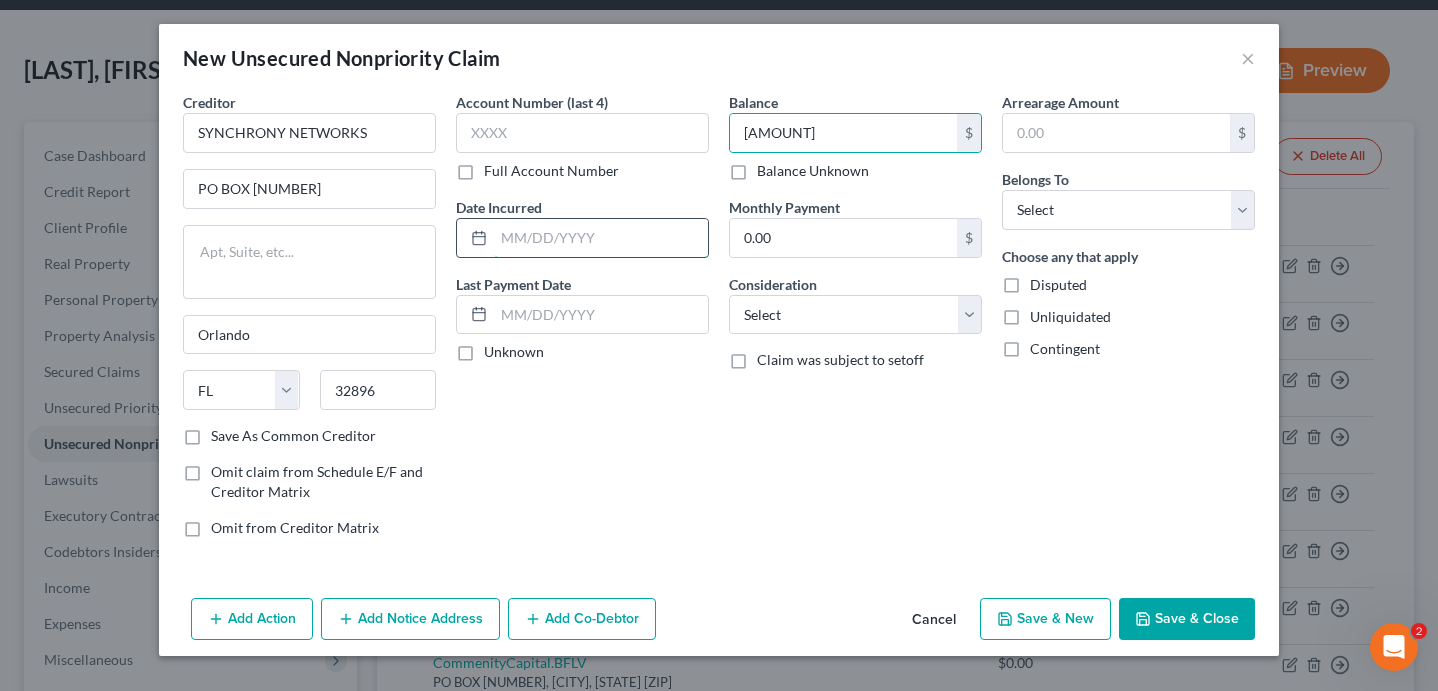 click at bounding box center (601, 238) 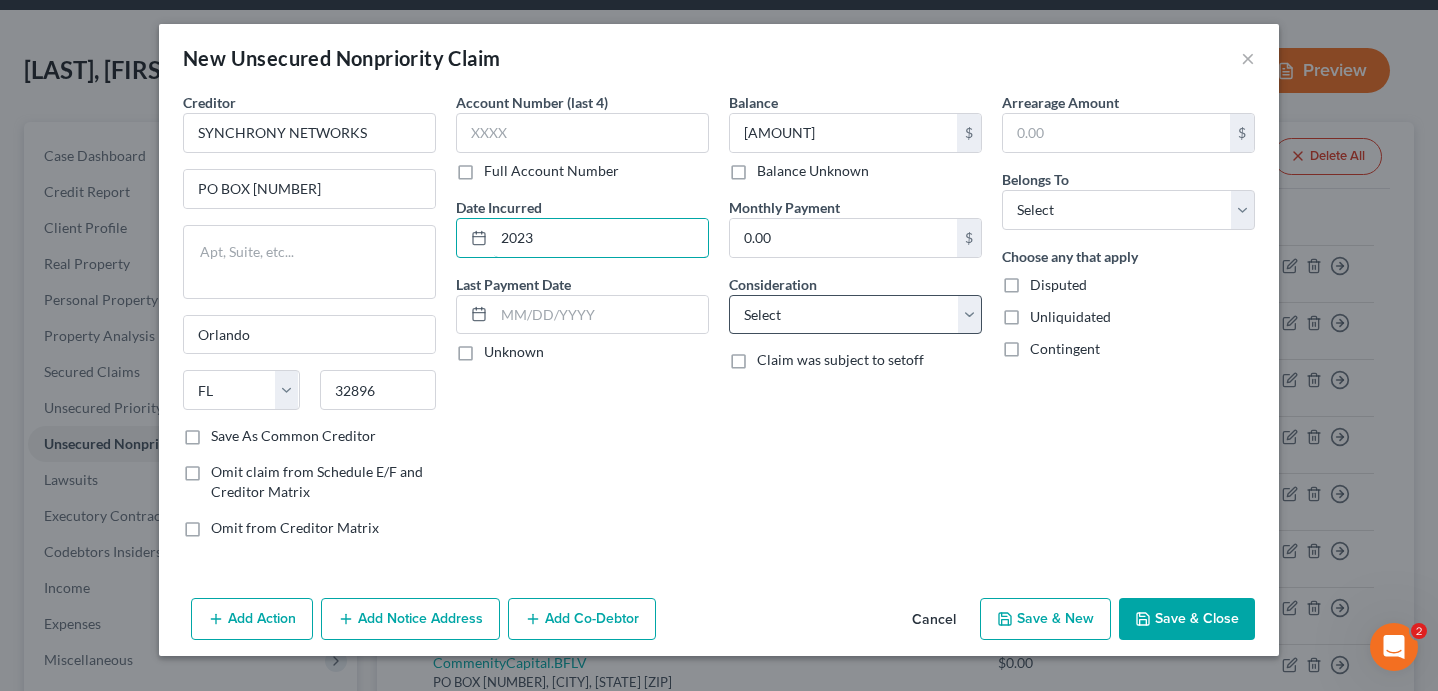 type on "2023" 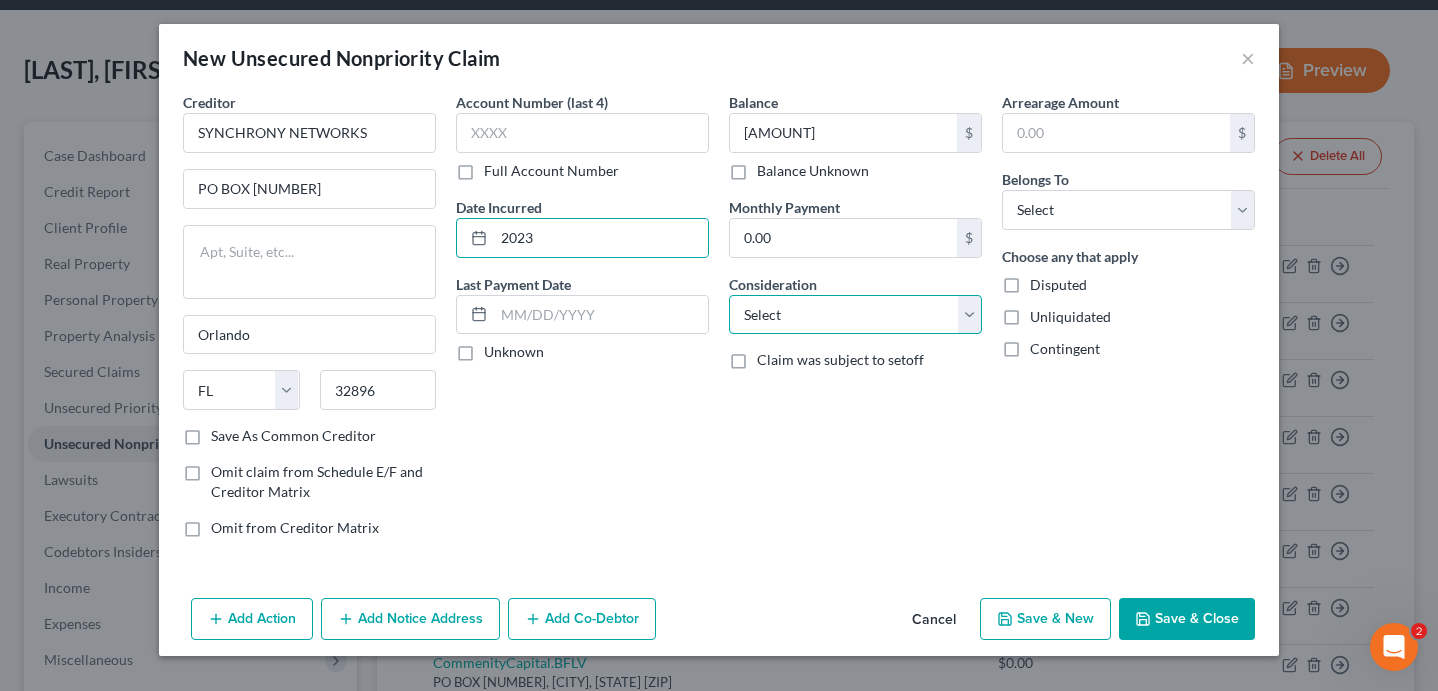 click on "Select Cable / Satellite Services Collection Agency Credit Card Debt Debt Counseling / Attorneys Deficiency Balance Domestic Support Obligations Home / Car Repairs Income Taxes Judgment Liens Medical Services Monies Loaned / Advanced Mortgage Obligation From Divorce Or Separation Obligation To Pensions Other Overdrawn Bank Account Promised To Help Pay Creditors Student Loans Suppliers And Vendors Telephone / Internet Services Utility Services" at bounding box center [855, 315] 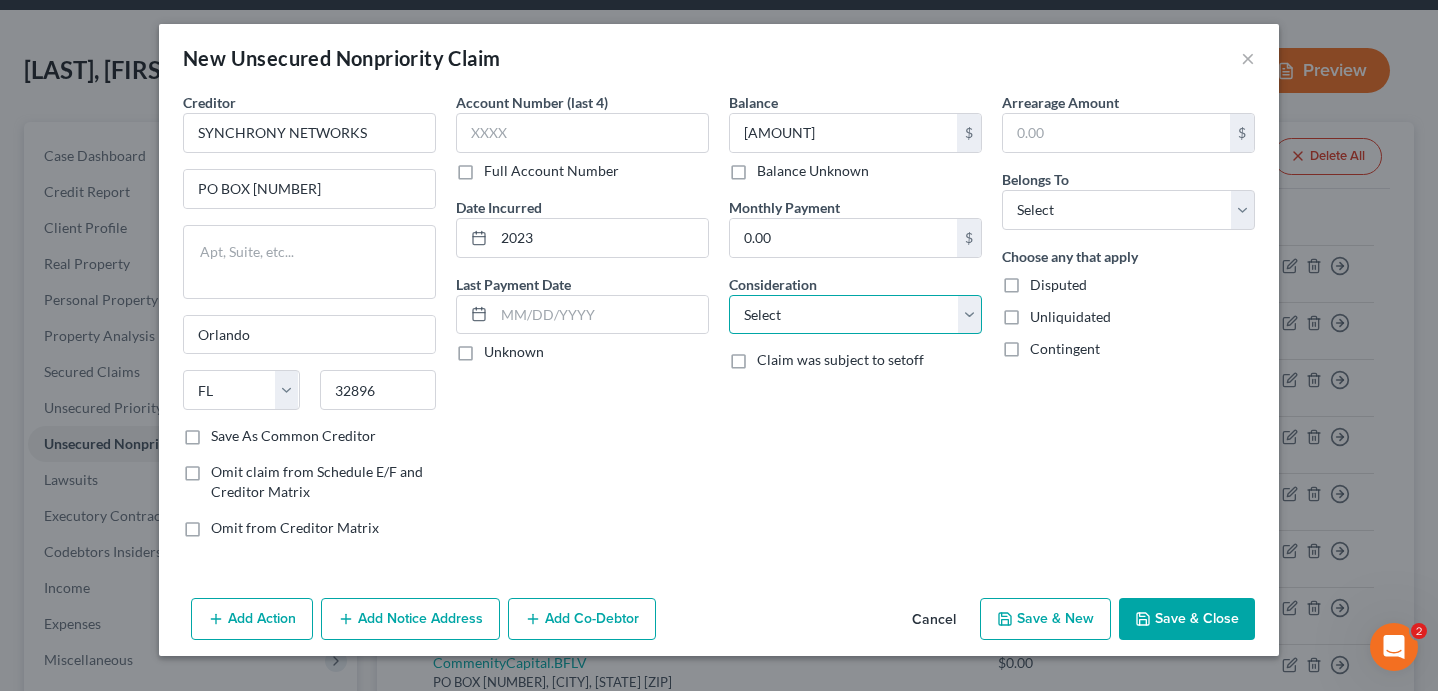 select on "2" 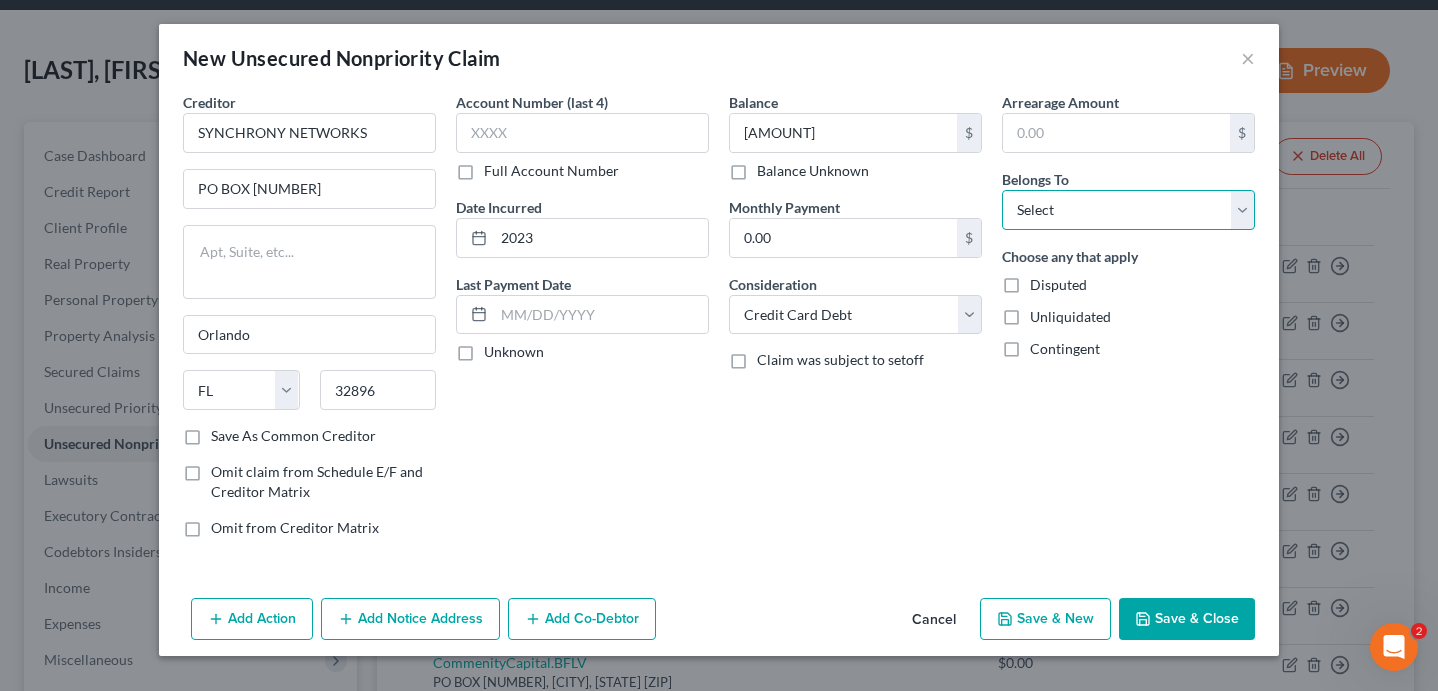 click on "Select Debtor 1 Only Debtor 2 Only Debtor 1 And Debtor 2 Only At Least One Of The Debtors And Another Community Property" at bounding box center [1128, 210] 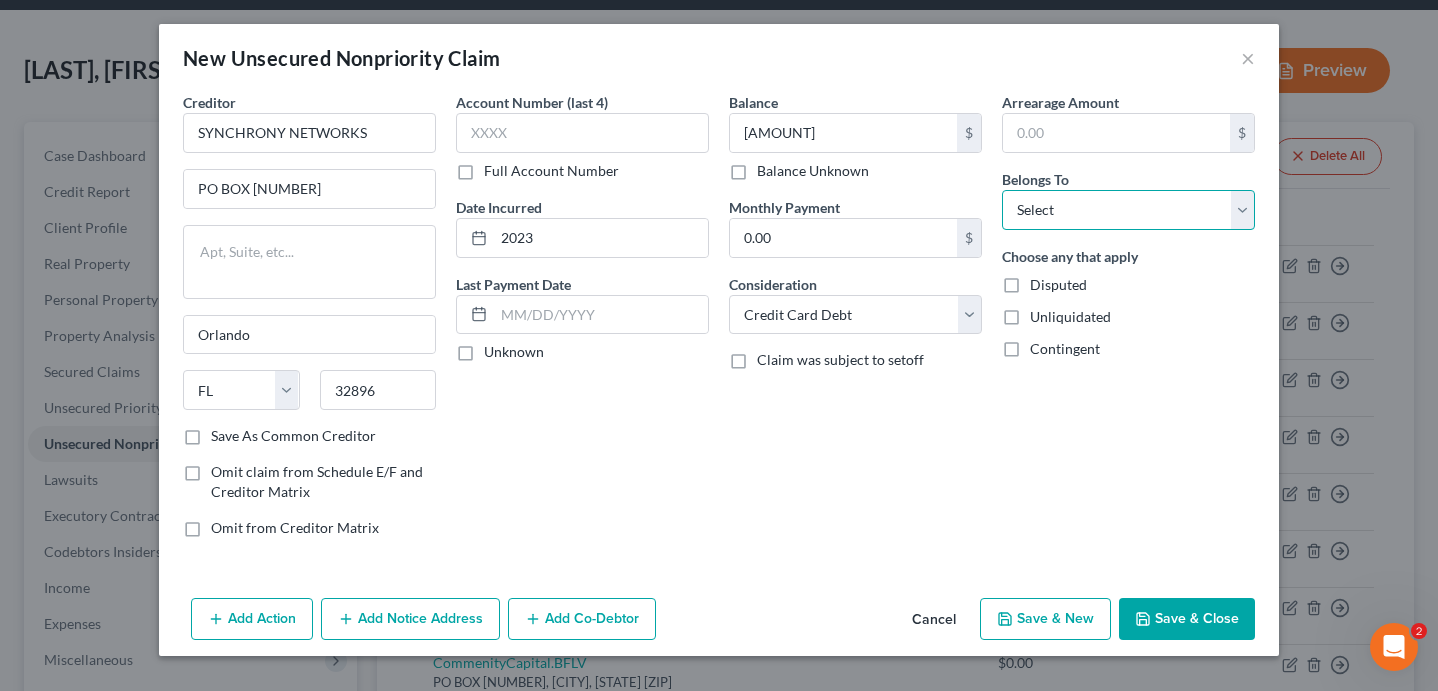 select on "0" 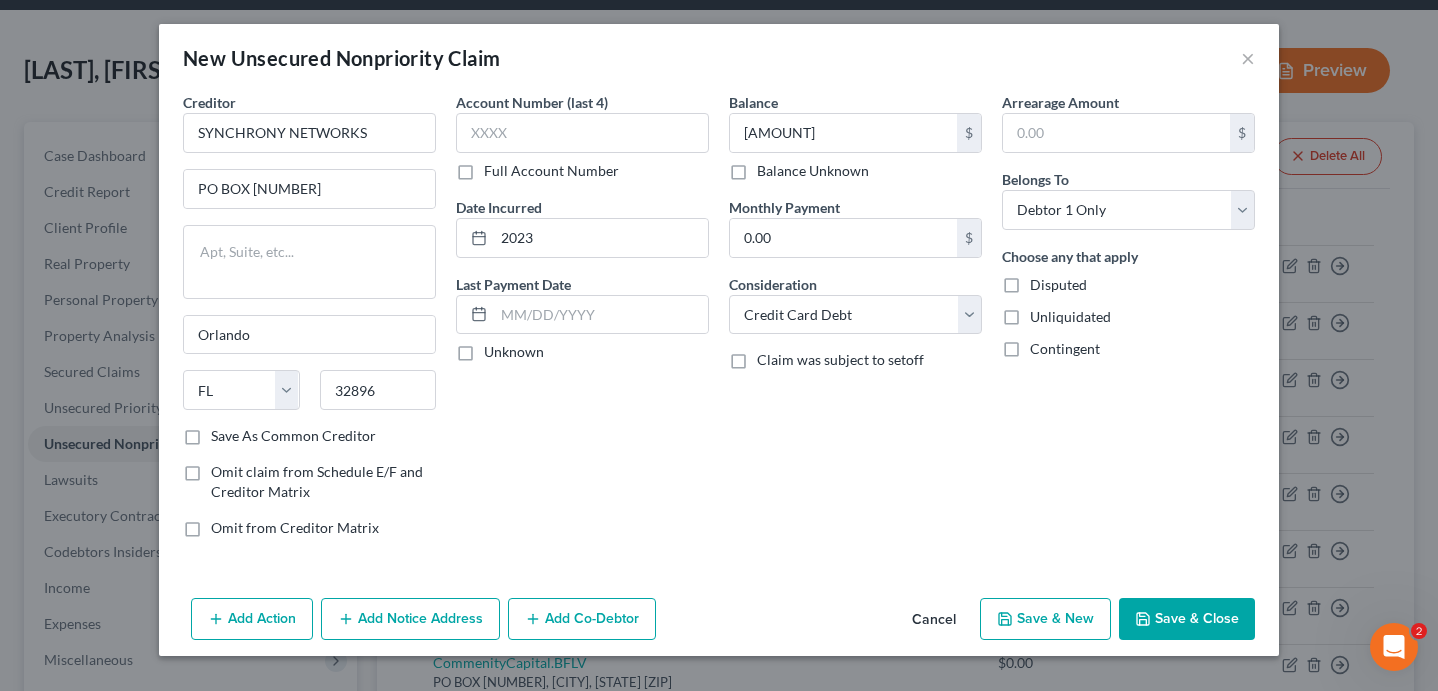 click on "Save & Close" at bounding box center (1187, 619) 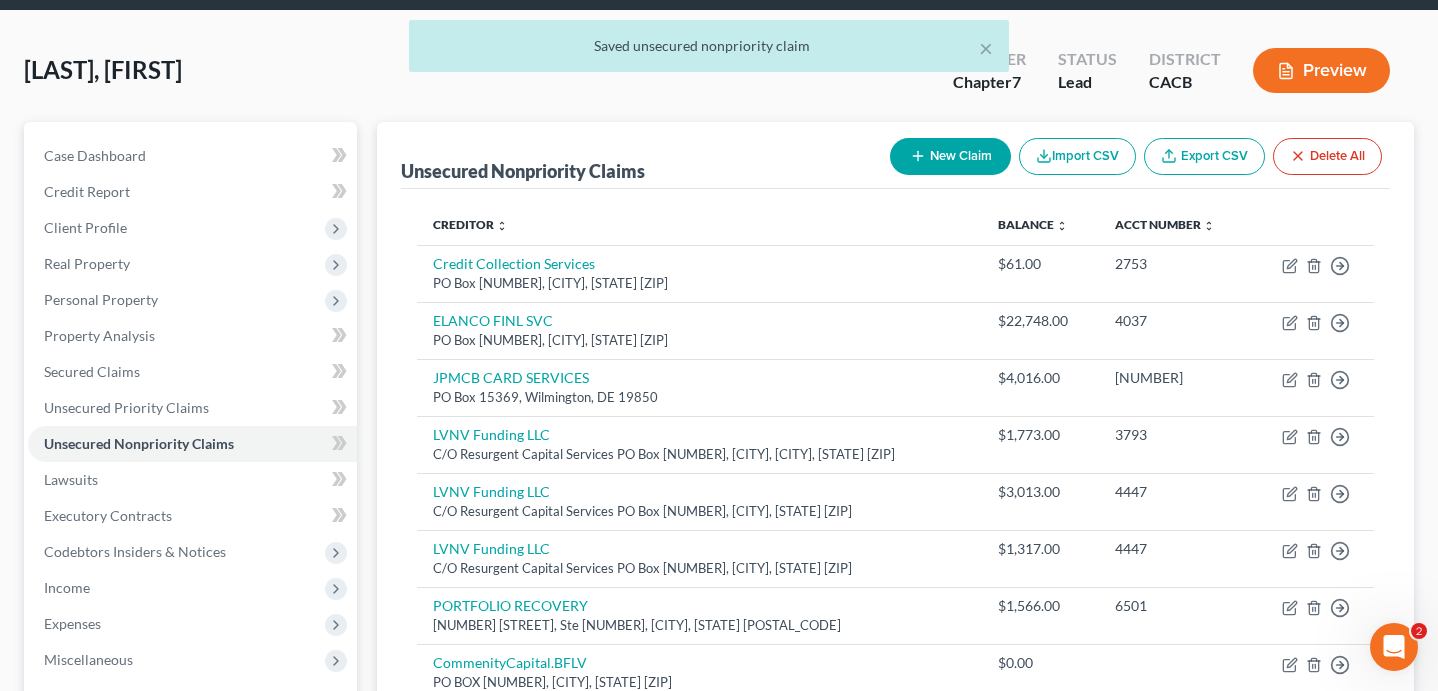 click on "New Claim" at bounding box center [950, 156] 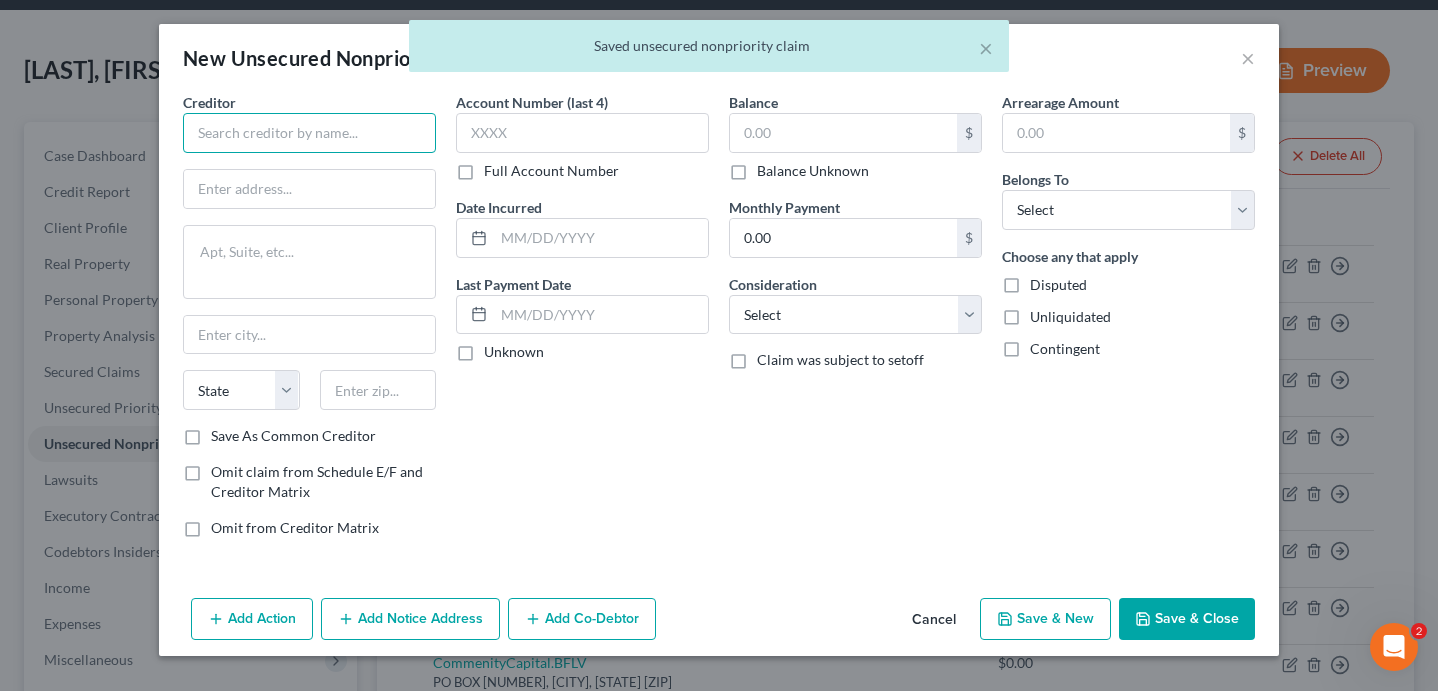 click at bounding box center (309, 133) 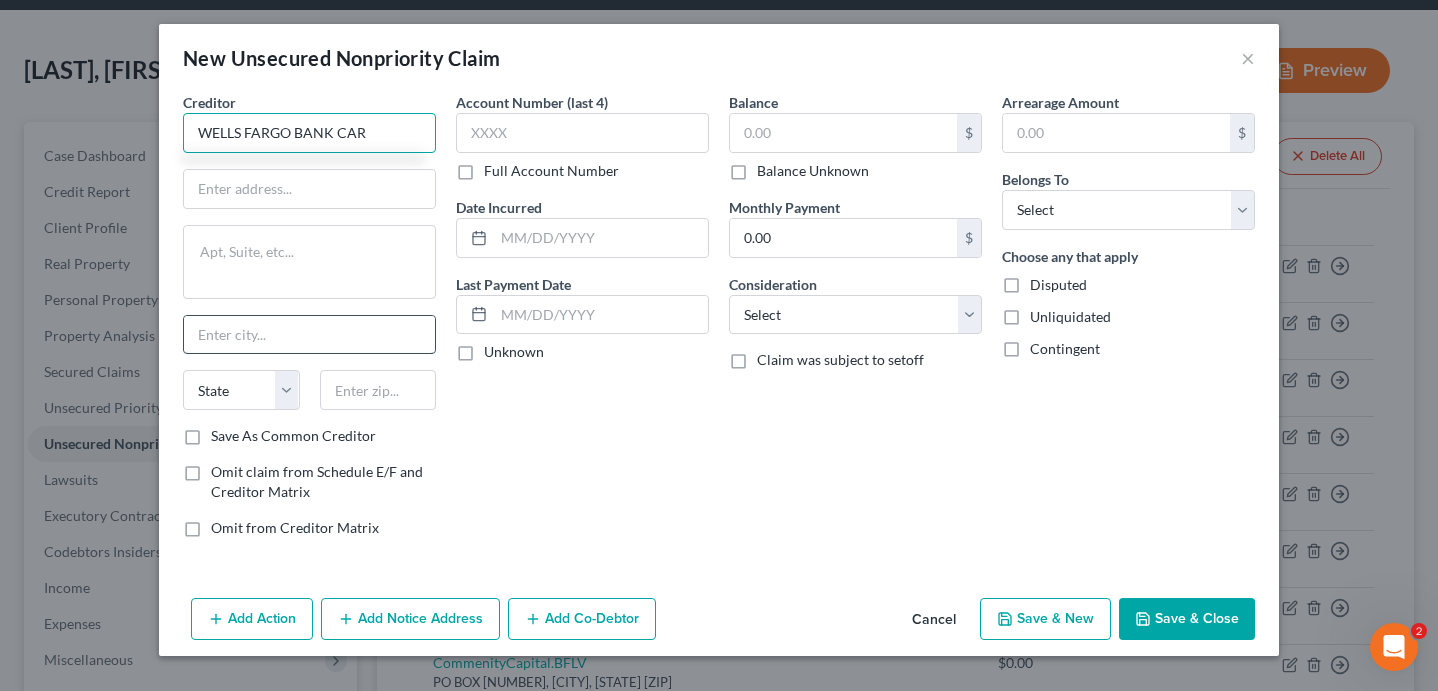 type on "WELLS FARGO BANK CAR" 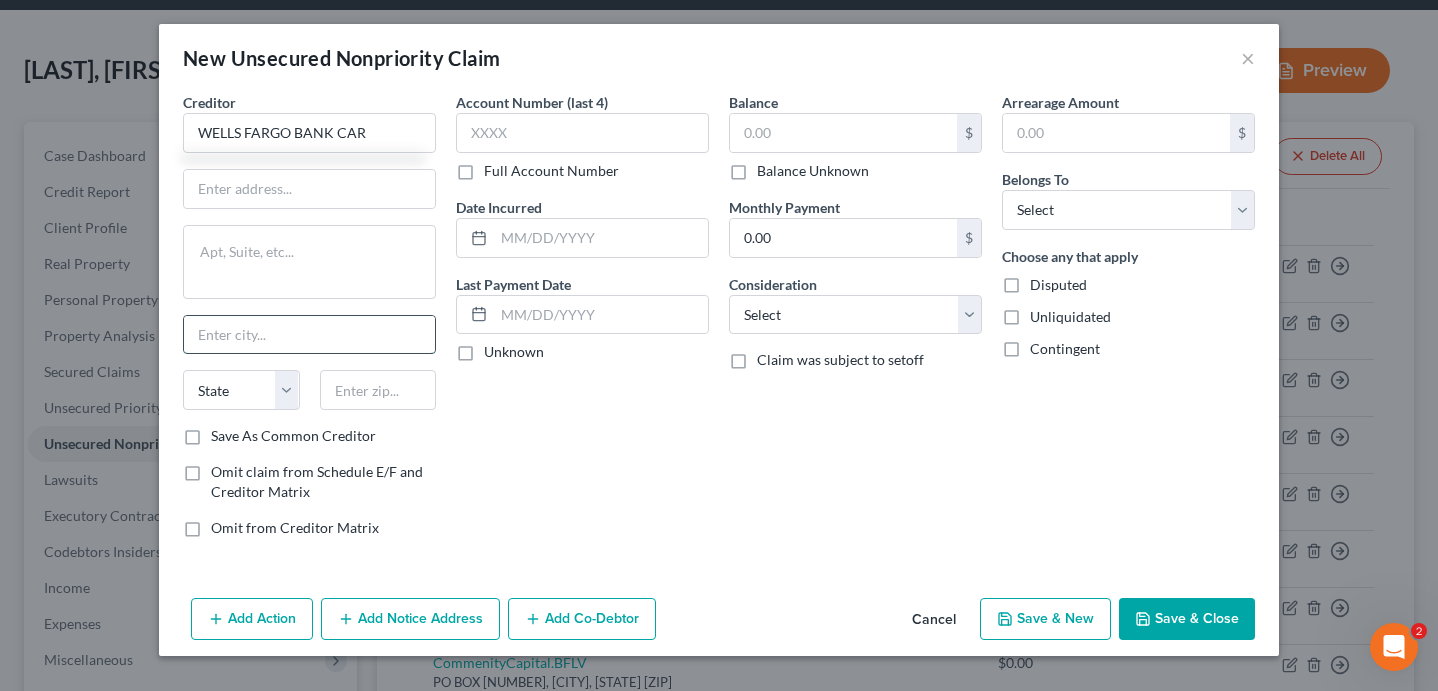 click at bounding box center (309, 335) 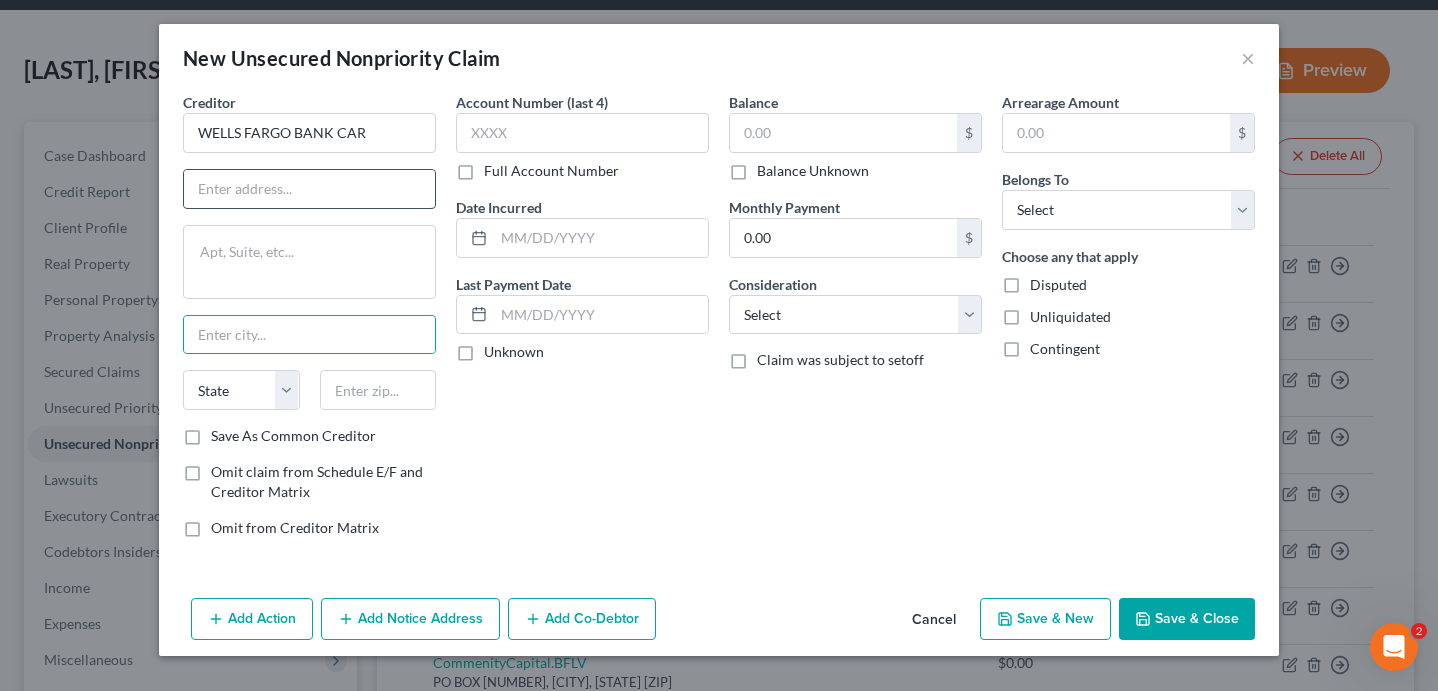 click at bounding box center [309, 189] 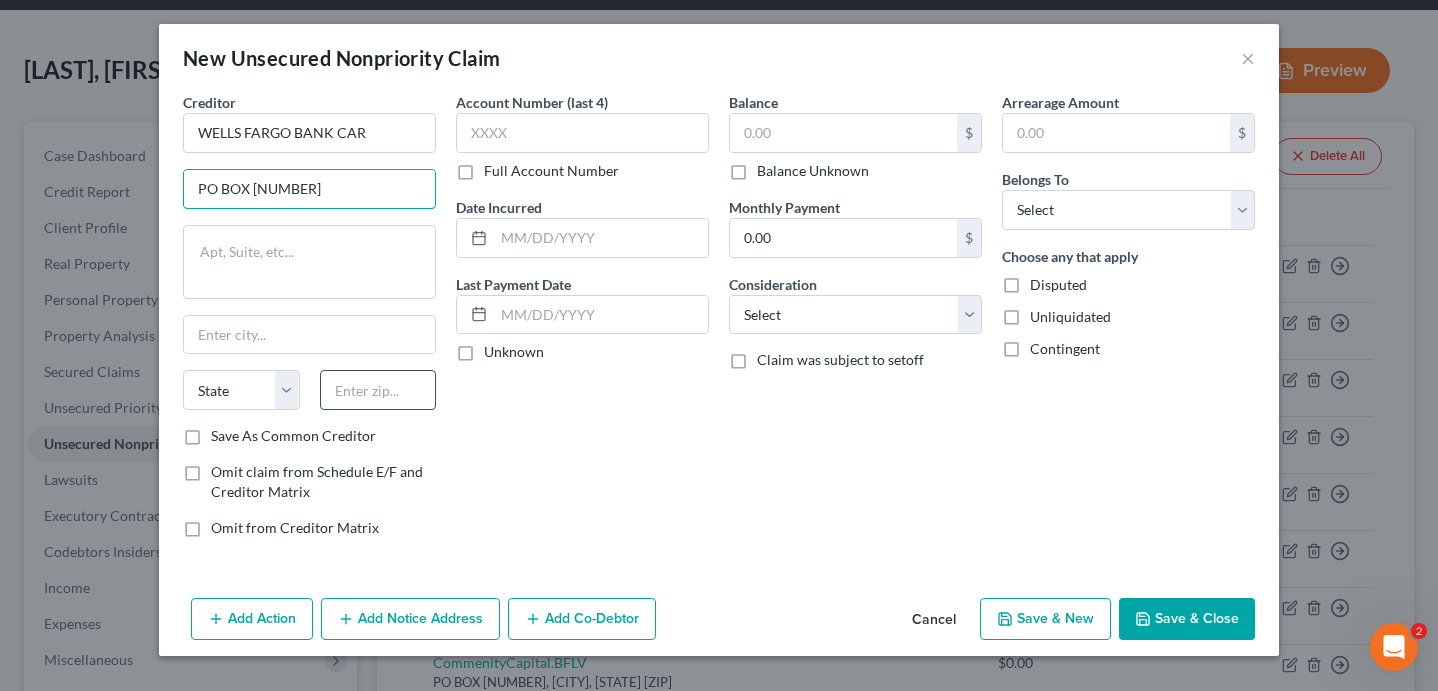 type on "PO BOX [NUMBER]" 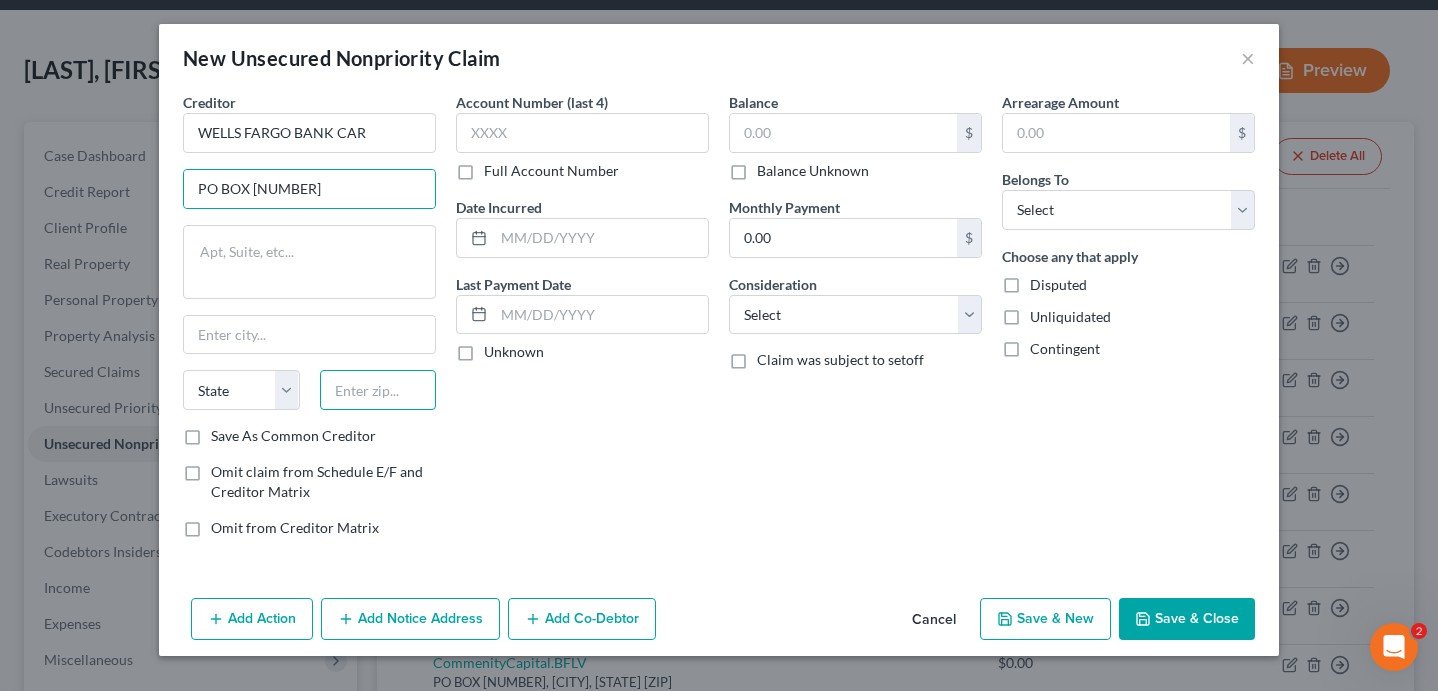 click at bounding box center [378, 390] 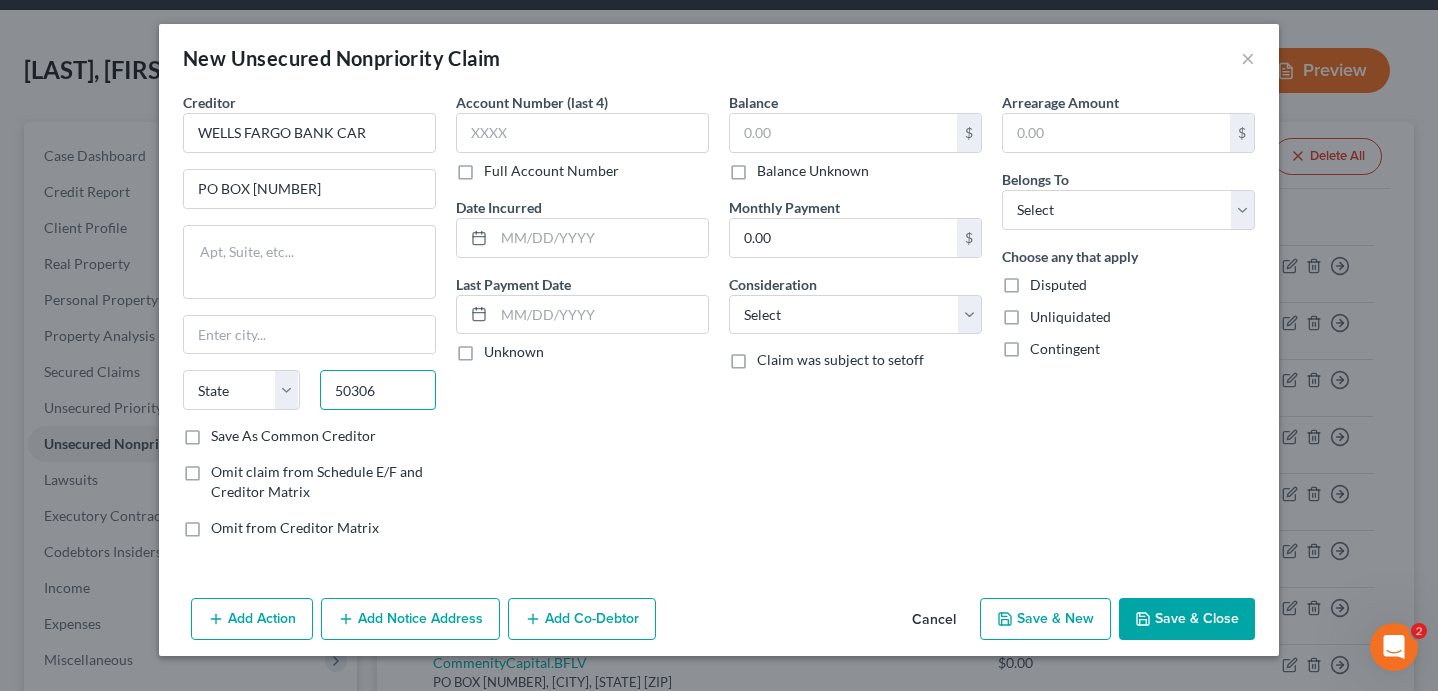 type on "50306" 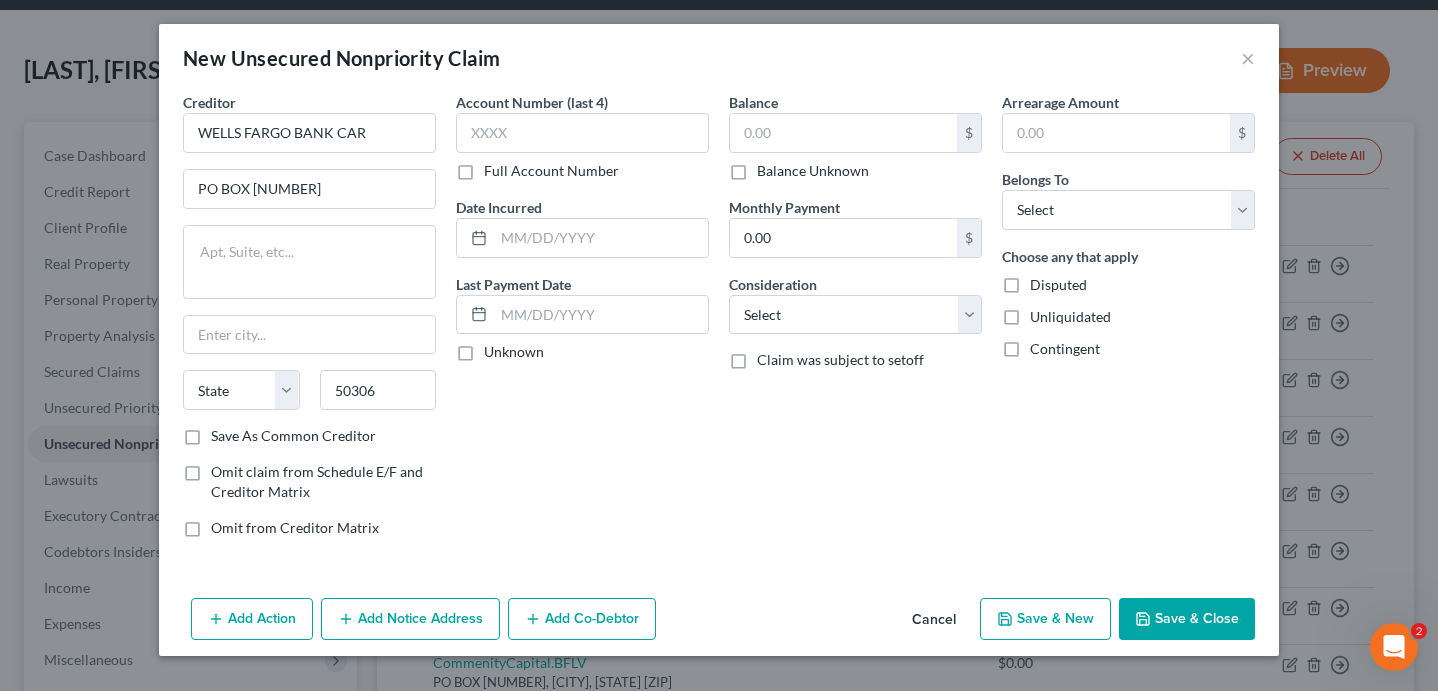 click on "Account Number (last 4)
Full Account Number
Date Incurred         Last Payment Date         Unknown" at bounding box center (582, 323) 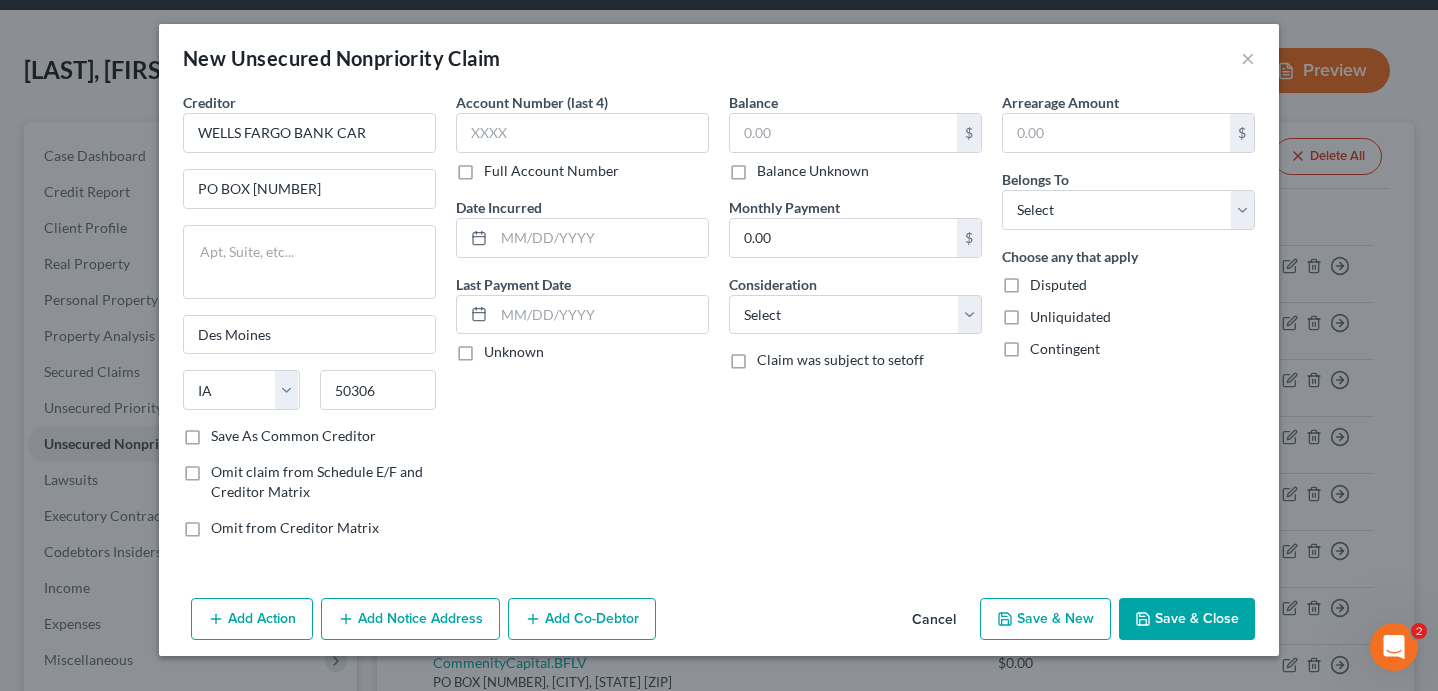click on "Account Number (last 4)
Full Account Number
Date Incurred         Last Payment Date         Unknown" at bounding box center (582, 323) 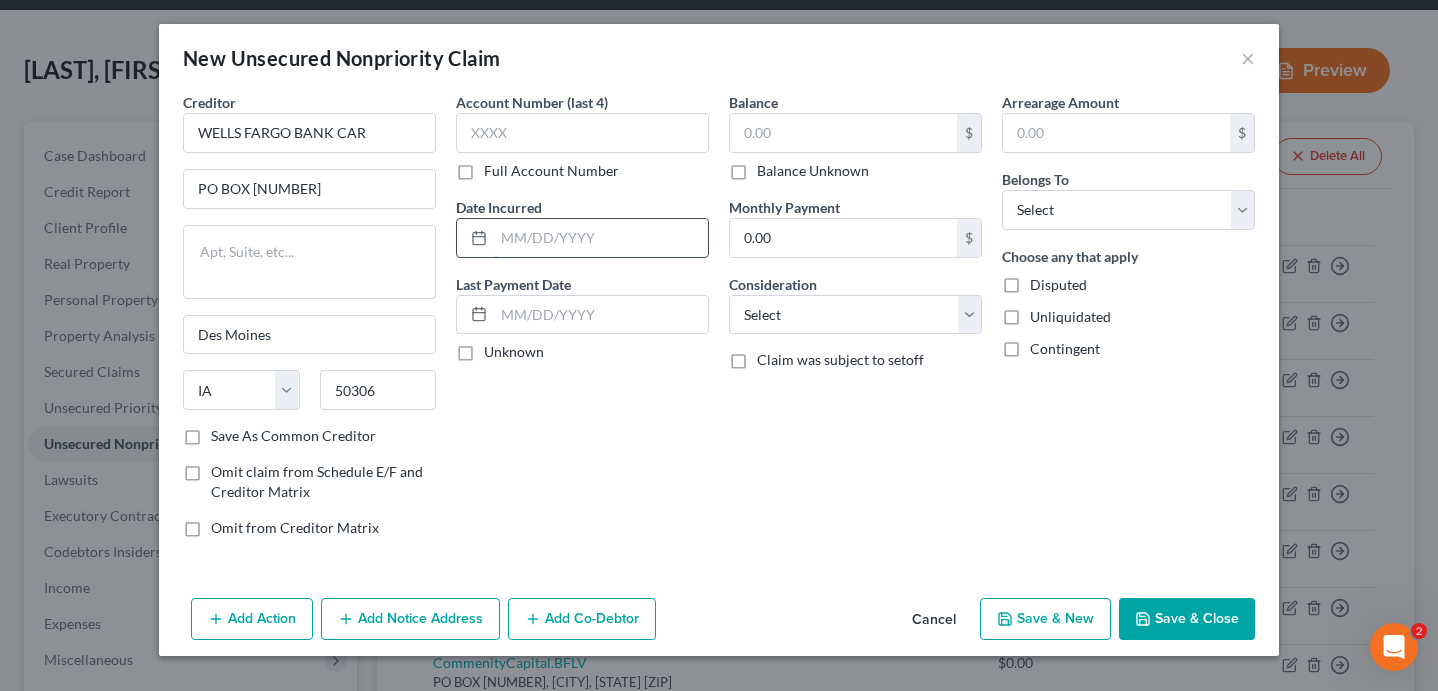 click at bounding box center (601, 238) 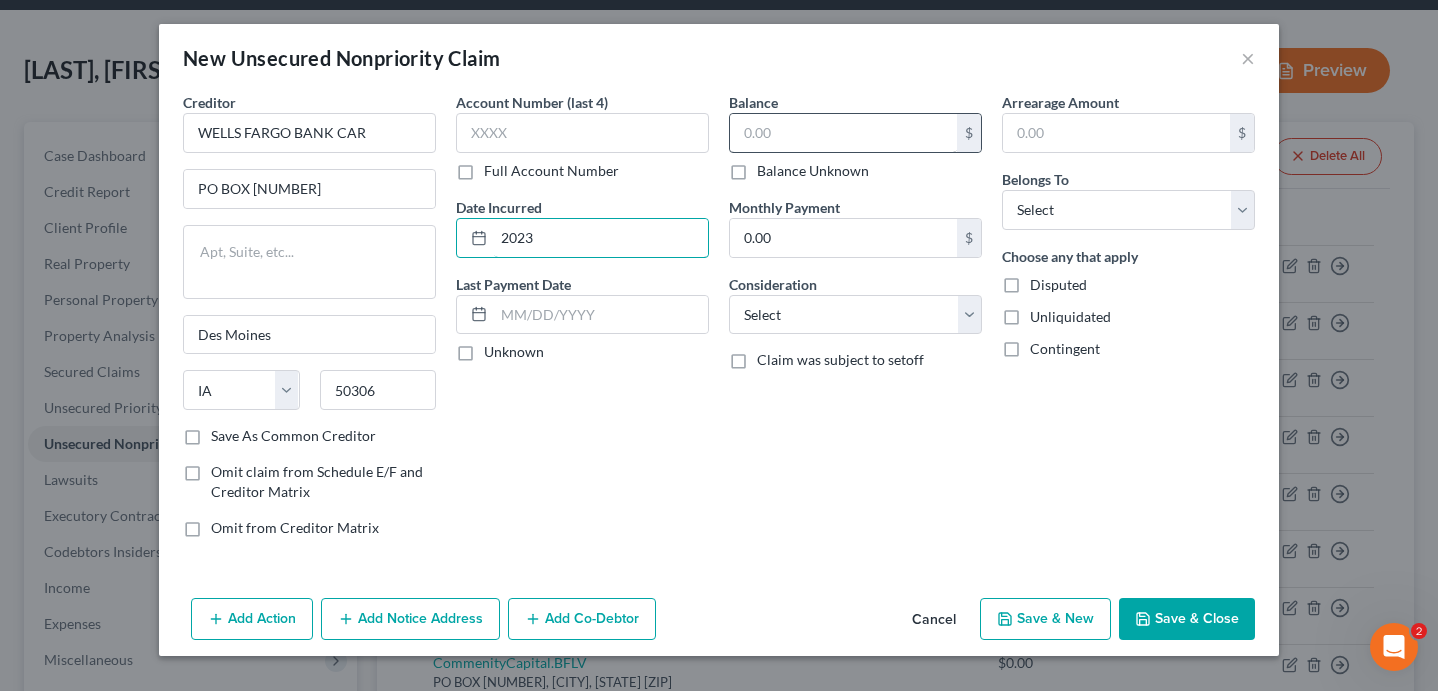 type on "2023" 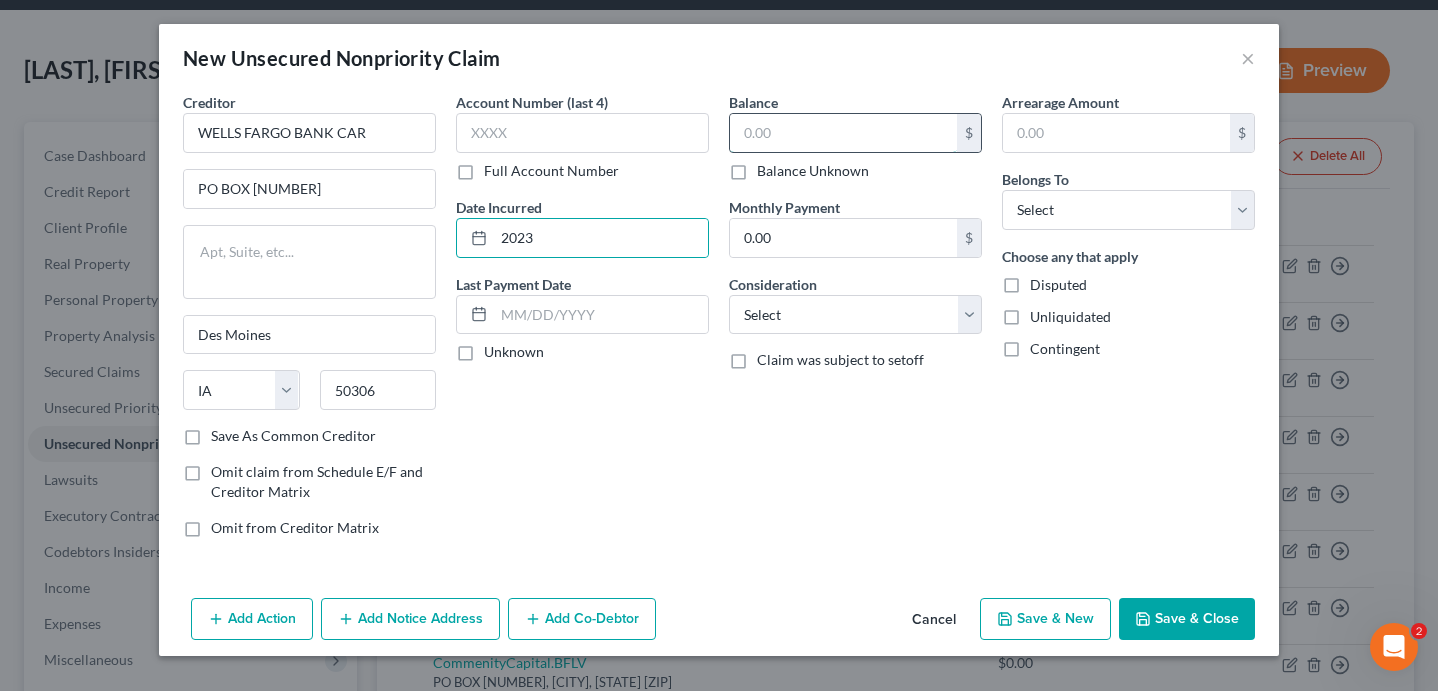 click at bounding box center (843, 133) 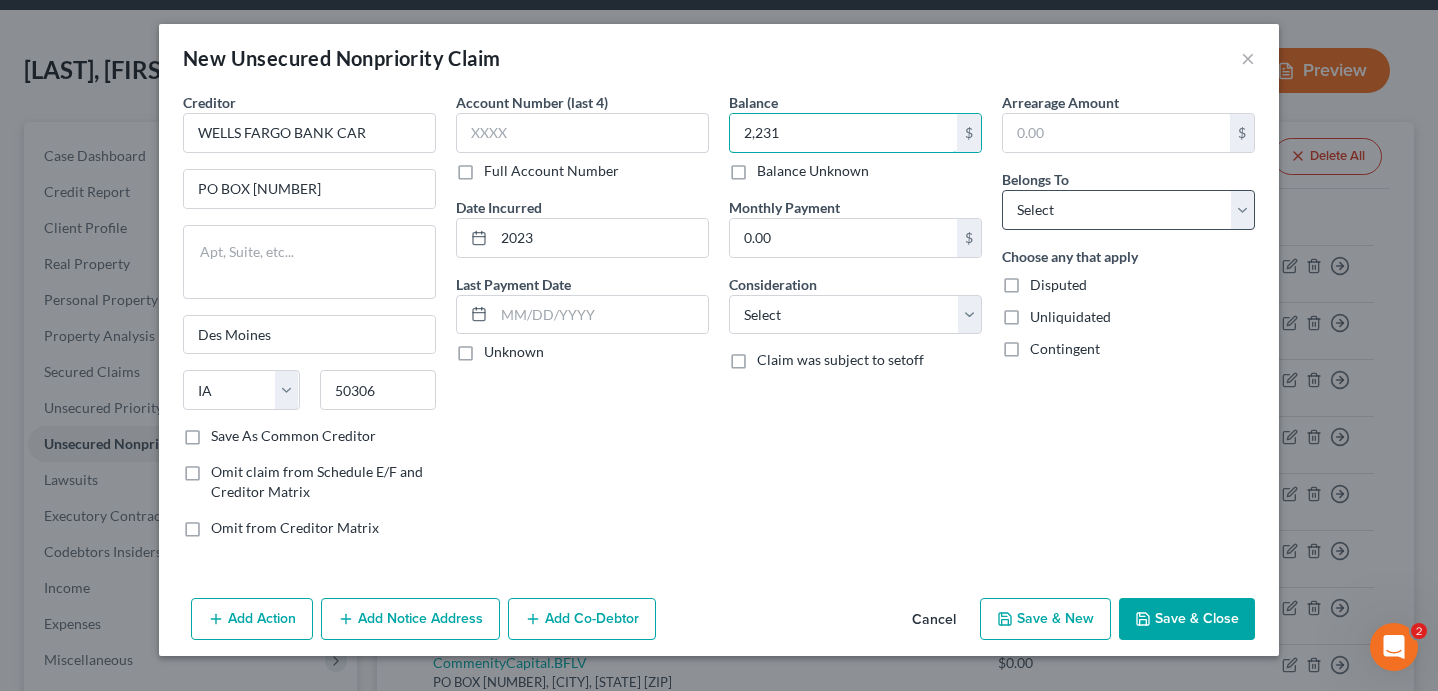 type on "2,231" 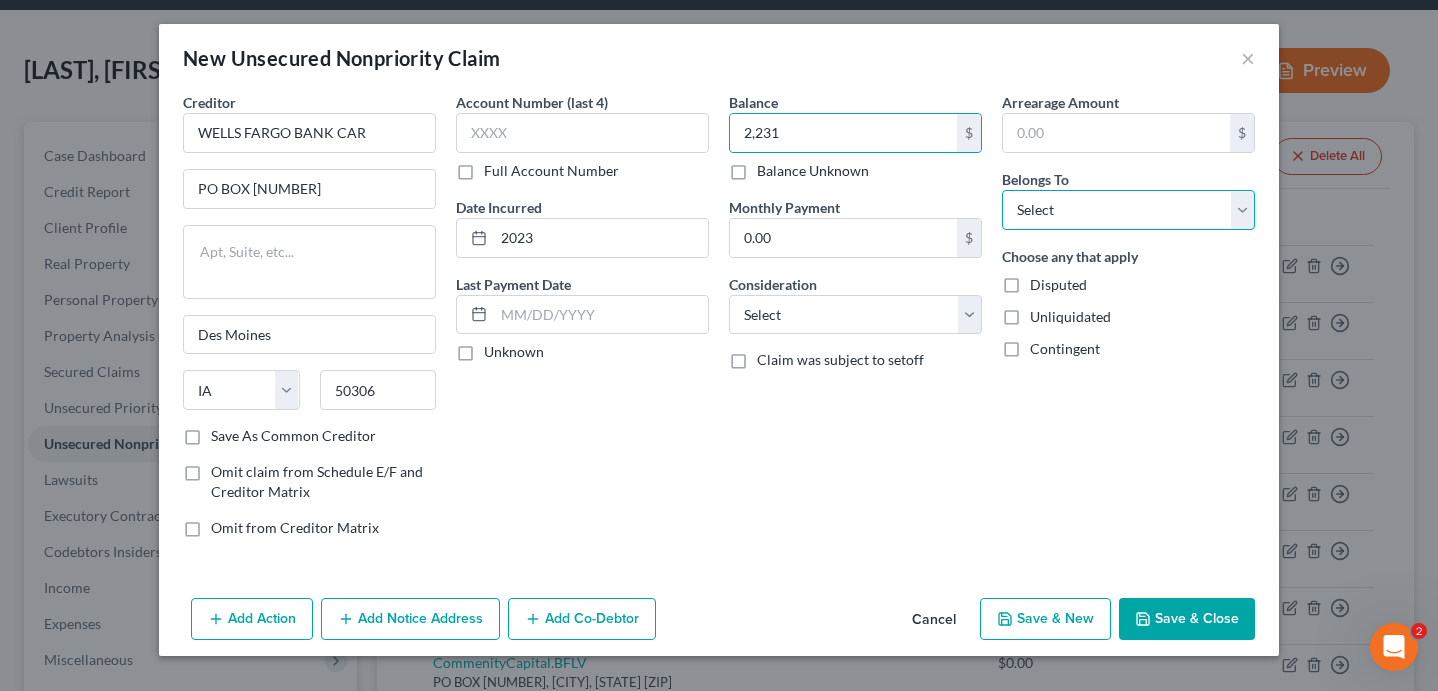click on "Select Debtor 1 Only Debtor 2 Only Debtor 1 And Debtor 2 Only At Least One Of The Debtors And Another Community Property" at bounding box center [1128, 210] 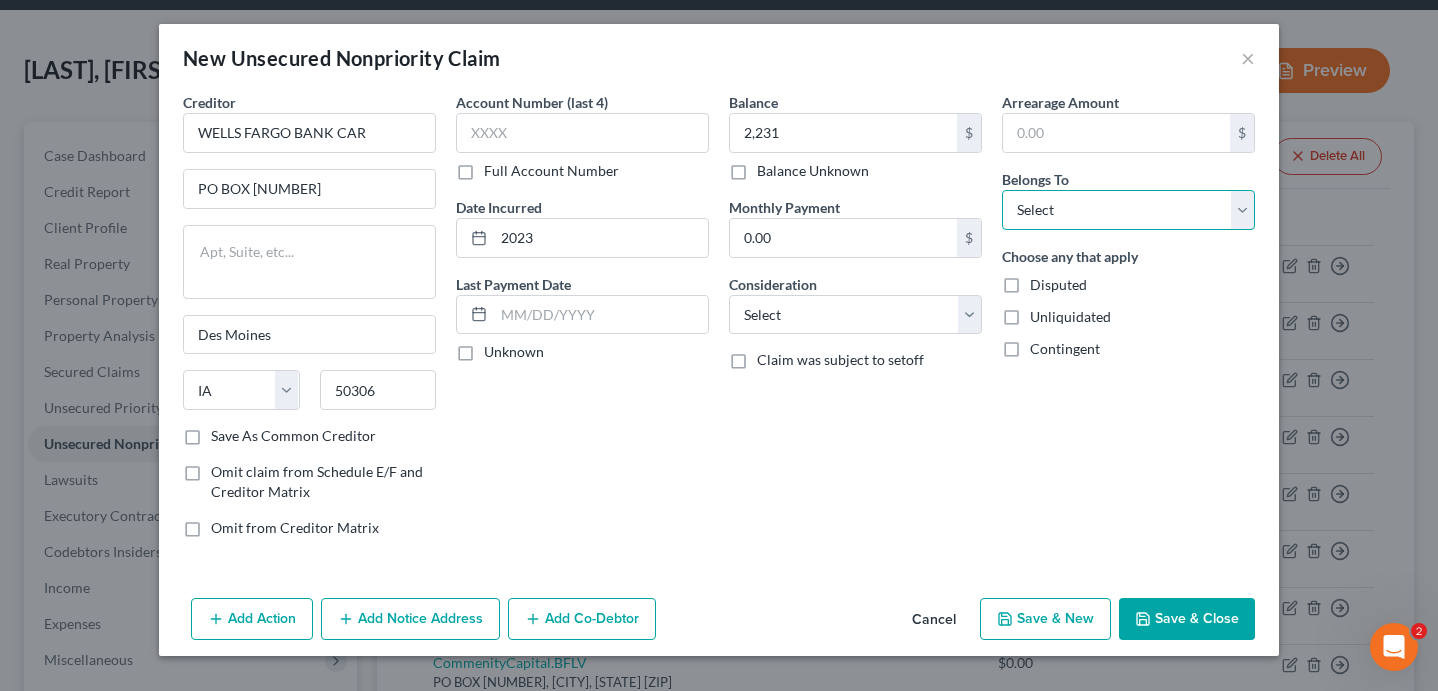 select on "0" 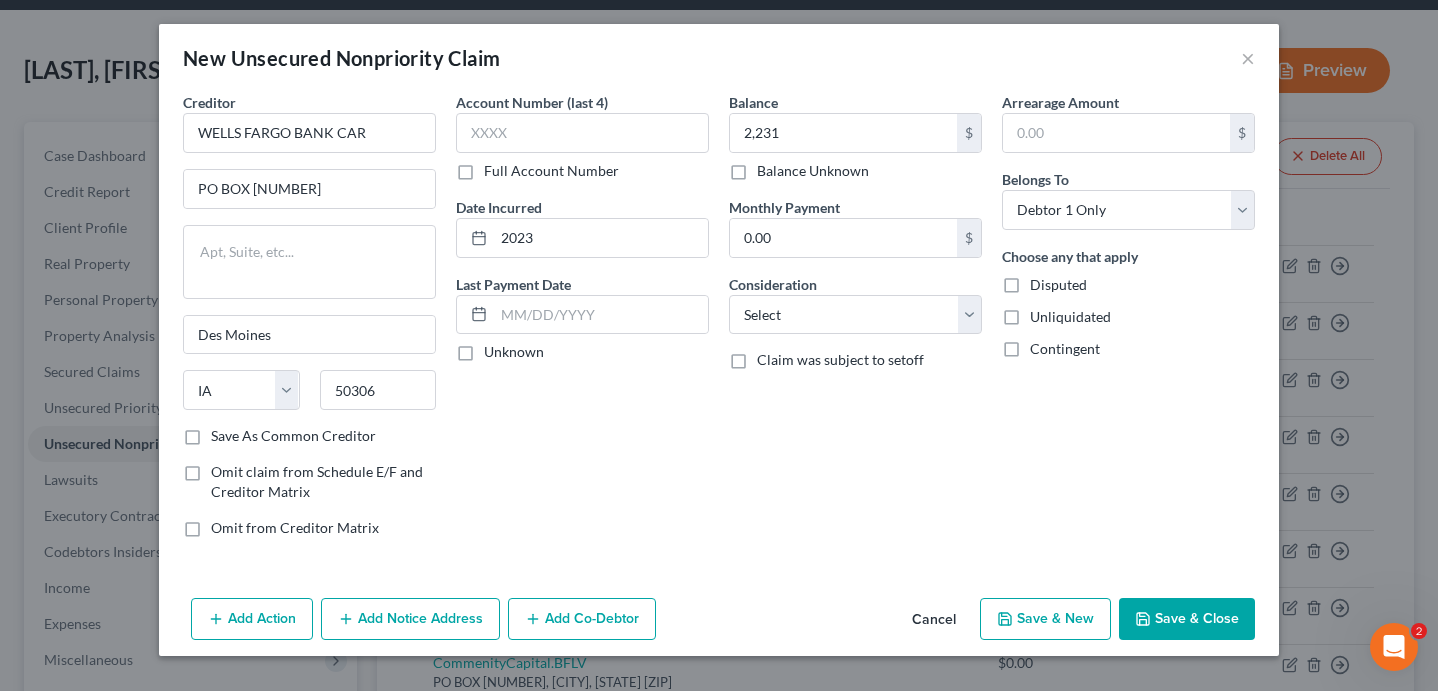 click on "Consideration Select Cable / Satellite Services Collection Agency Credit Card Debt Debt Counseling / Attorneys Deficiency Balance Domestic Support Obligations Home / Car Repairs Income Taxes Judgment Liens Medical Services Monies Loaned / Advanced Mortgage Obligation From Divorce Or Separation Obligation To Pensions Other Overdrawn Bank Account Promised To Help Pay Creditors Student Loans Suppliers And Vendors Telephone / Internet Services Utility Services" at bounding box center [855, 304] 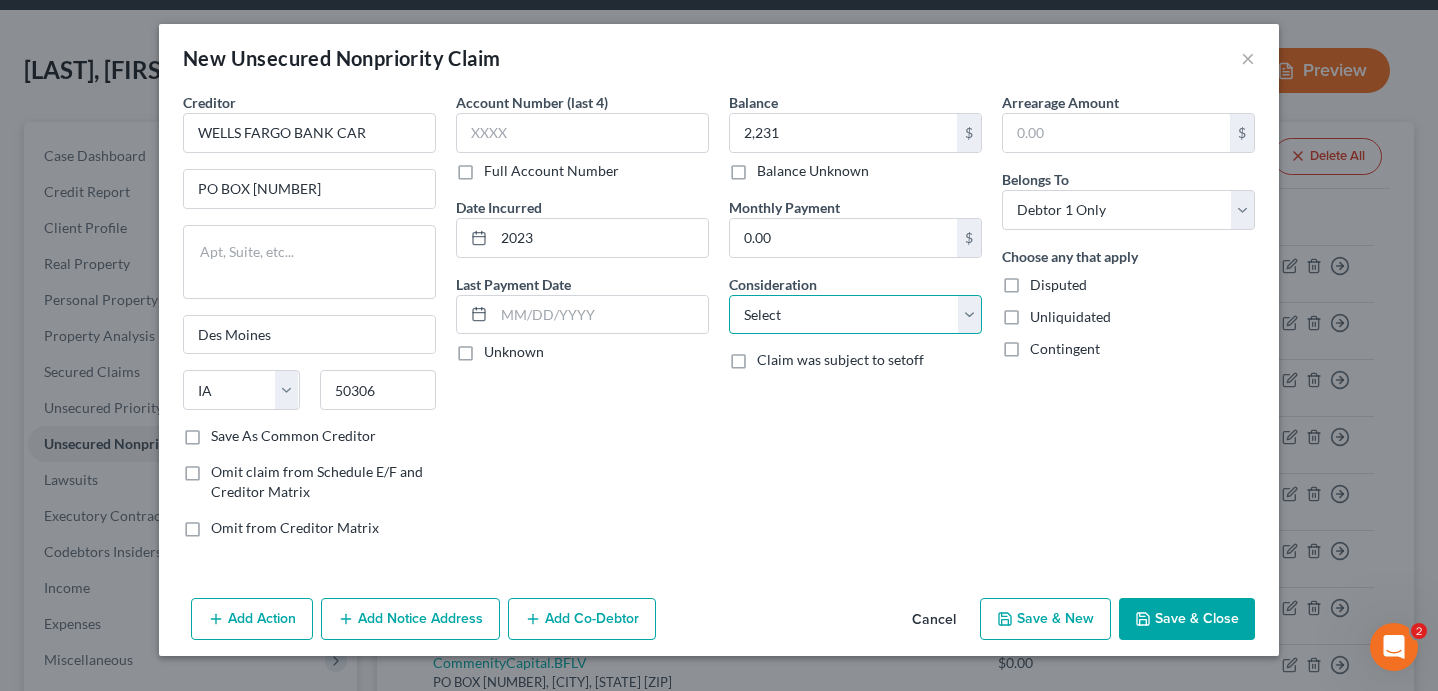 click on "Select Cable / Satellite Services Collection Agency Credit Card Debt Debt Counseling / Attorneys Deficiency Balance Domestic Support Obligations Home / Car Repairs Income Taxes Judgment Liens Medical Services Monies Loaned / Advanced Mortgage Obligation From Divorce Or Separation Obligation To Pensions Other Overdrawn Bank Account Promised To Help Pay Creditors Student Loans Suppliers And Vendors Telephone / Internet Services Utility Services" at bounding box center (855, 315) 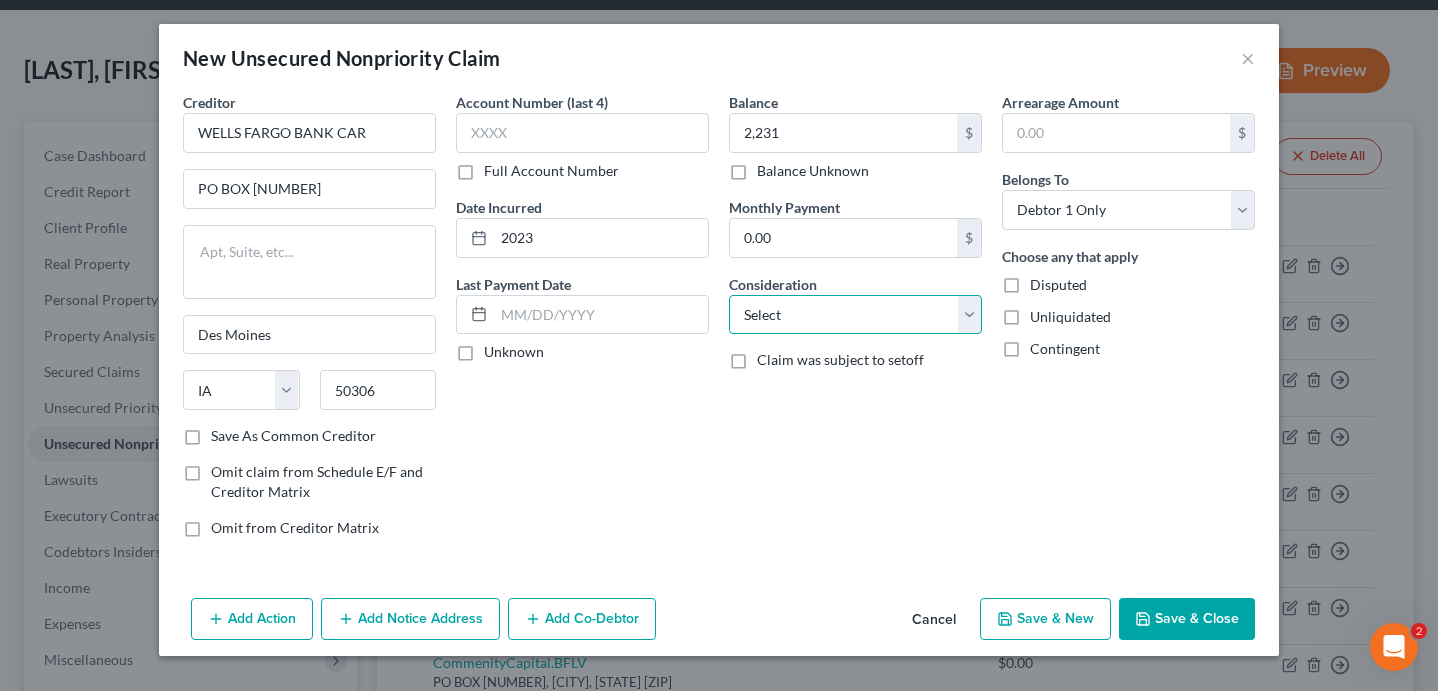 select on "14" 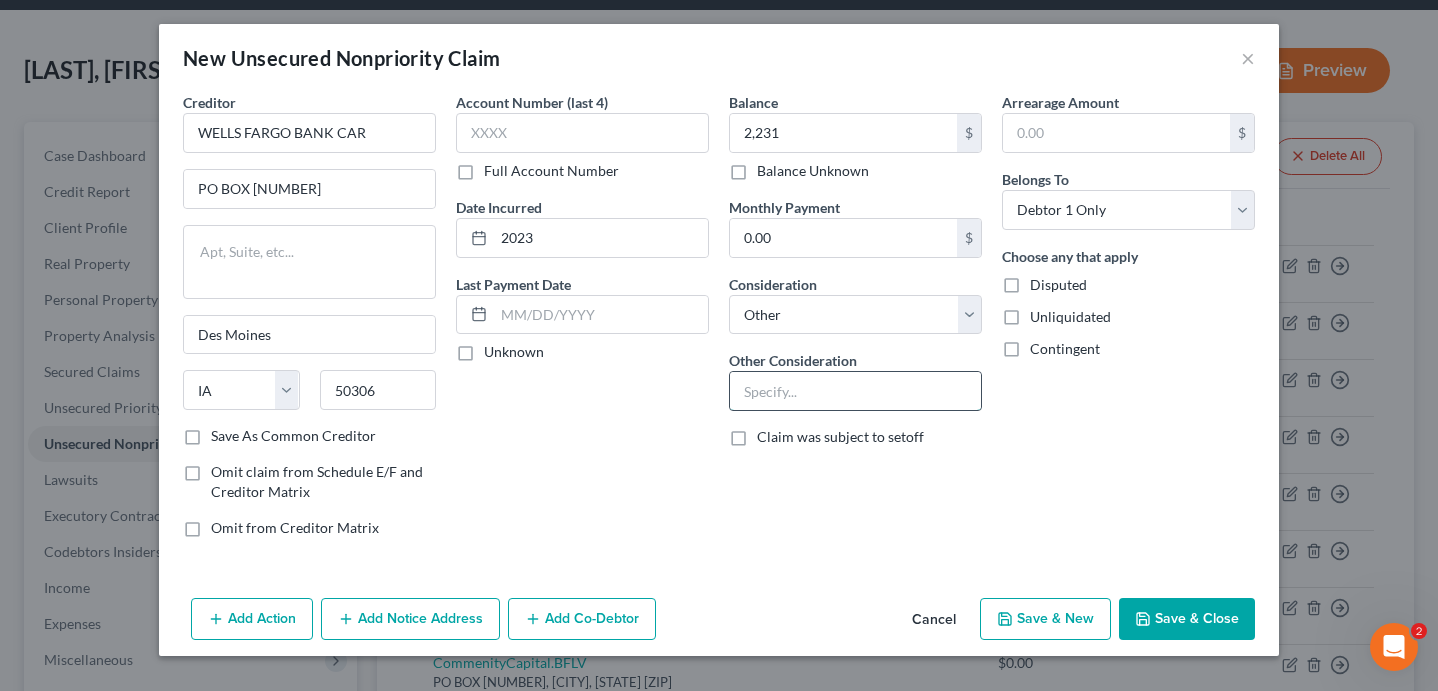 click at bounding box center [855, 391] 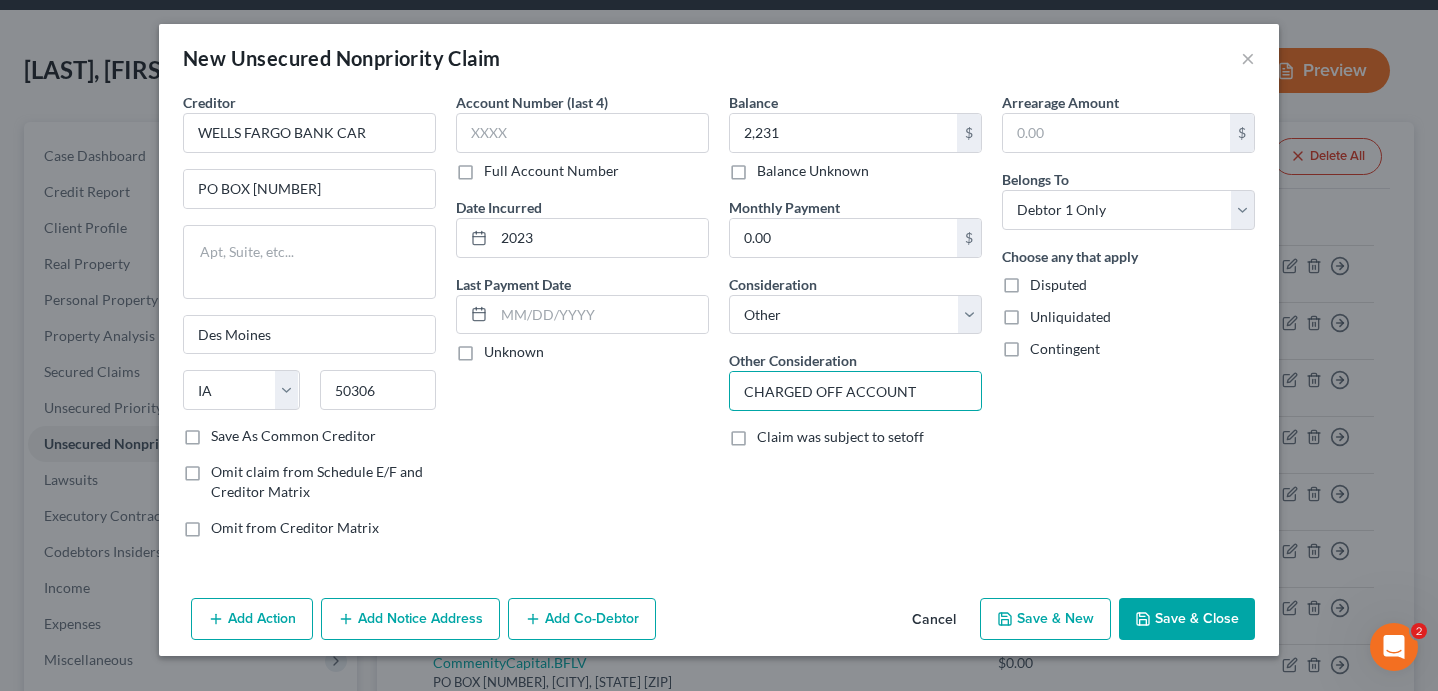 type on "CHARGED OFF ACCOUNT" 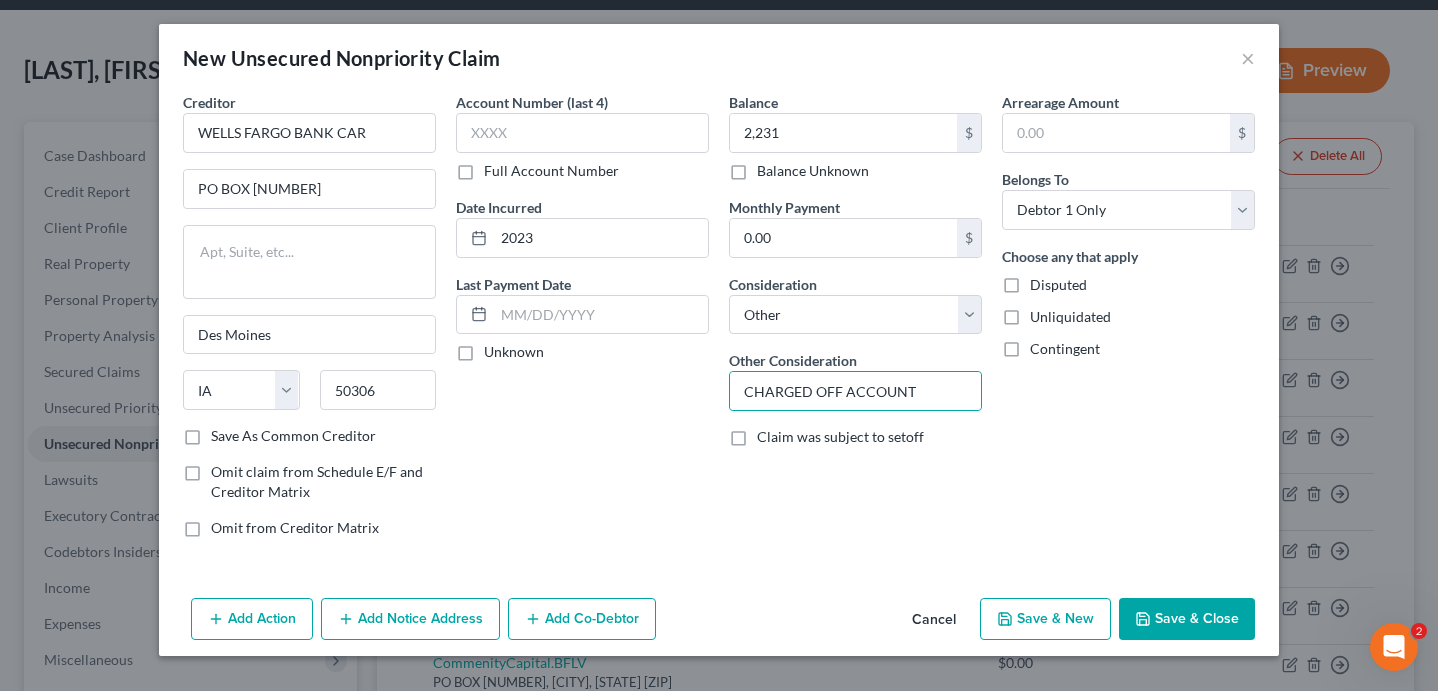 click on "Save & Close" at bounding box center (1187, 619) 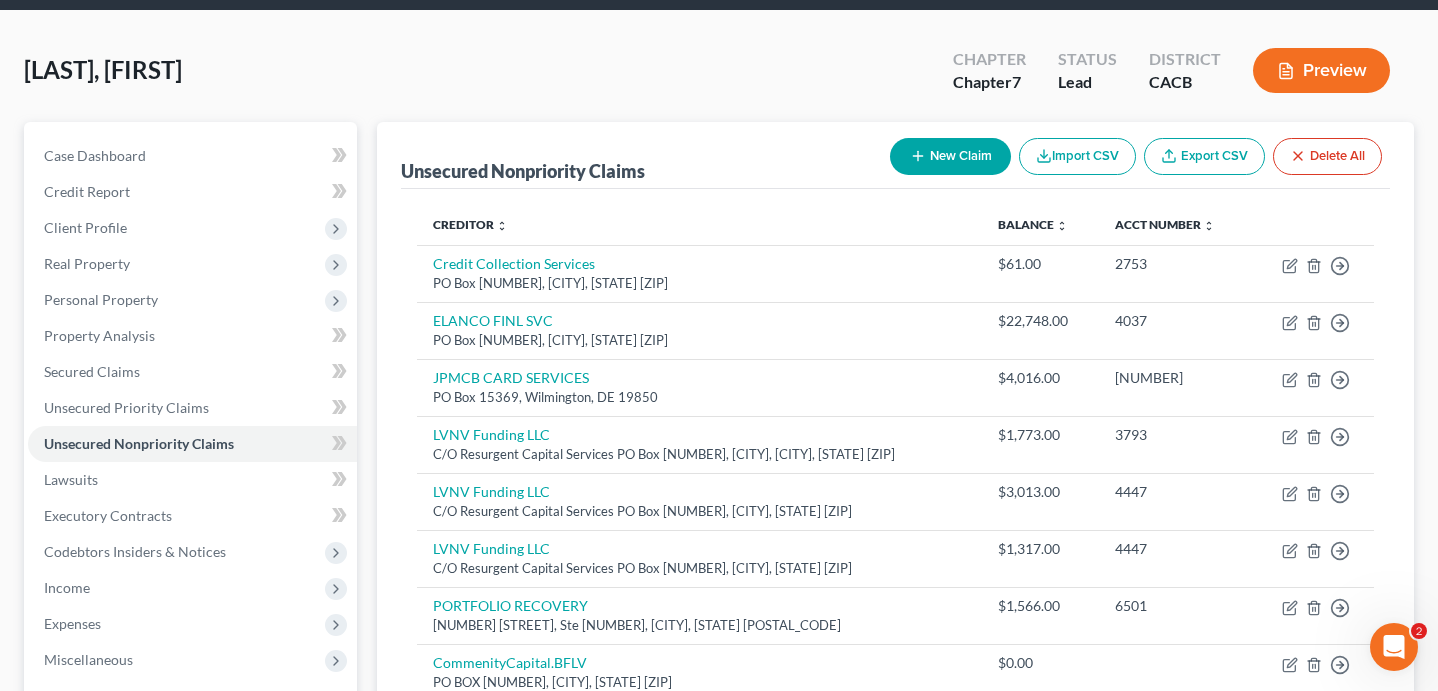 click on "New Claim" at bounding box center [950, 156] 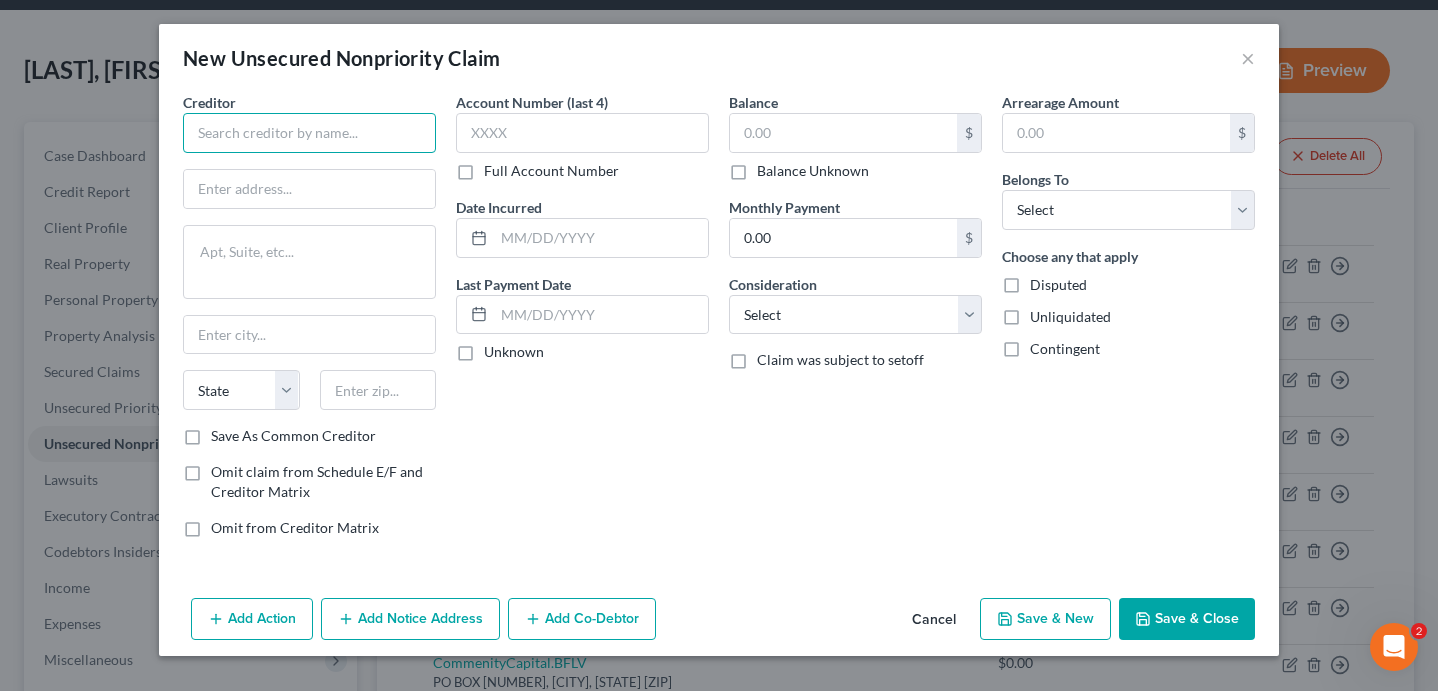 click at bounding box center [309, 133] 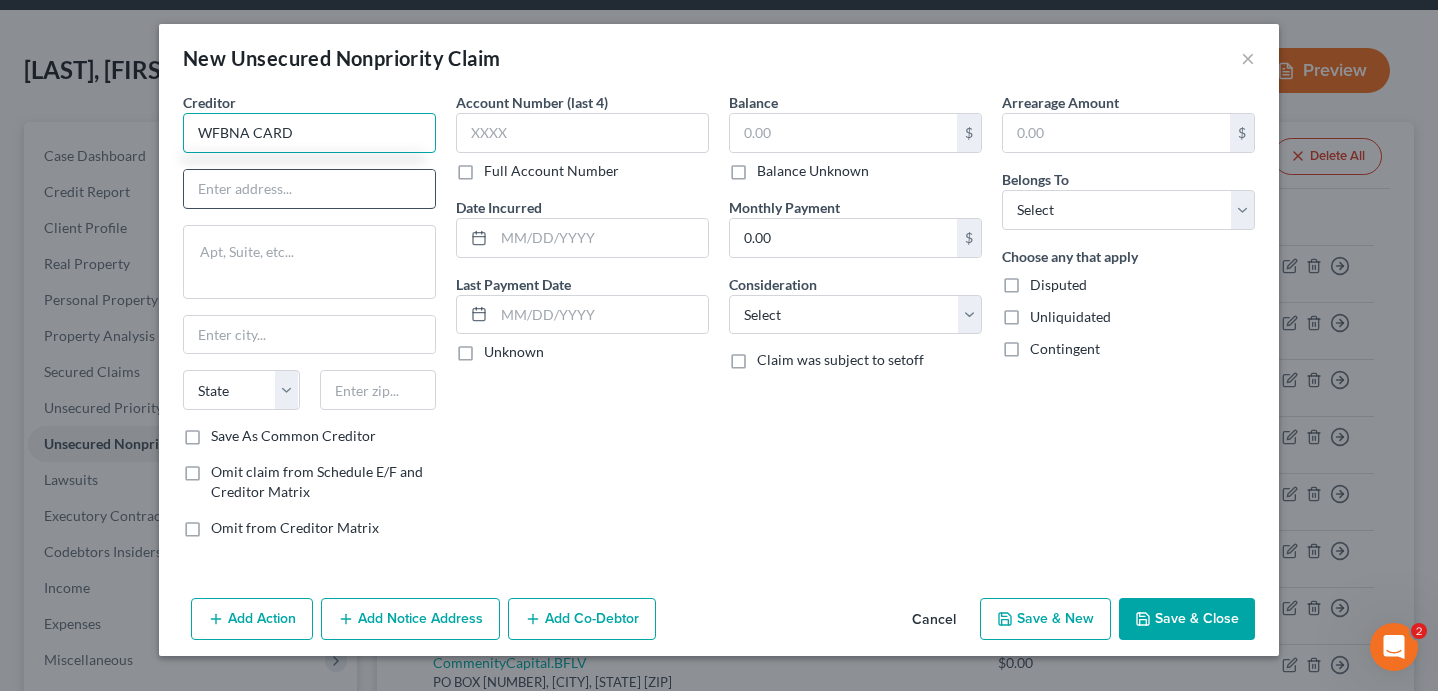 type on "WFBNA CARD" 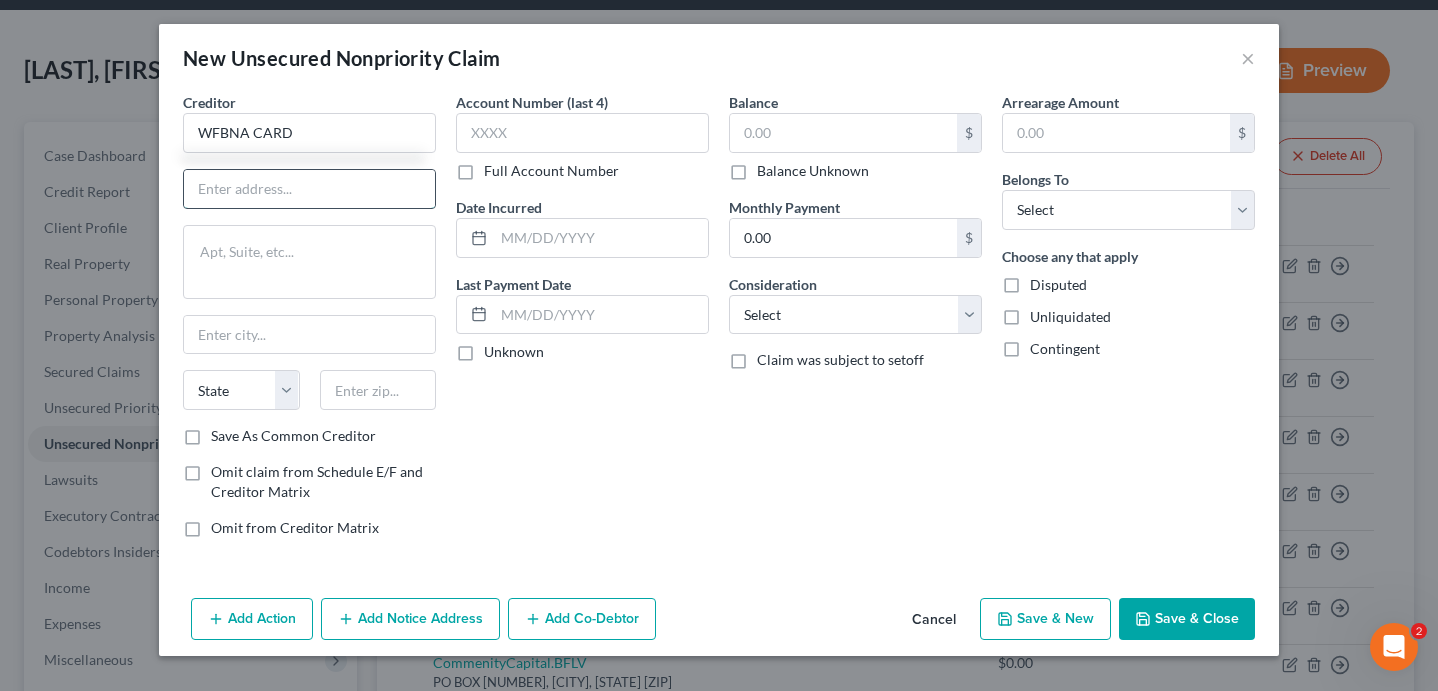 click at bounding box center [309, 189] 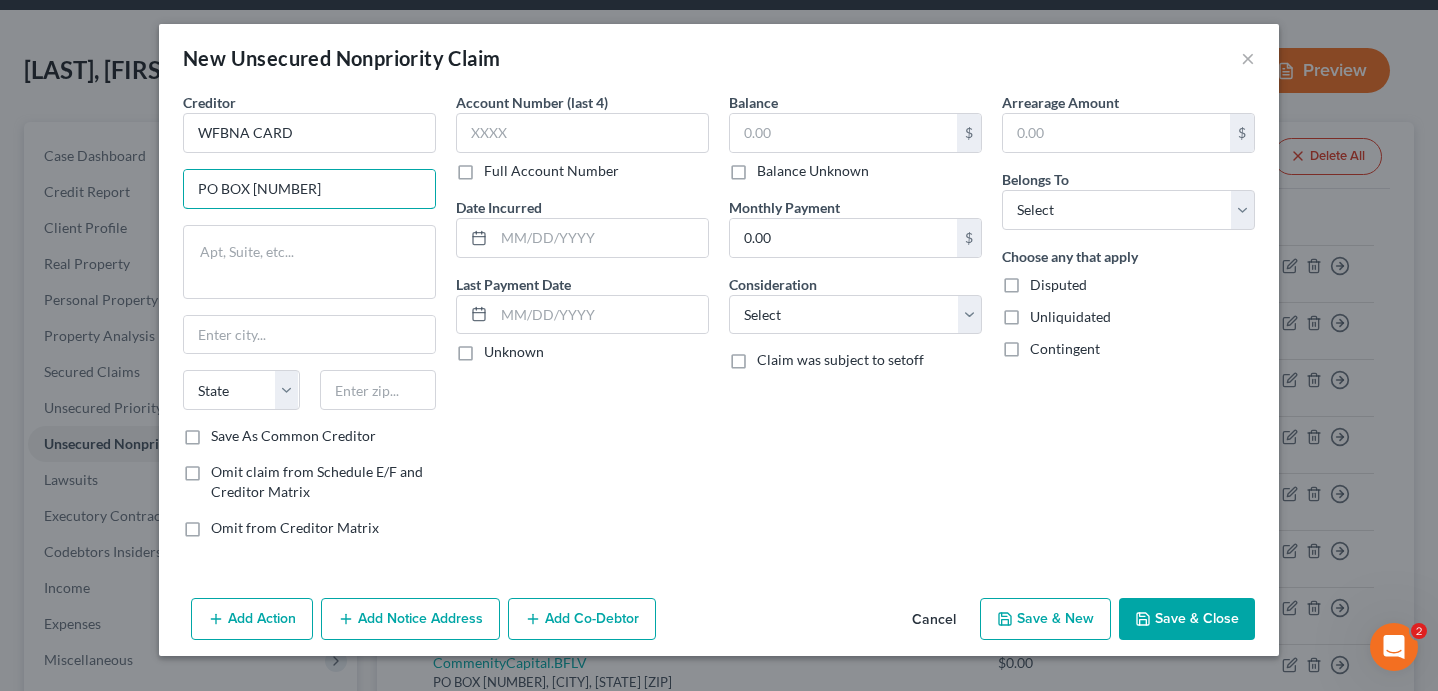 type on "PO BOX [NUMBER]" 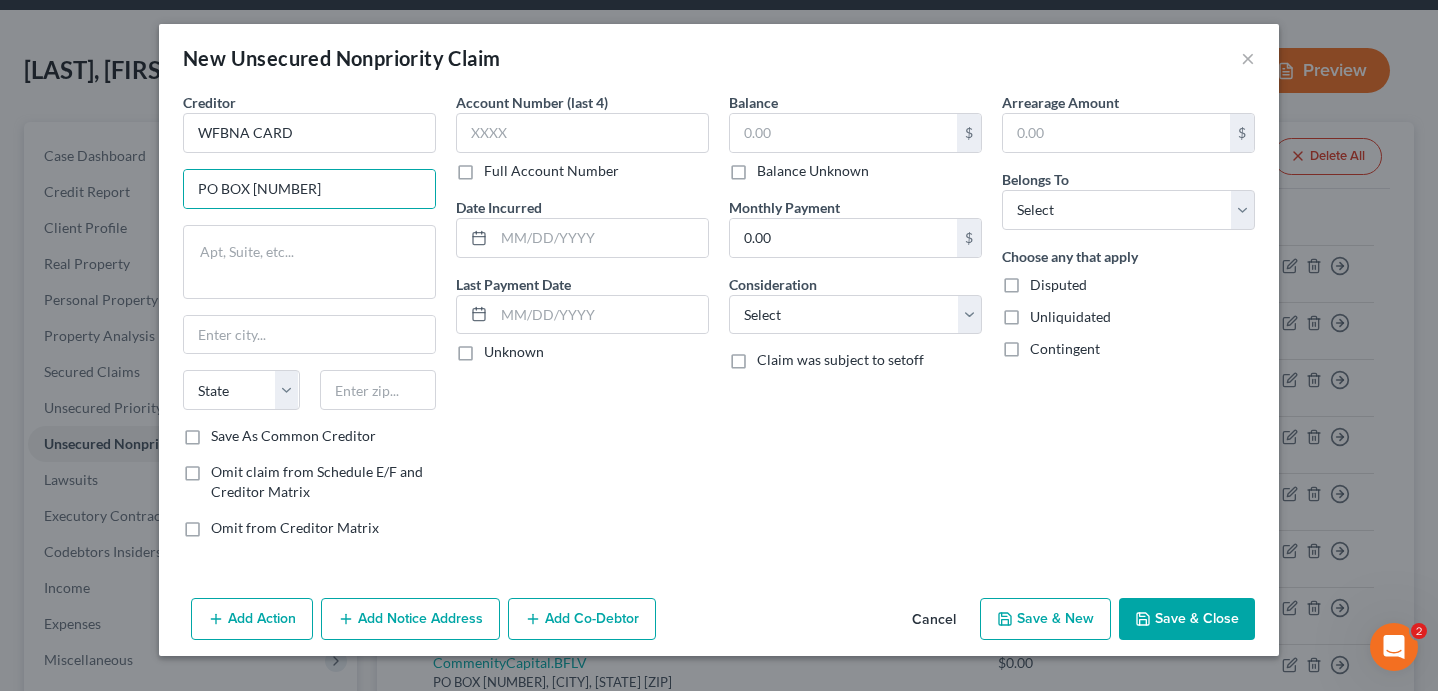 click on "State AL AK AR AZ CA CO CT DE DC FL GA GU HI ID IL IN IA KS KY LA ME MD MA MI MN MS MO MT NC ND NE NV NH NJ NM NY OH OK OR PA PR RI SC SD TN TX UT VI VA VT WA WV WI WY" at bounding box center (309, 398) 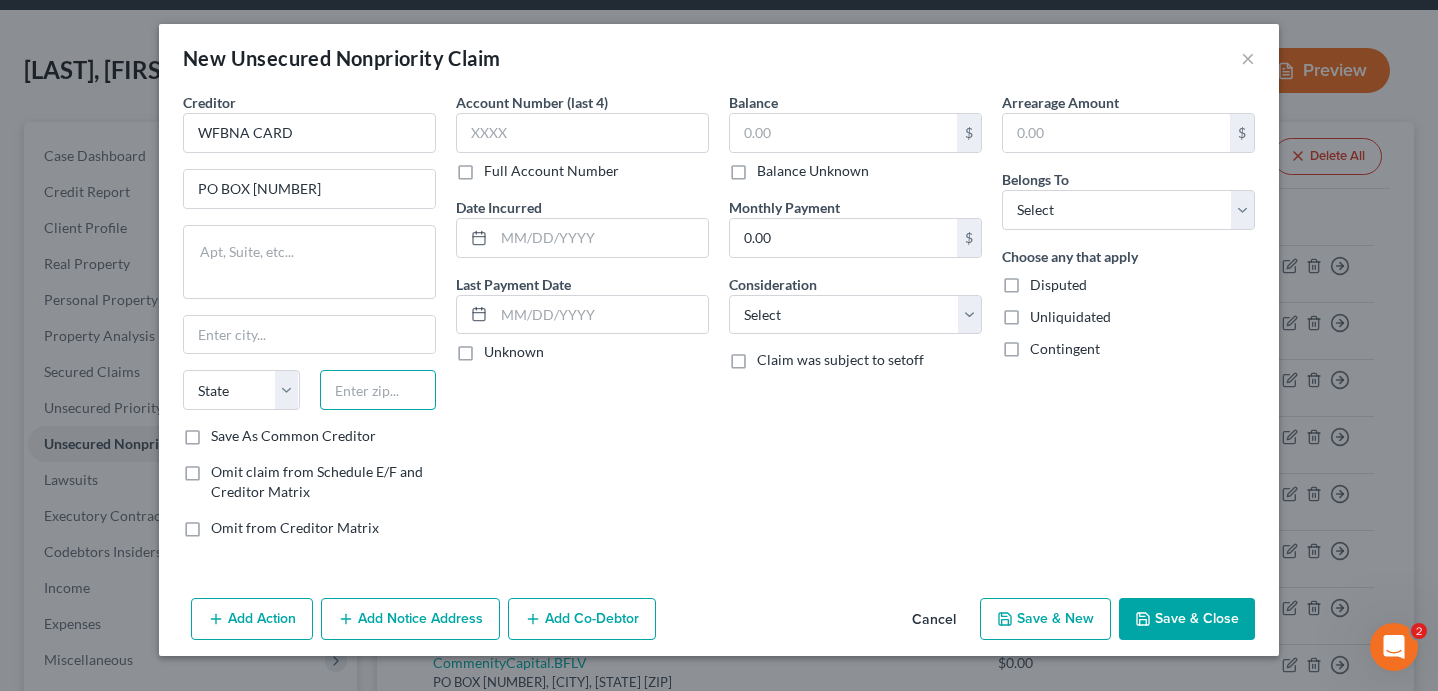 click at bounding box center [378, 390] 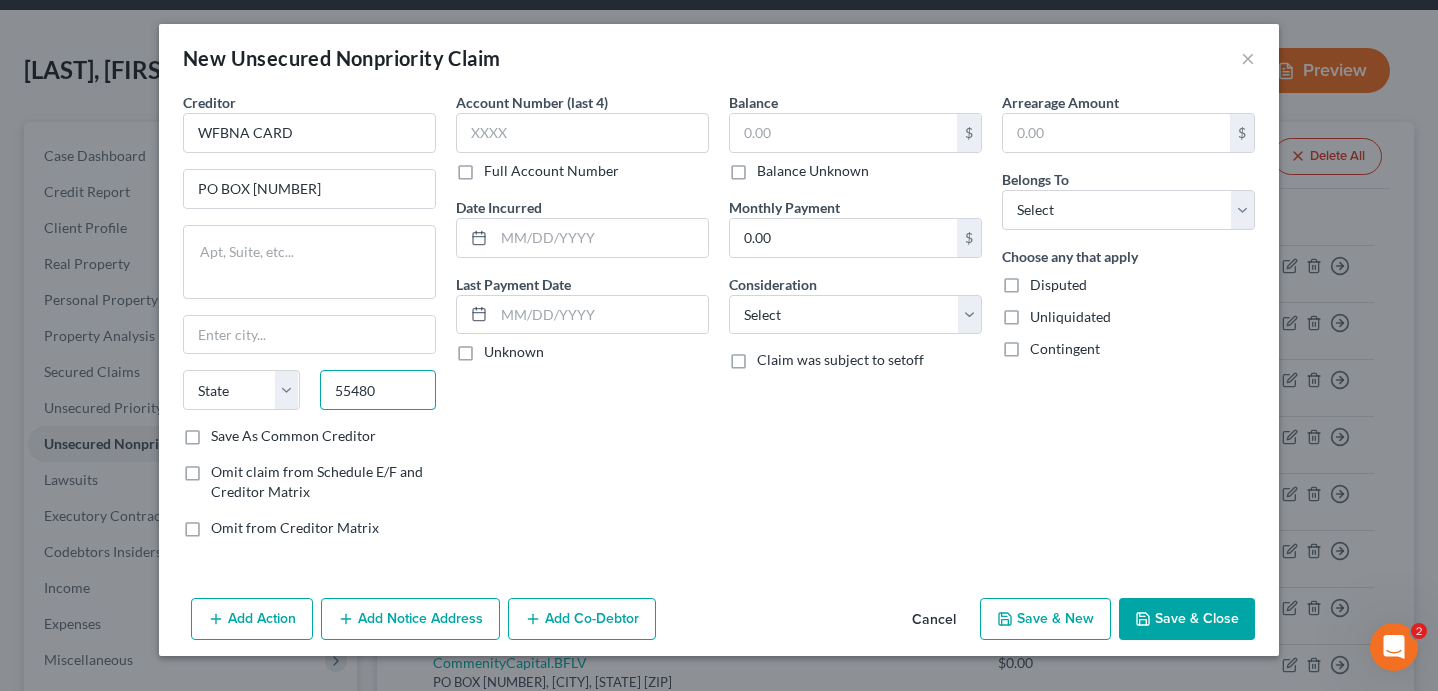 type on "55480" 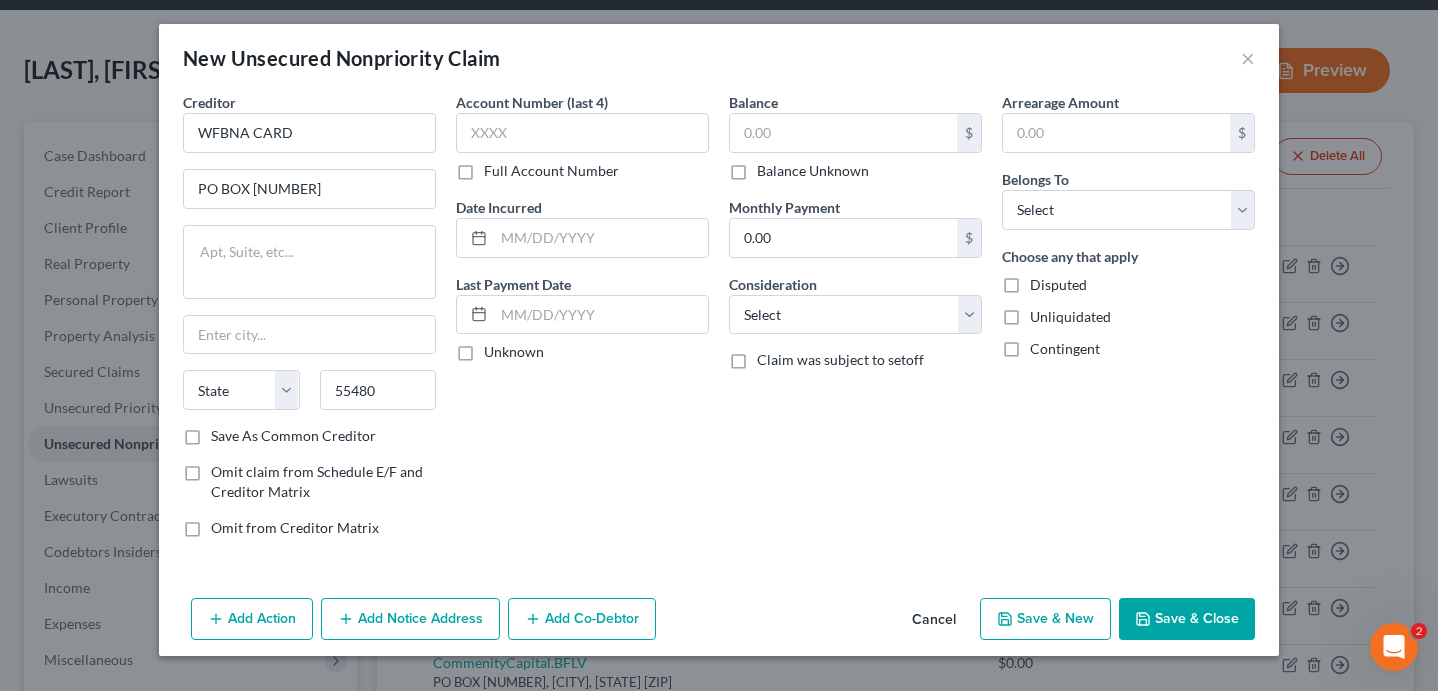 click on "Account Number (last 4)
Full Account Number
Date Incurred         Last Payment Date         Unknown" at bounding box center (582, 323) 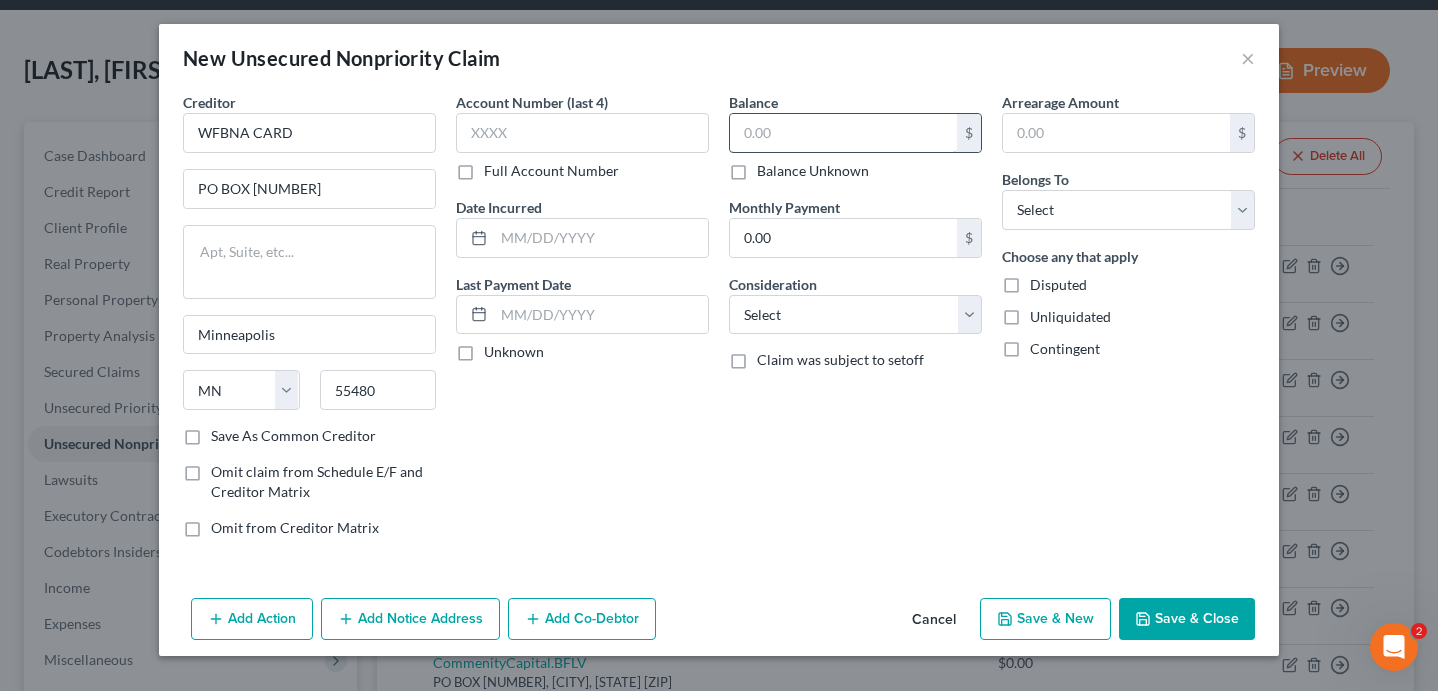 click at bounding box center [843, 133] 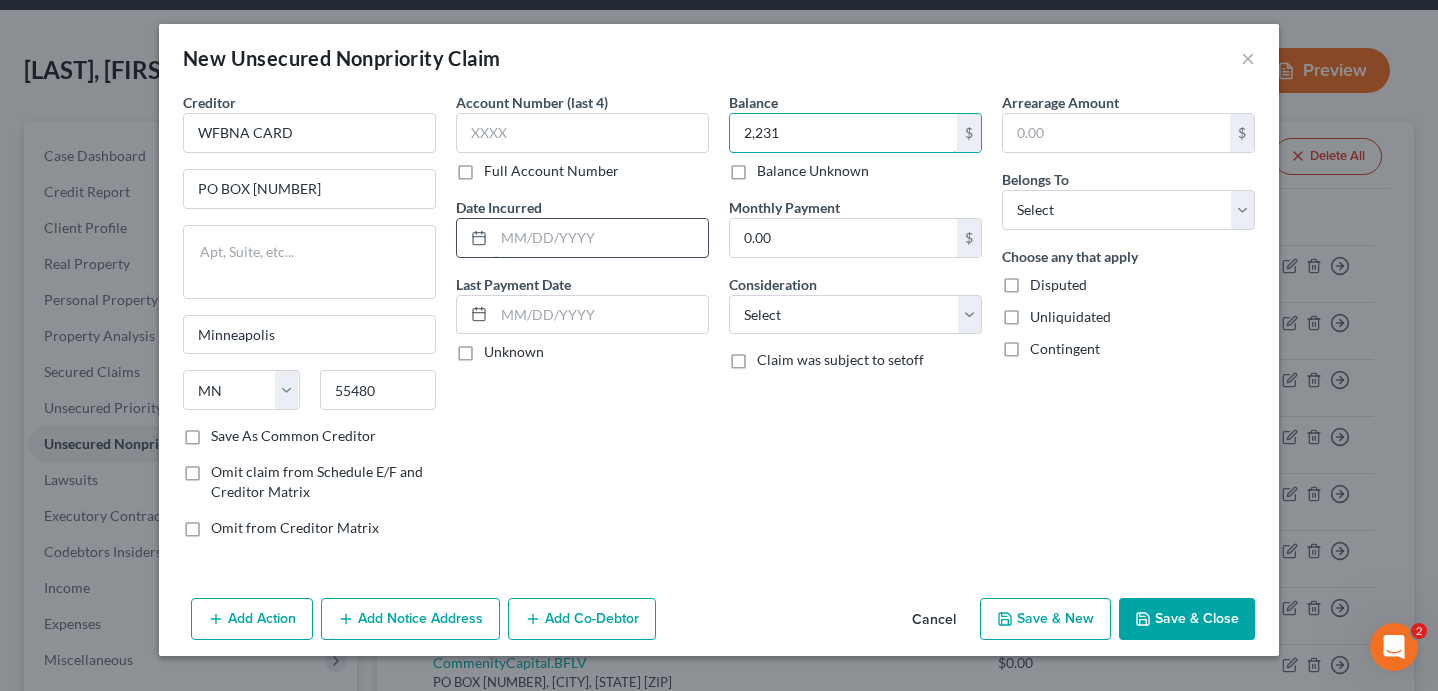 type on "2,231" 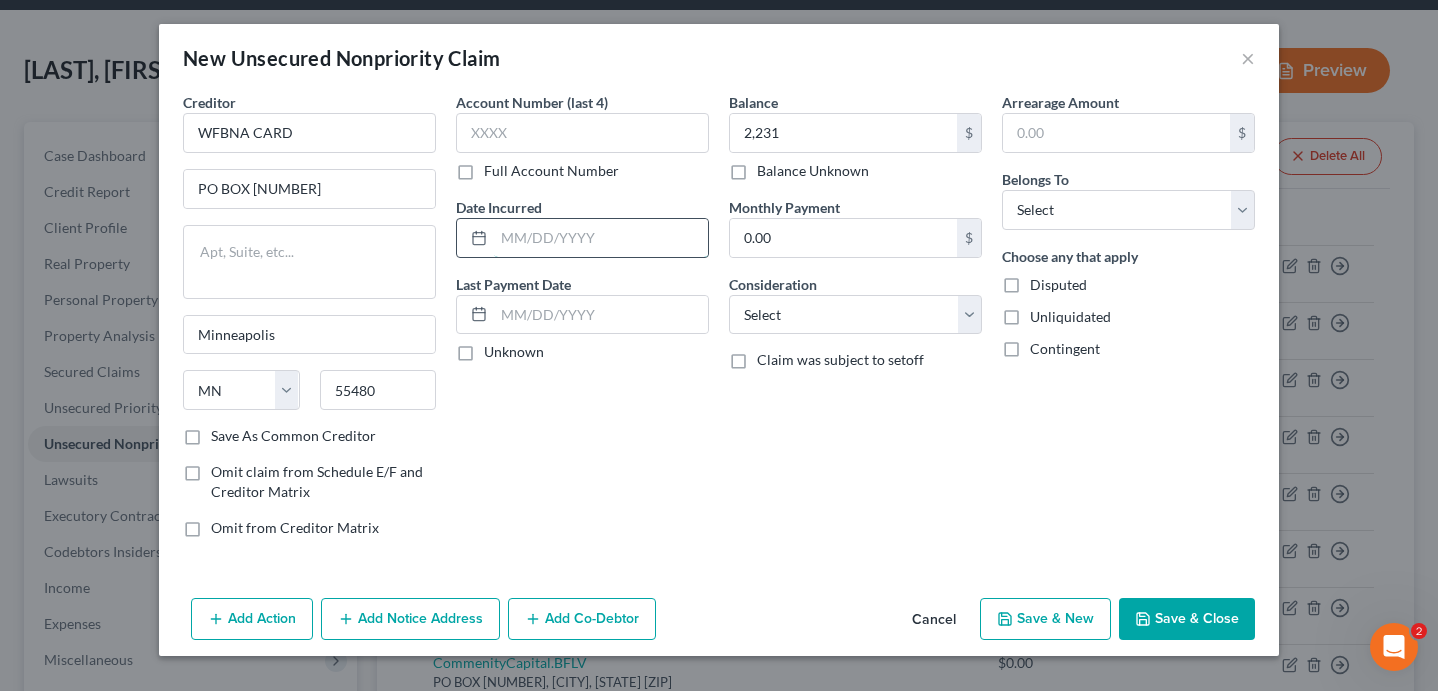 click at bounding box center (601, 238) 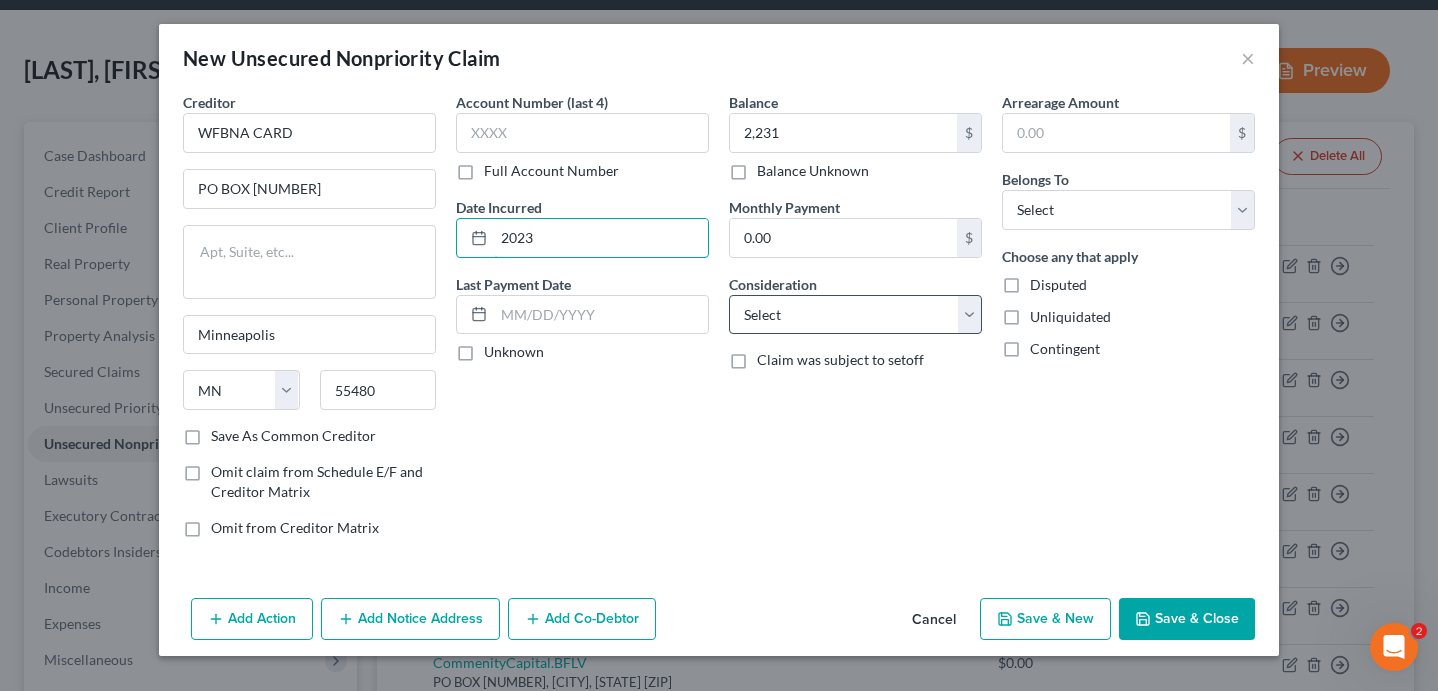 type on "2023" 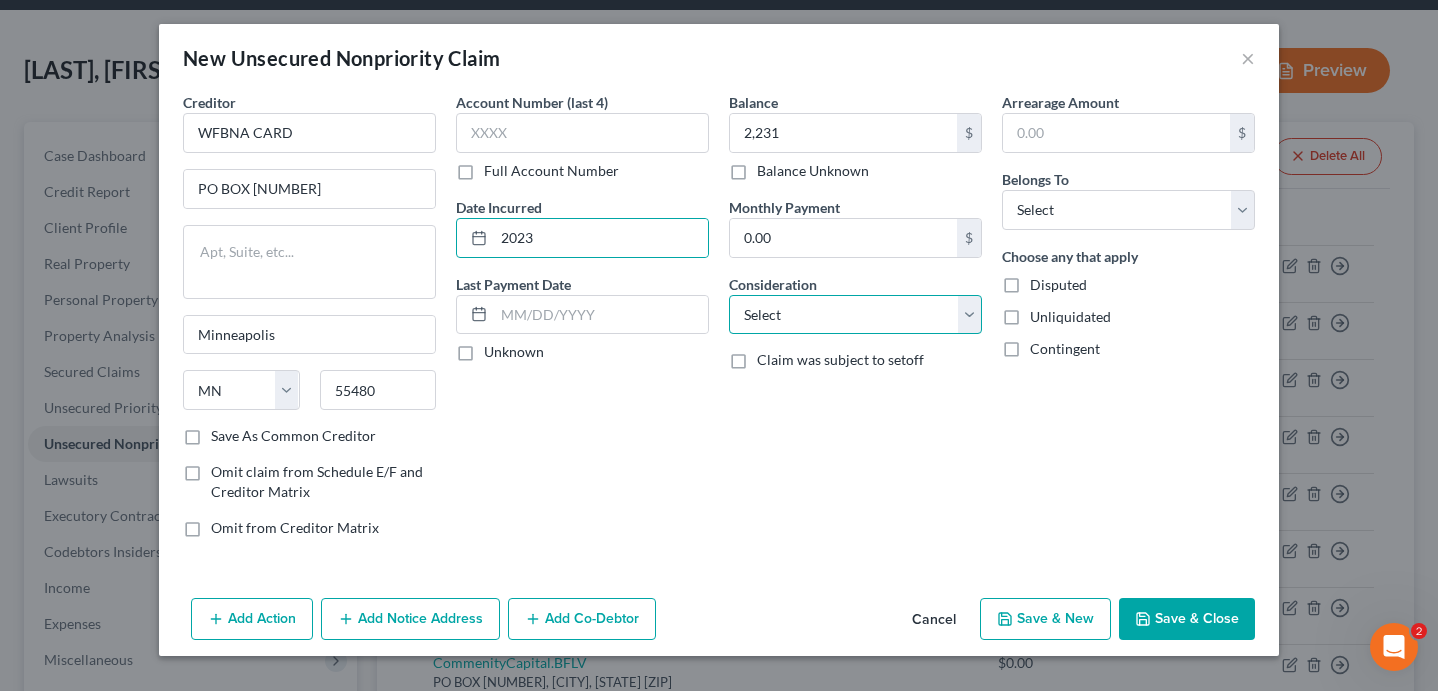 click on "Select Cable / Satellite Services Collection Agency Credit Card Debt Debt Counseling / Attorneys Deficiency Balance Domestic Support Obligations Home / Car Repairs Income Taxes Judgment Liens Medical Services Monies Loaned / Advanced Mortgage Obligation From Divorce Or Separation Obligation To Pensions Other Overdrawn Bank Account Promised To Help Pay Creditors Student Loans Suppliers And Vendors Telephone / Internet Services Utility Services" at bounding box center [855, 315] 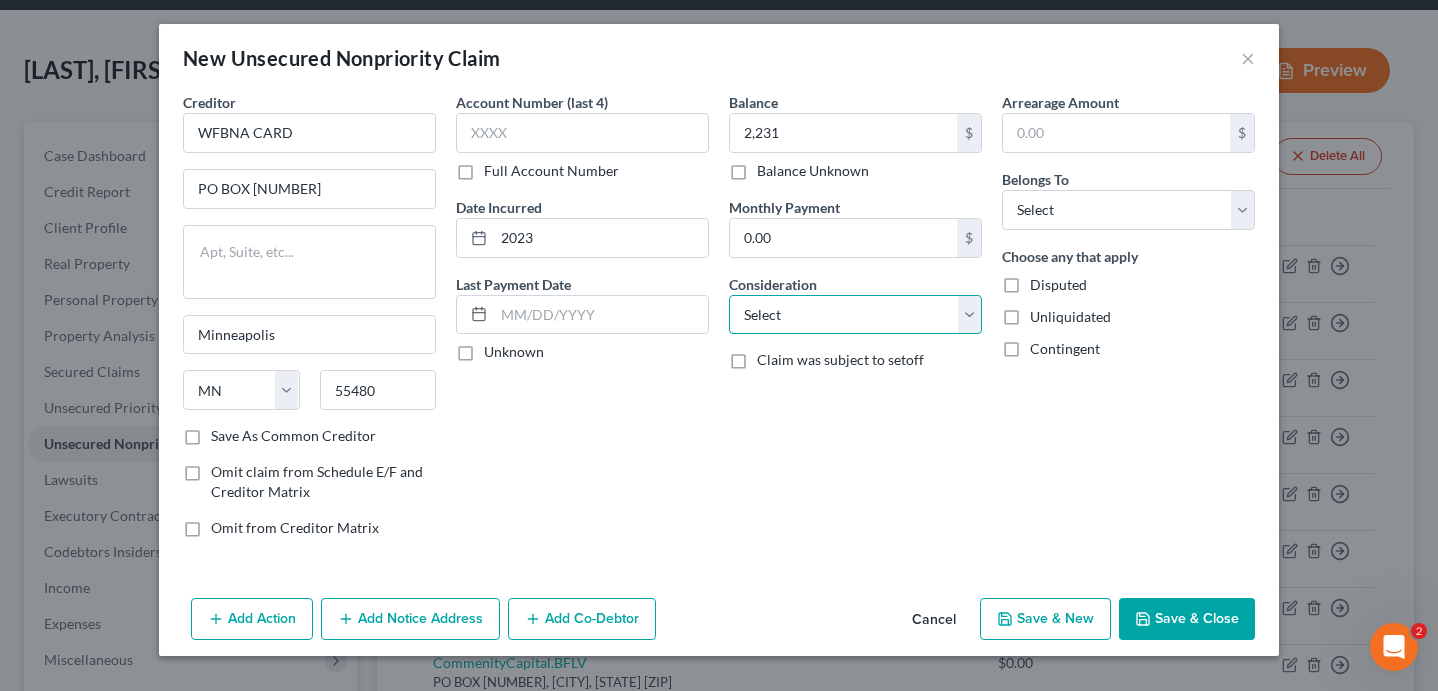 select on "2" 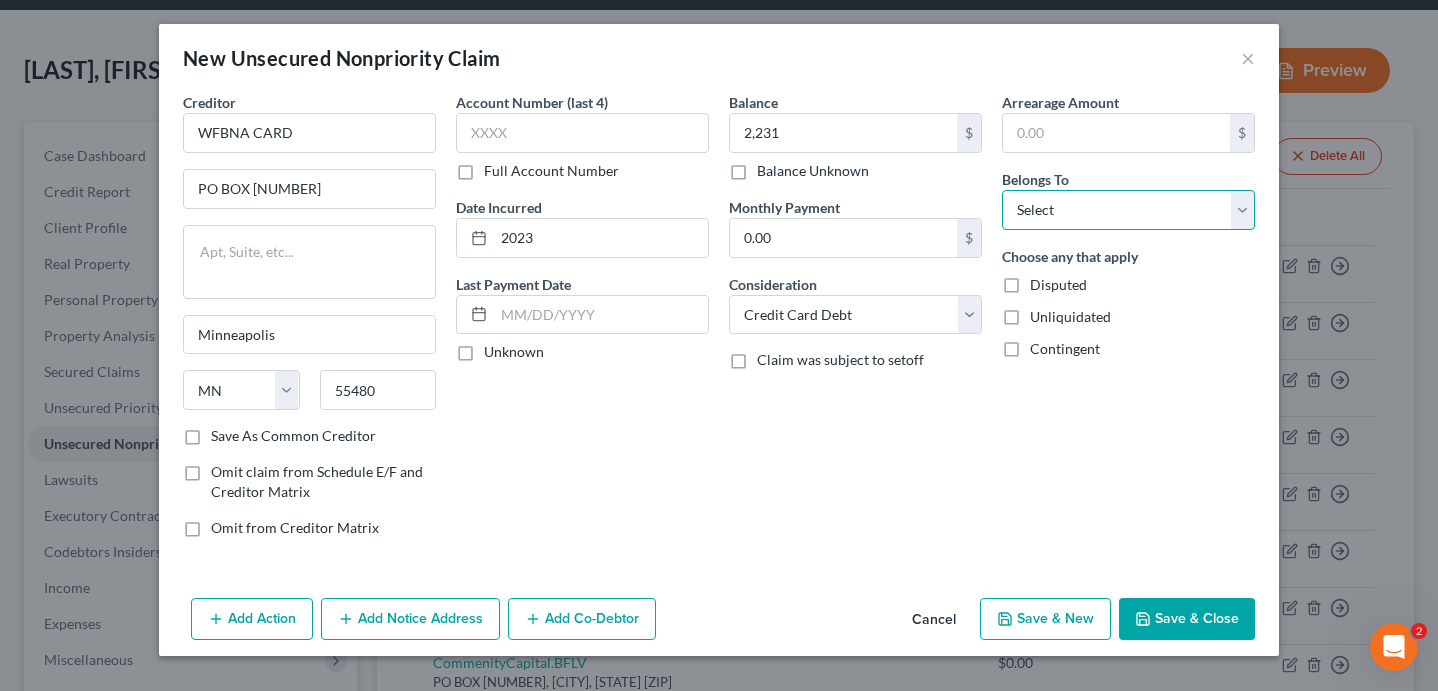 click on "Select Debtor 1 Only Debtor 2 Only Debtor 1 And Debtor 2 Only At Least One Of The Debtors And Another Community Property" at bounding box center [1128, 210] 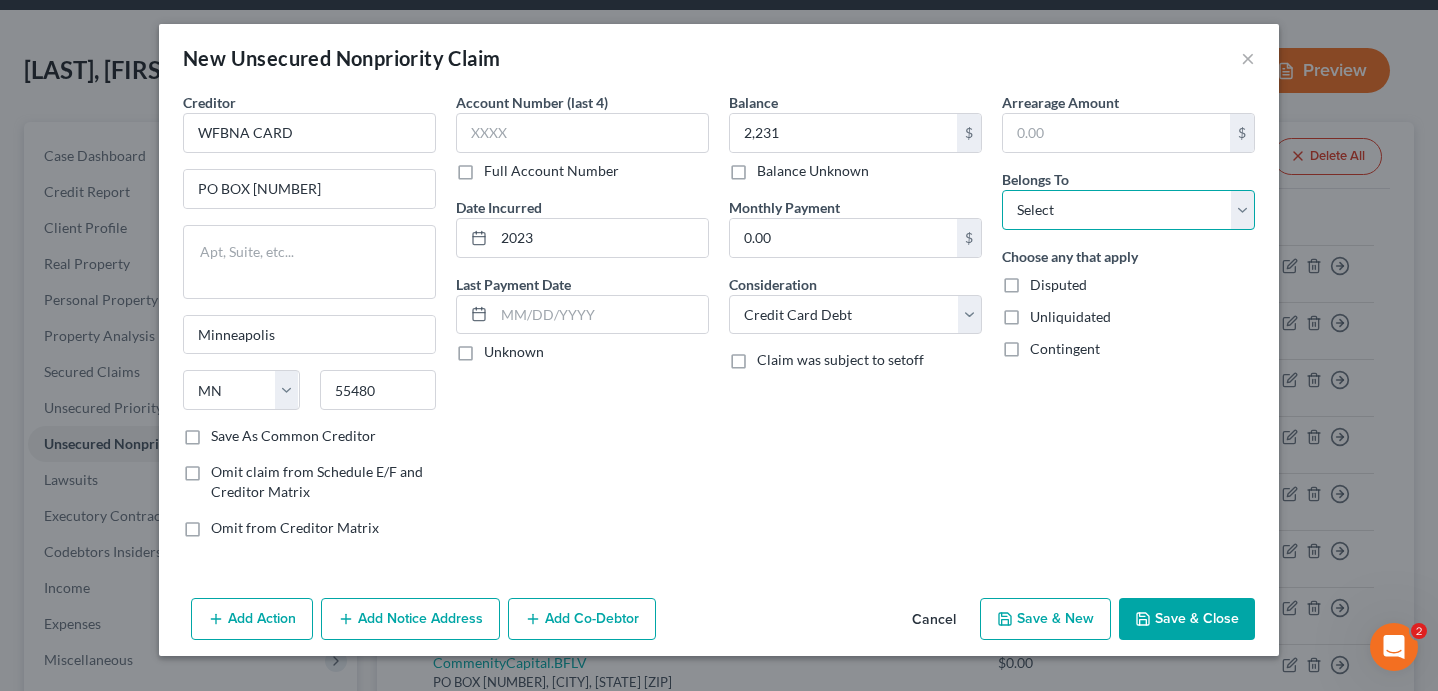select on "0" 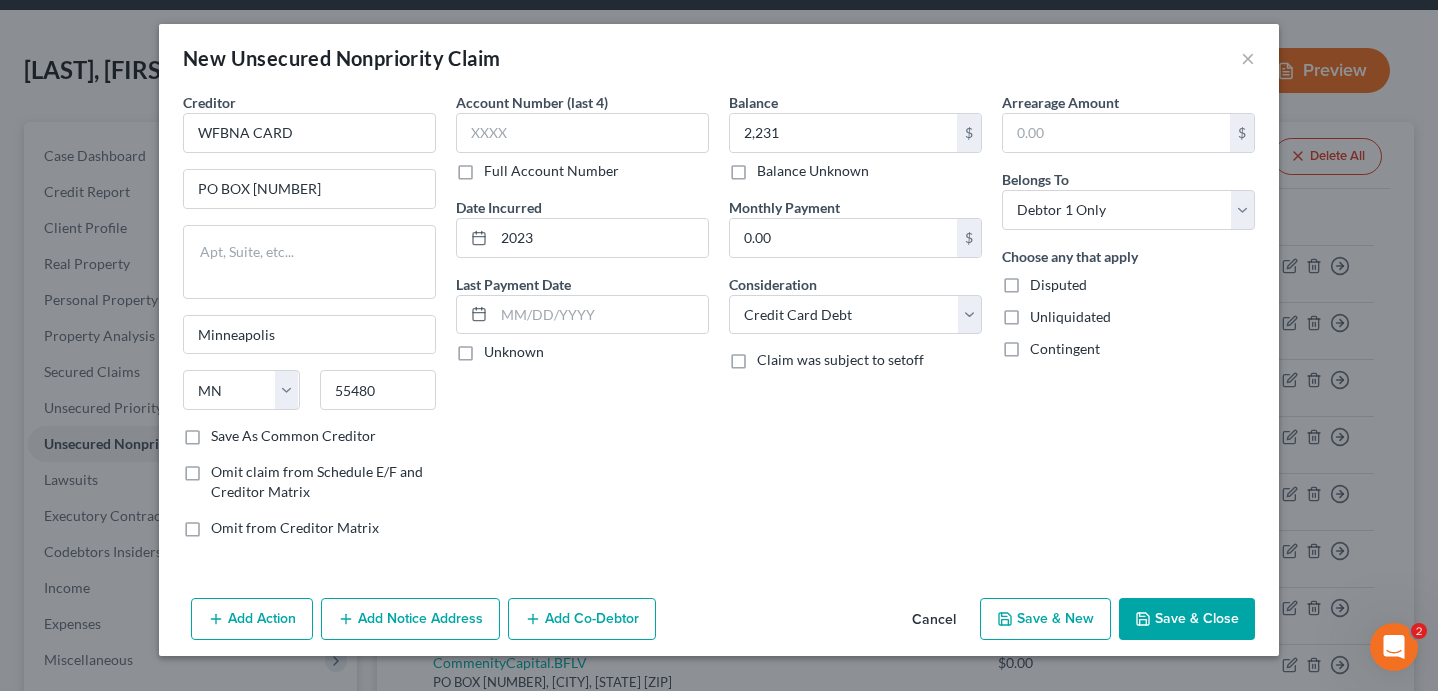 click on "Save & Close" at bounding box center [1187, 619] 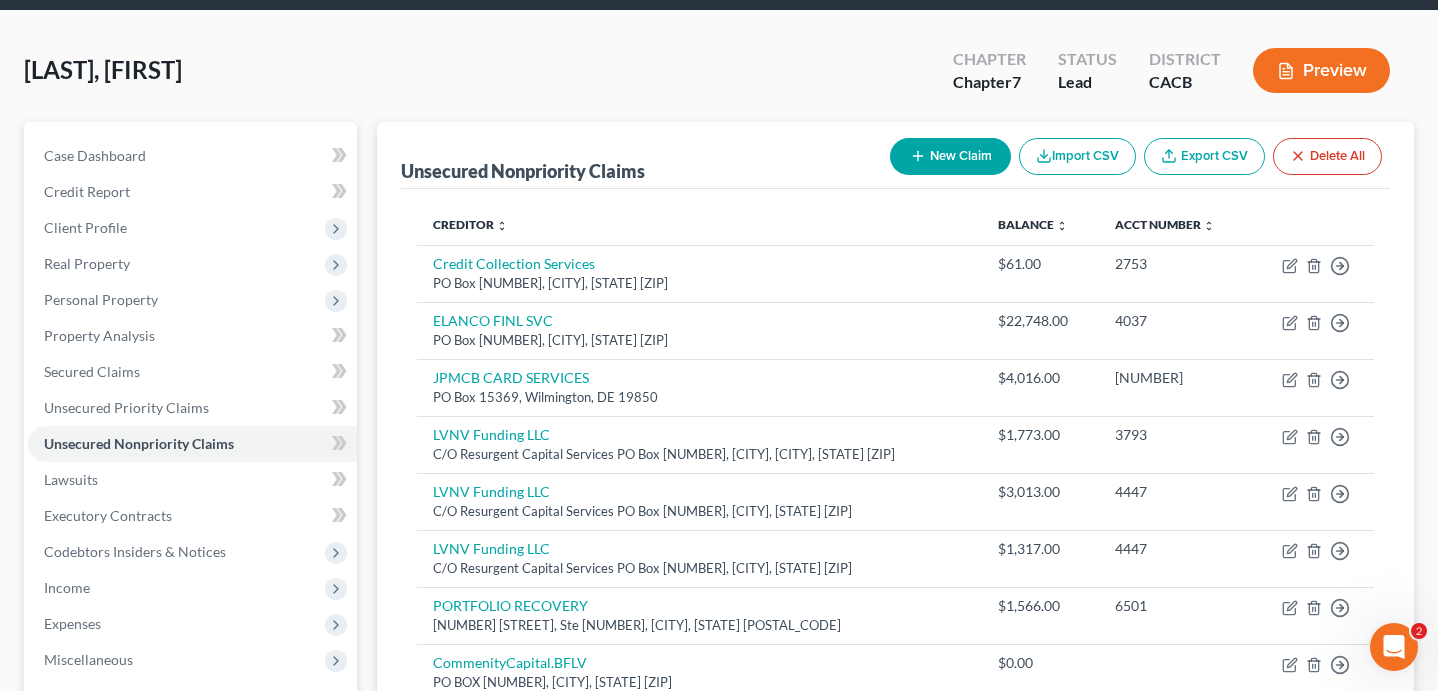 click on "New Claim" at bounding box center (950, 156) 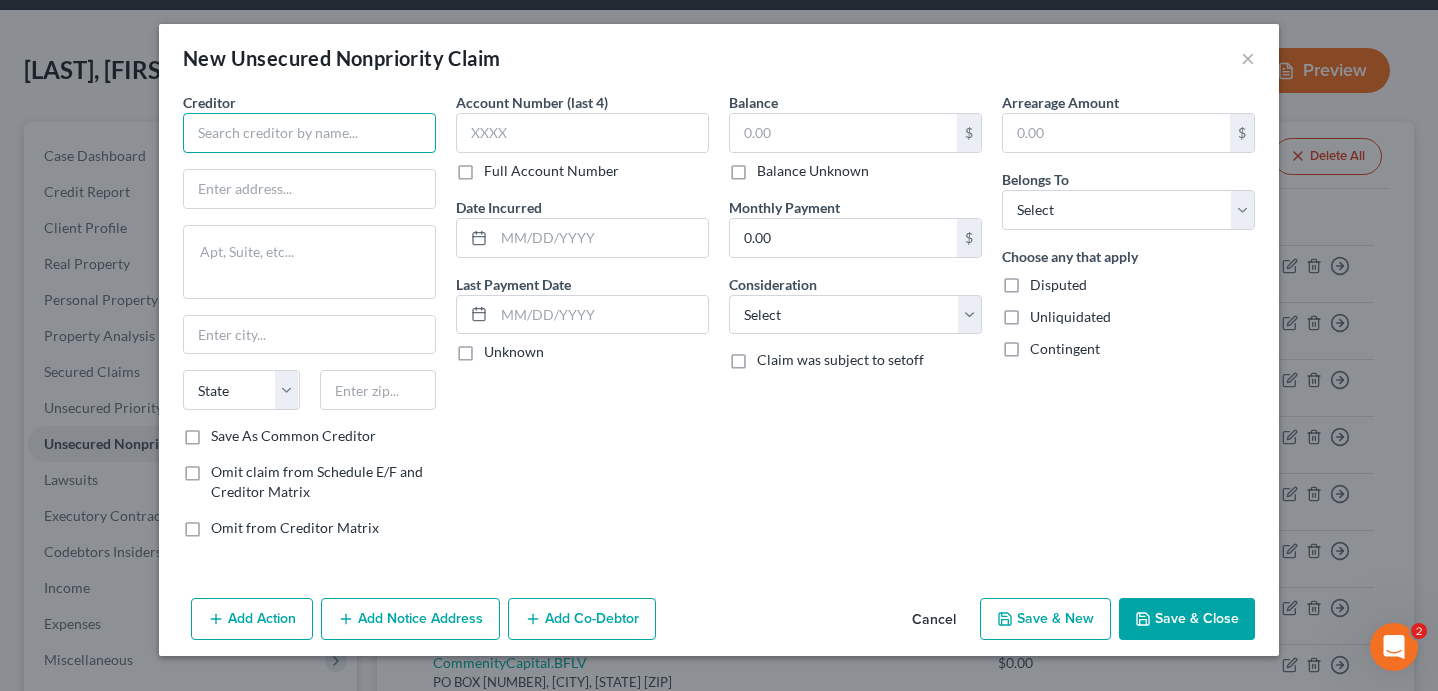click at bounding box center (309, 133) 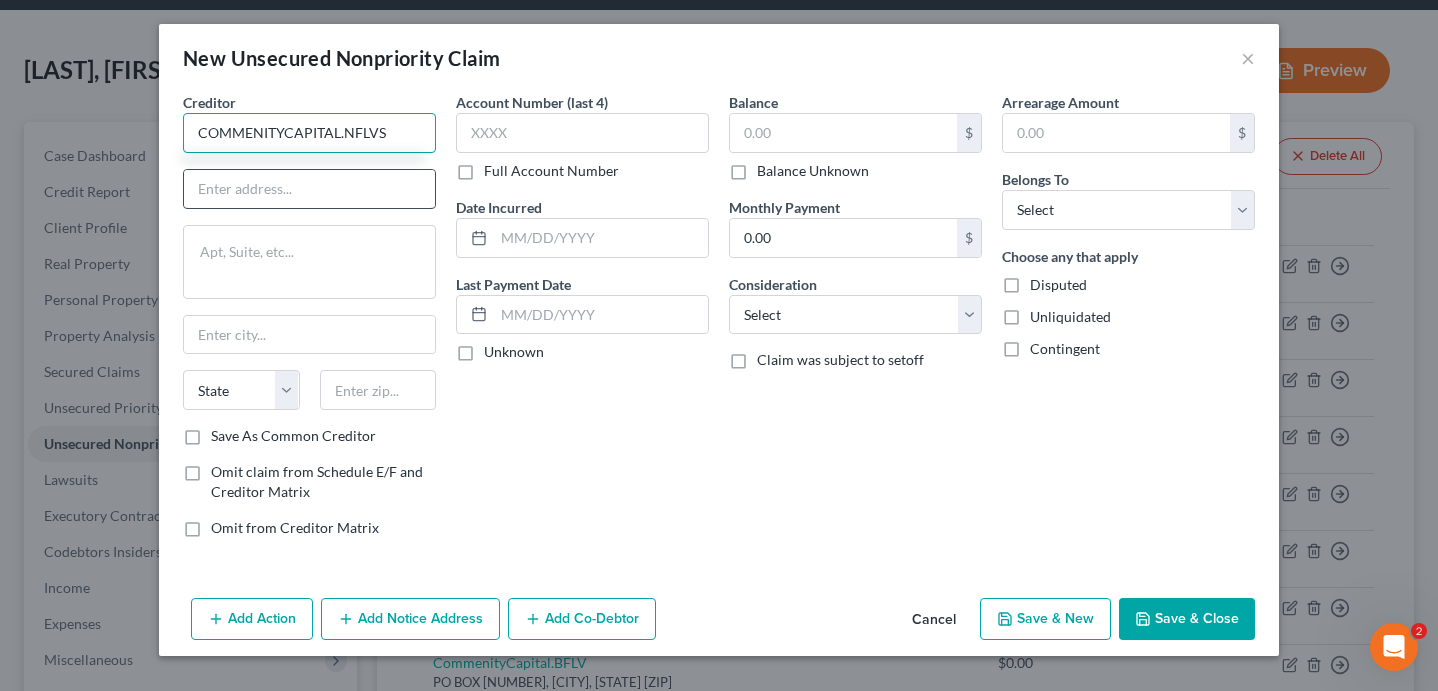 type on "COMMENITYCAPITAL.NFLVS" 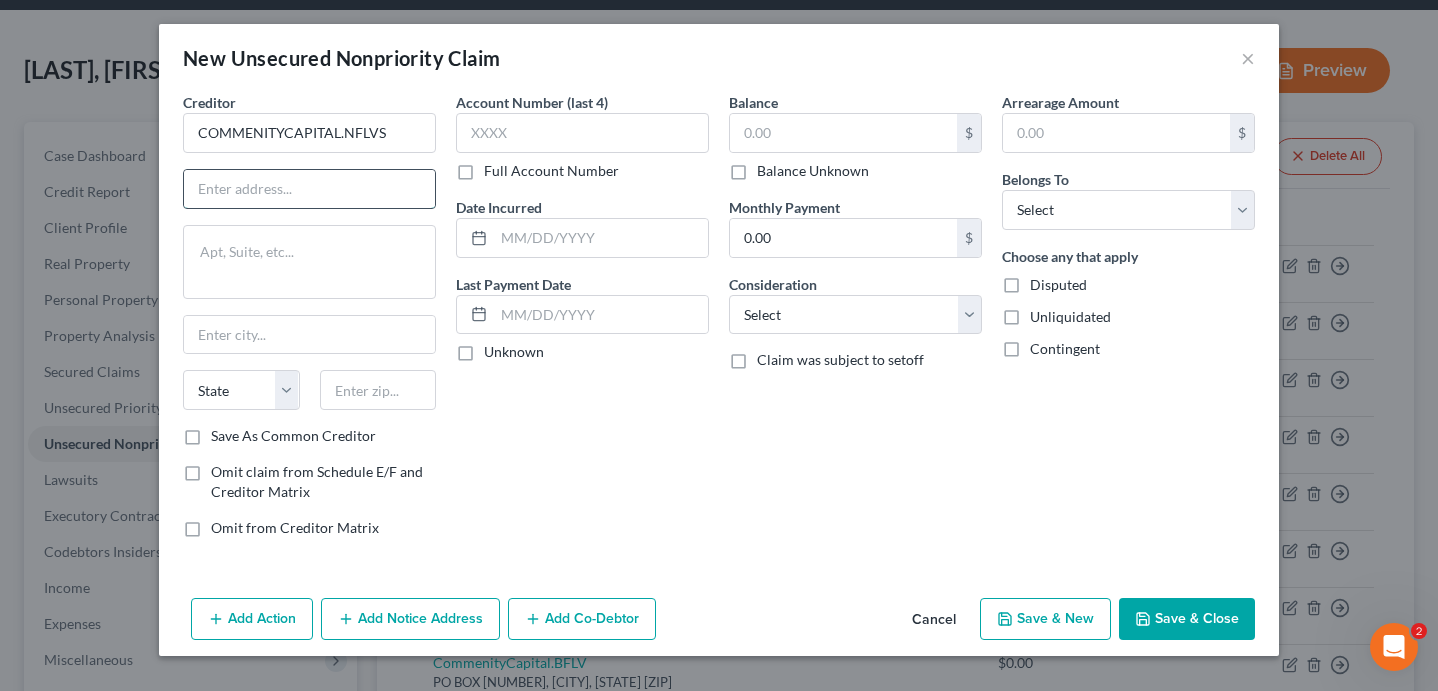 click at bounding box center [309, 189] 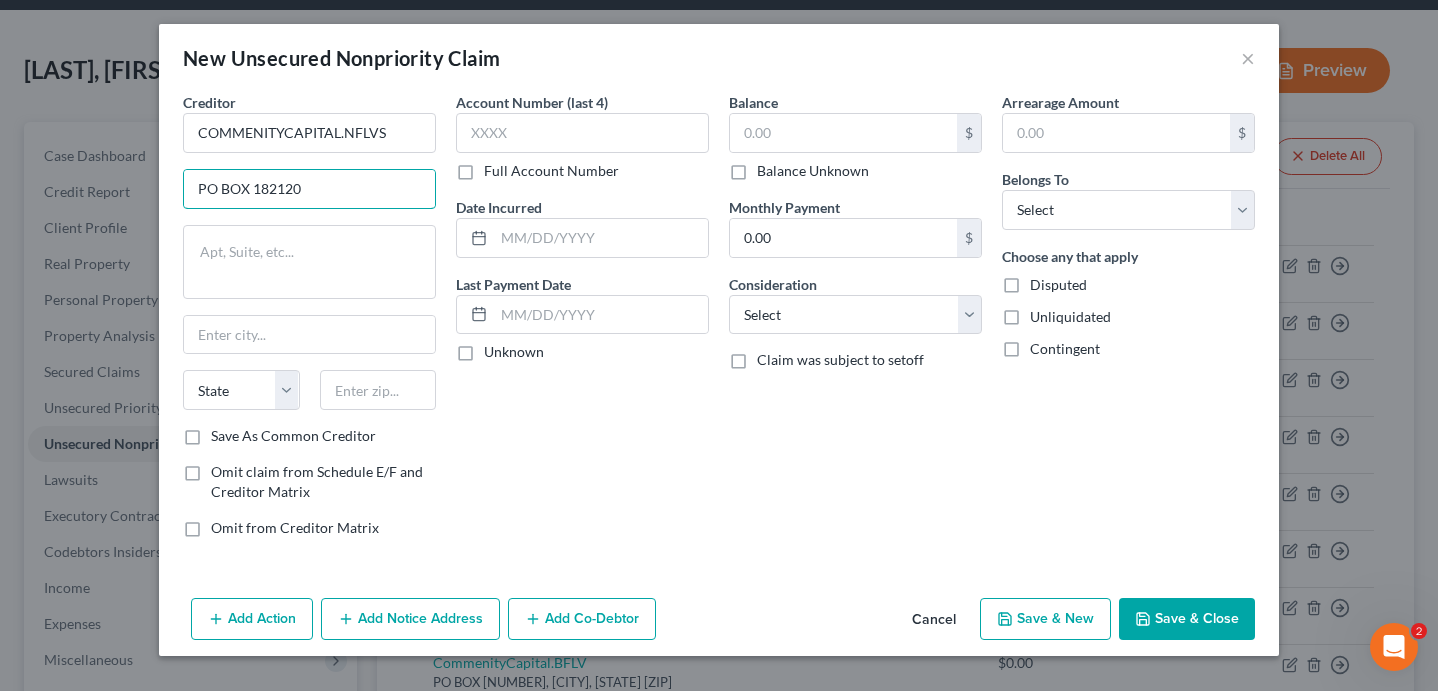 type on "PO BOX 182120" 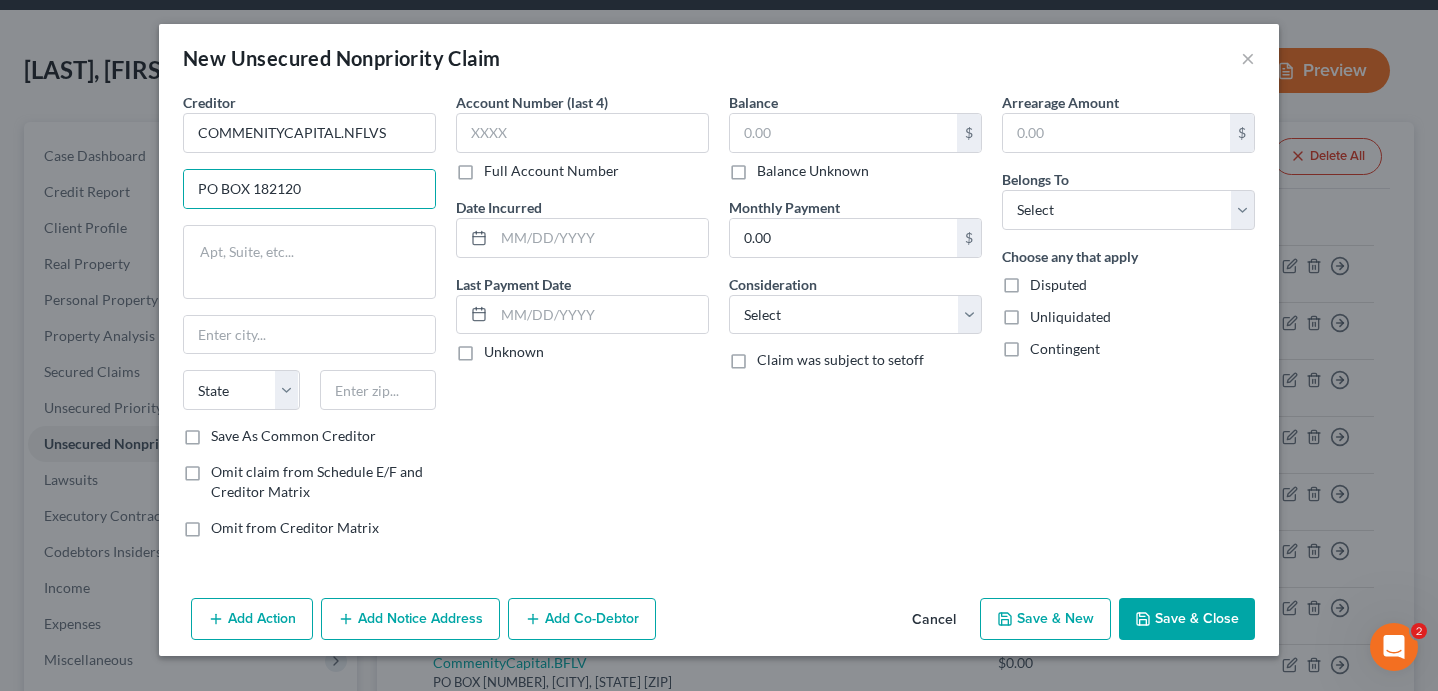 click on "Account Number (last 4)
Full Account Number
Date Incurred         Last Payment Date         Unknown" at bounding box center [582, 323] 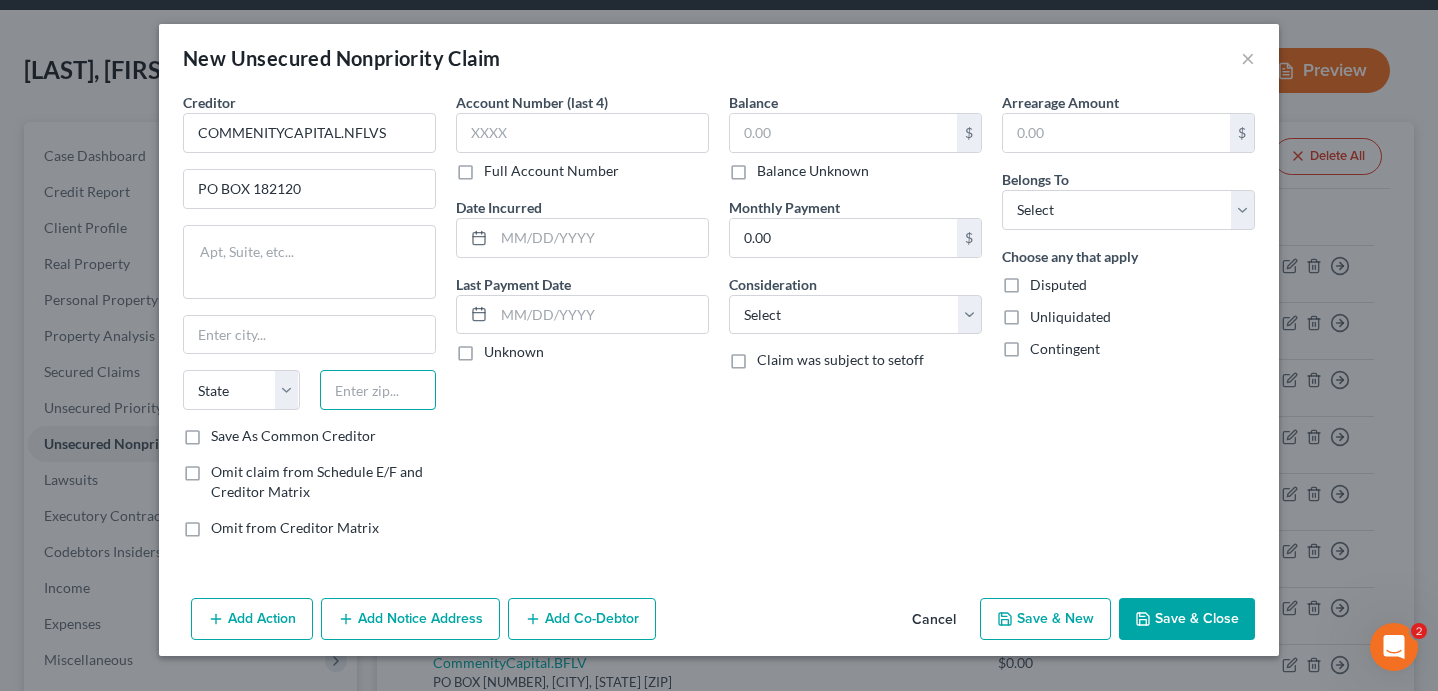 click at bounding box center [378, 390] 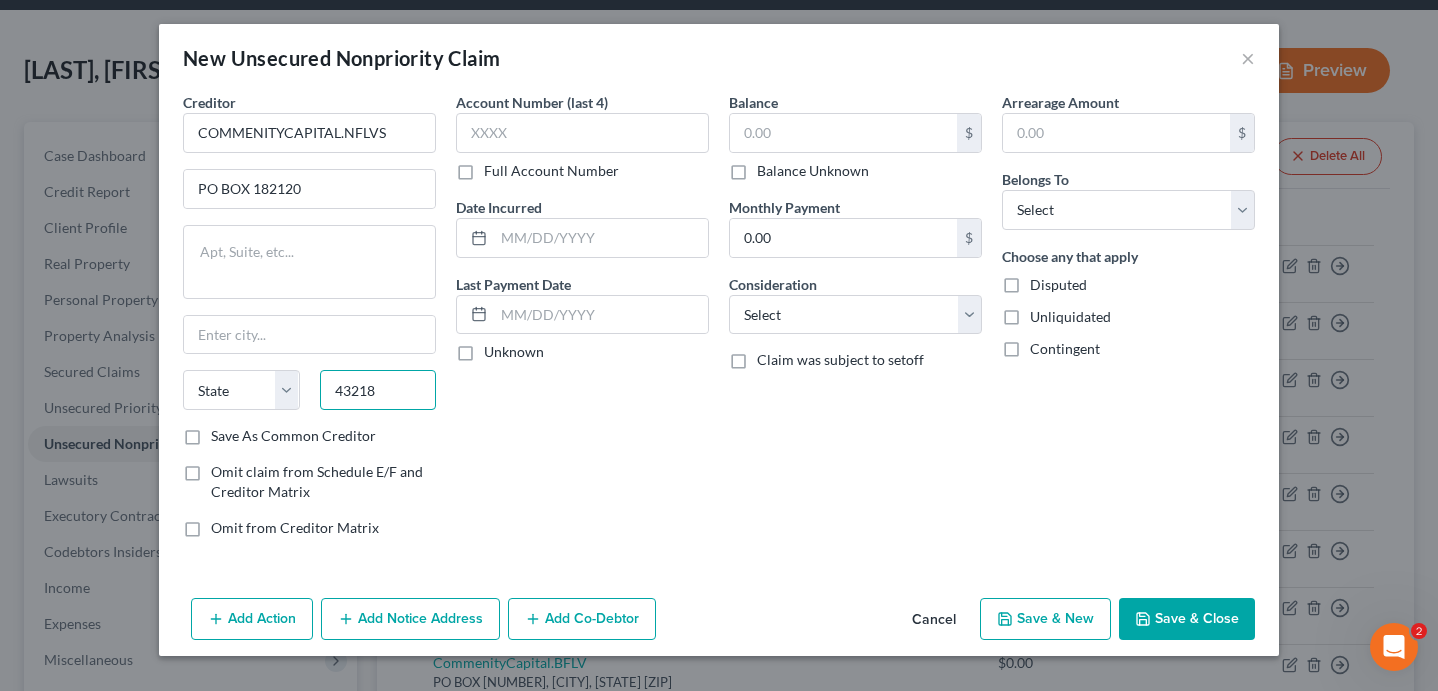 type on "43218" 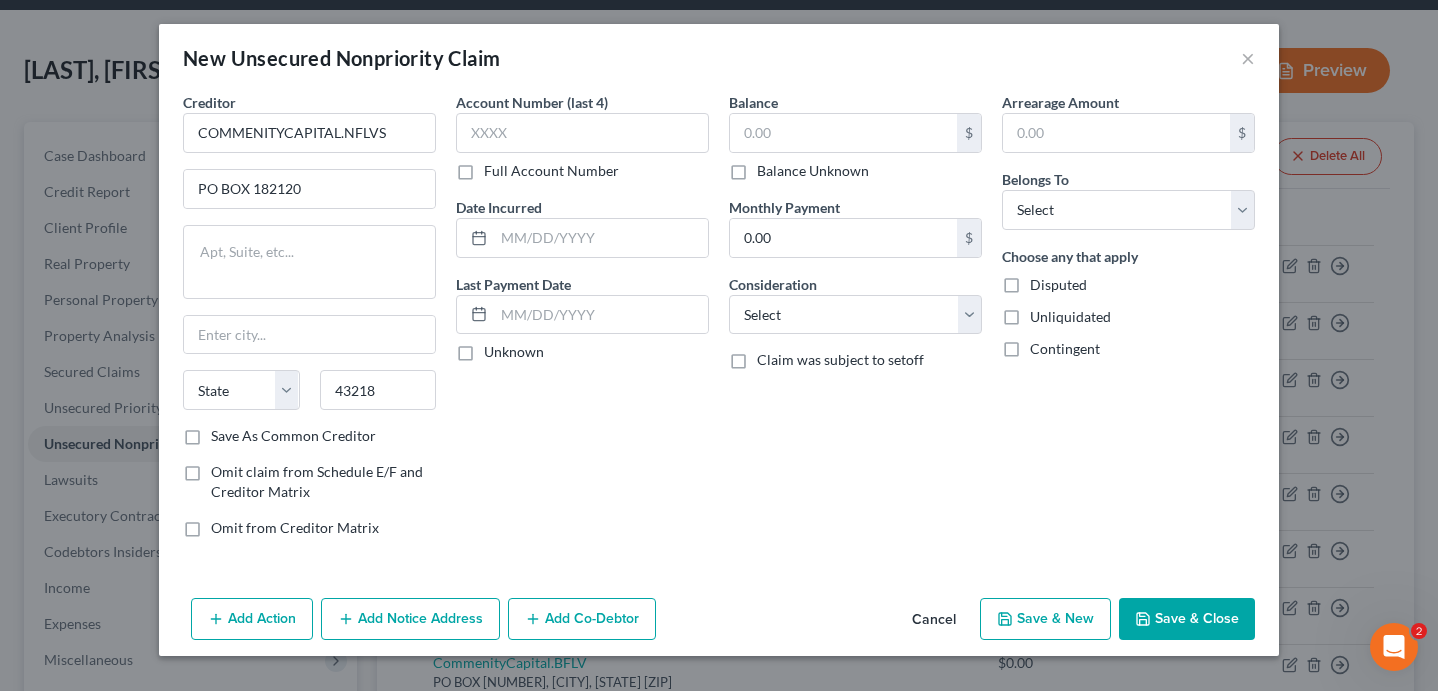click on "Account Number (last 4)
Full Account Number
Date Incurred         Last Payment Date         Unknown" at bounding box center (582, 323) 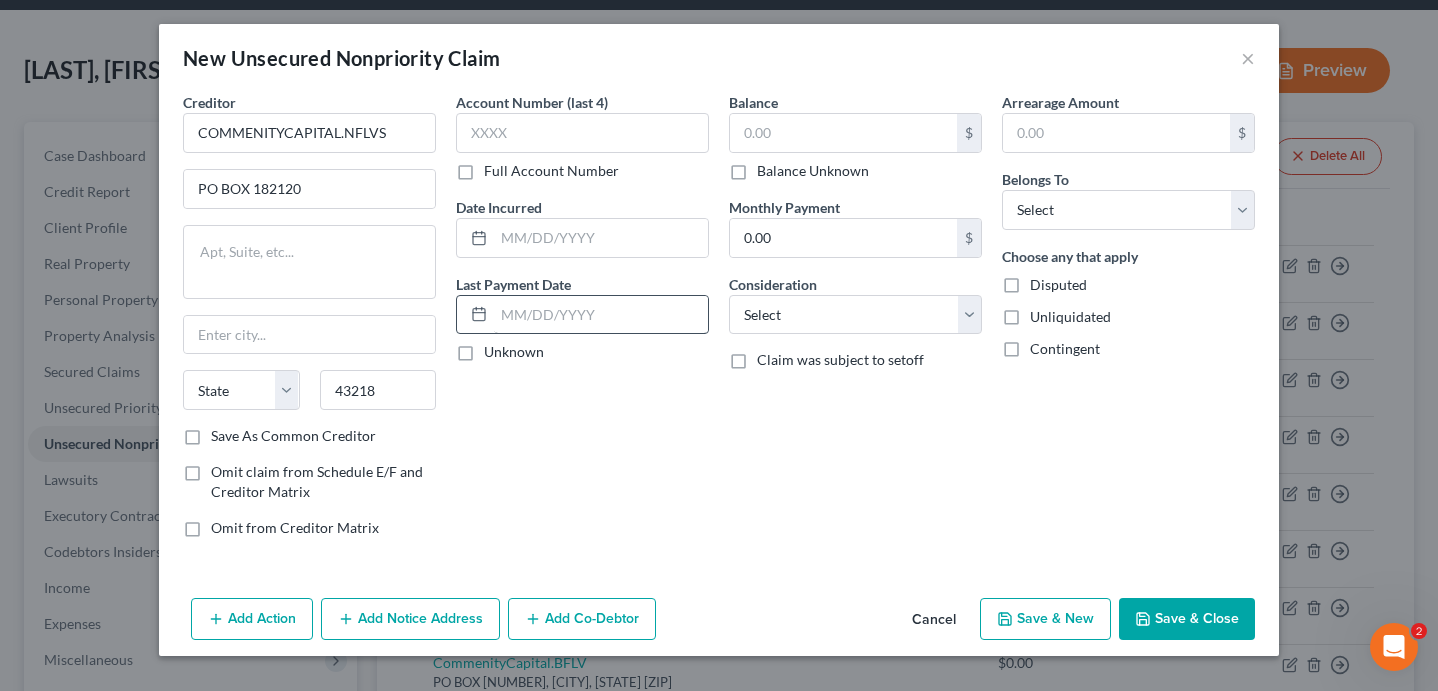 type on "Columbus" 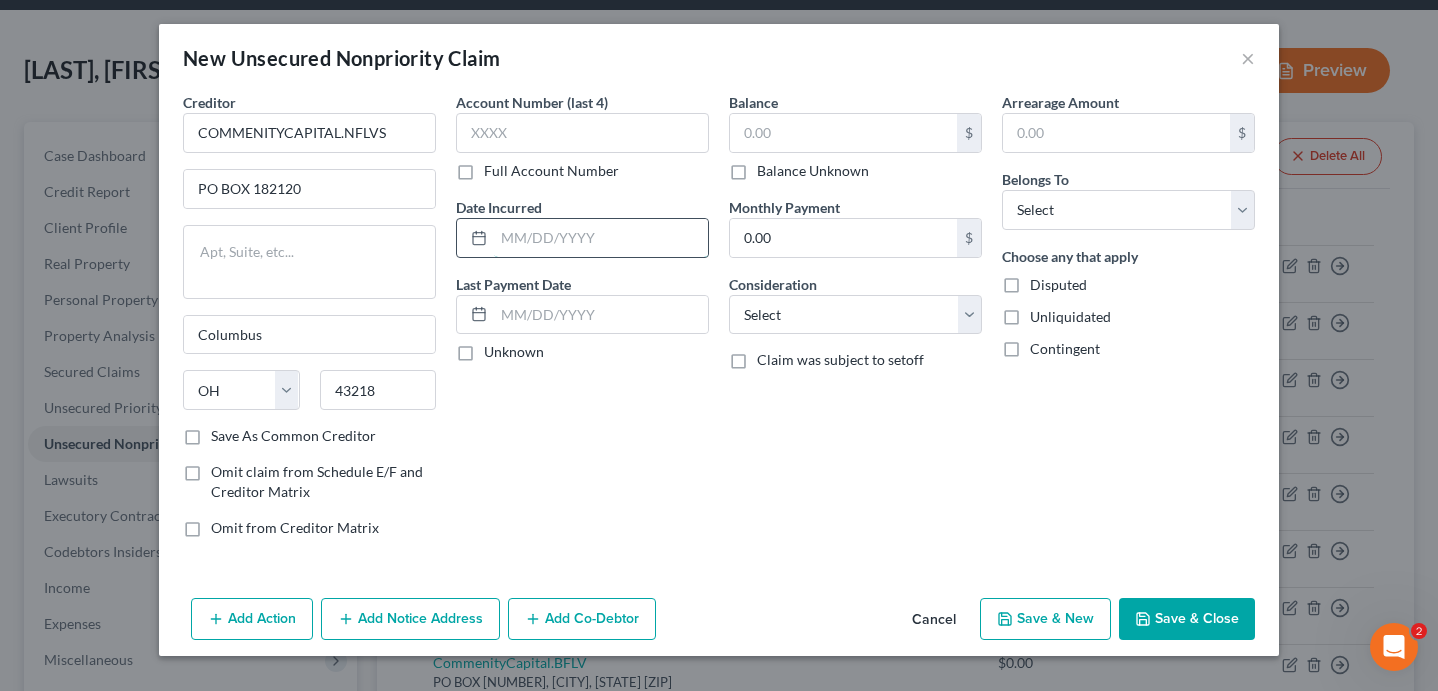 click at bounding box center [601, 238] 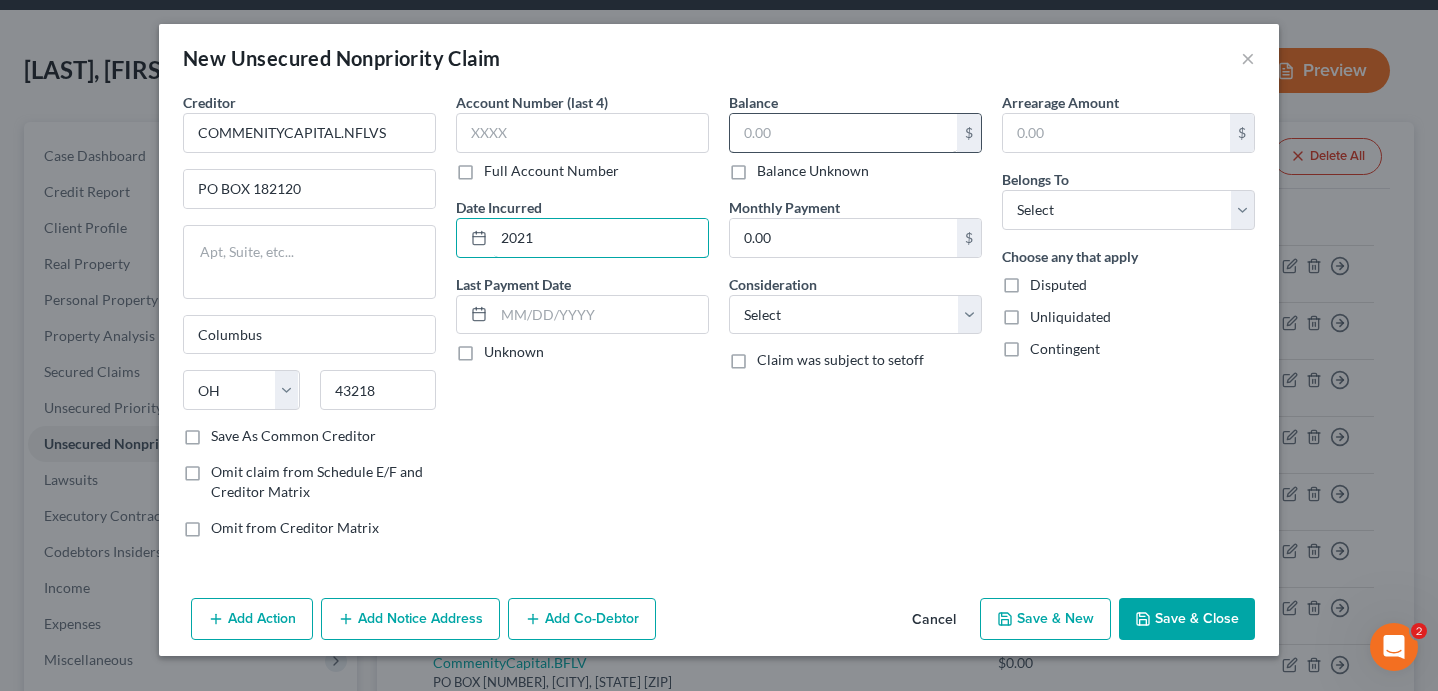 type on "2021" 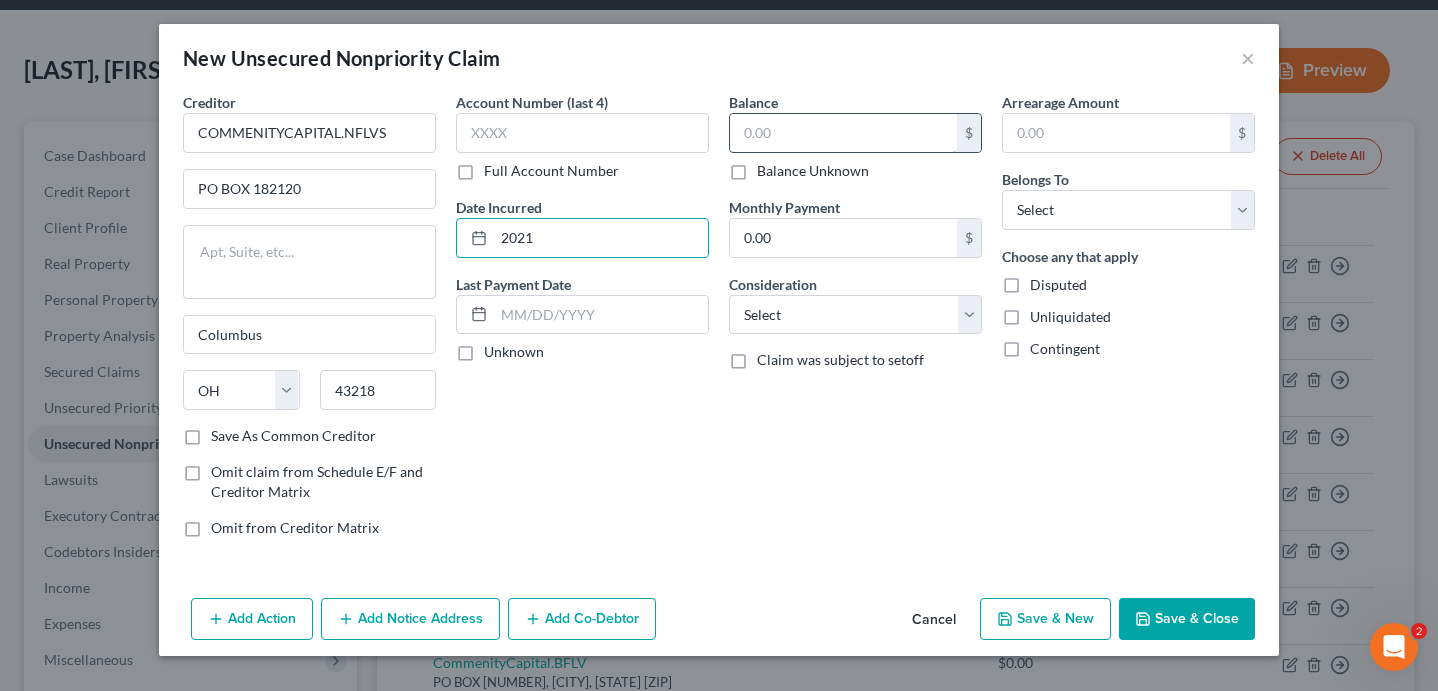 click at bounding box center [843, 133] 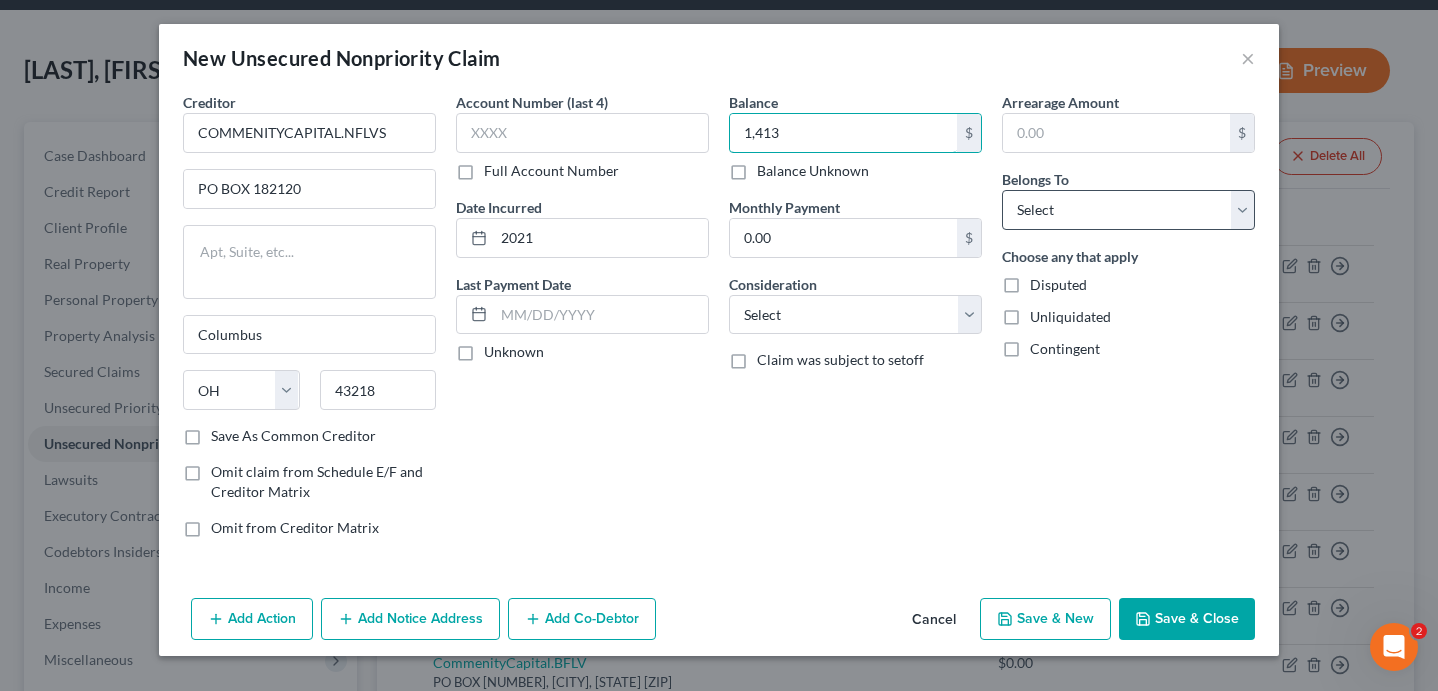 type on "1,413" 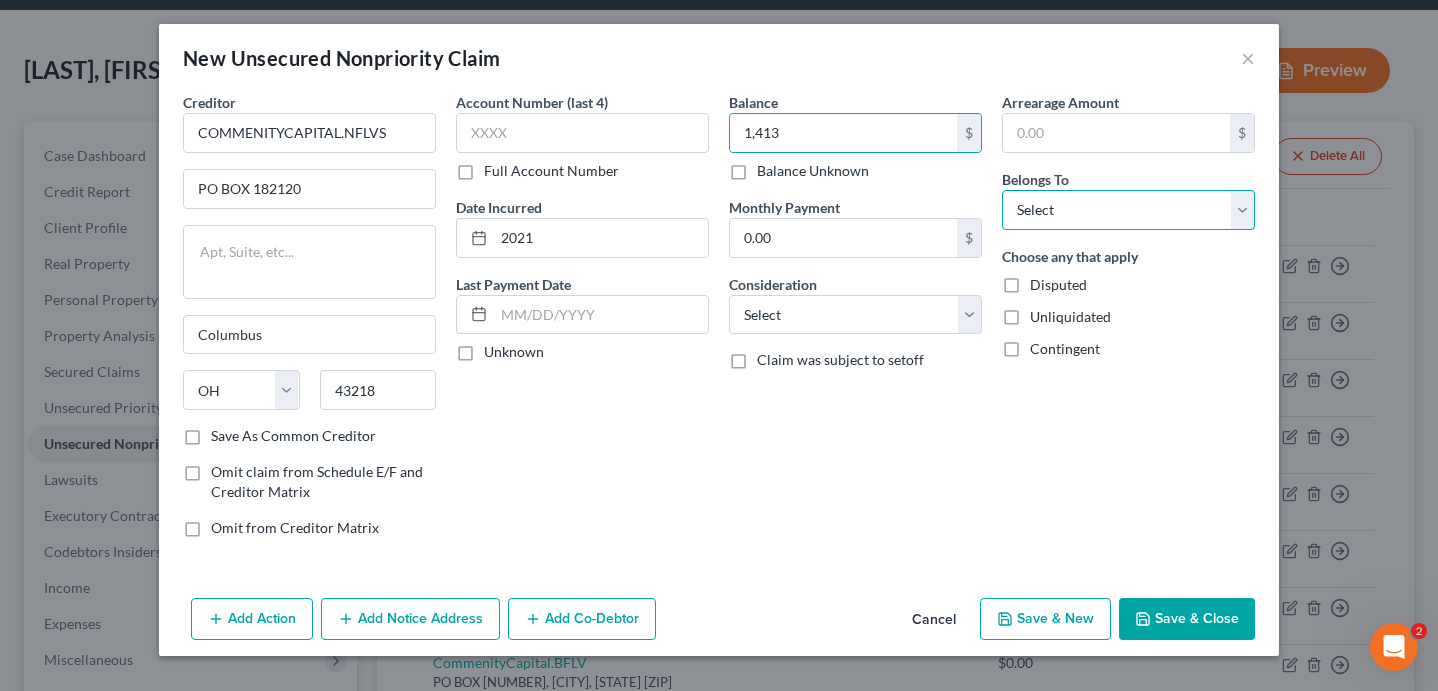 click on "Select Debtor 1 Only Debtor 2 Only Debtor 1 And Debtor 2 Only At Least One Of The Debtors And Another Community Property" at bounding box center [1128, 210] 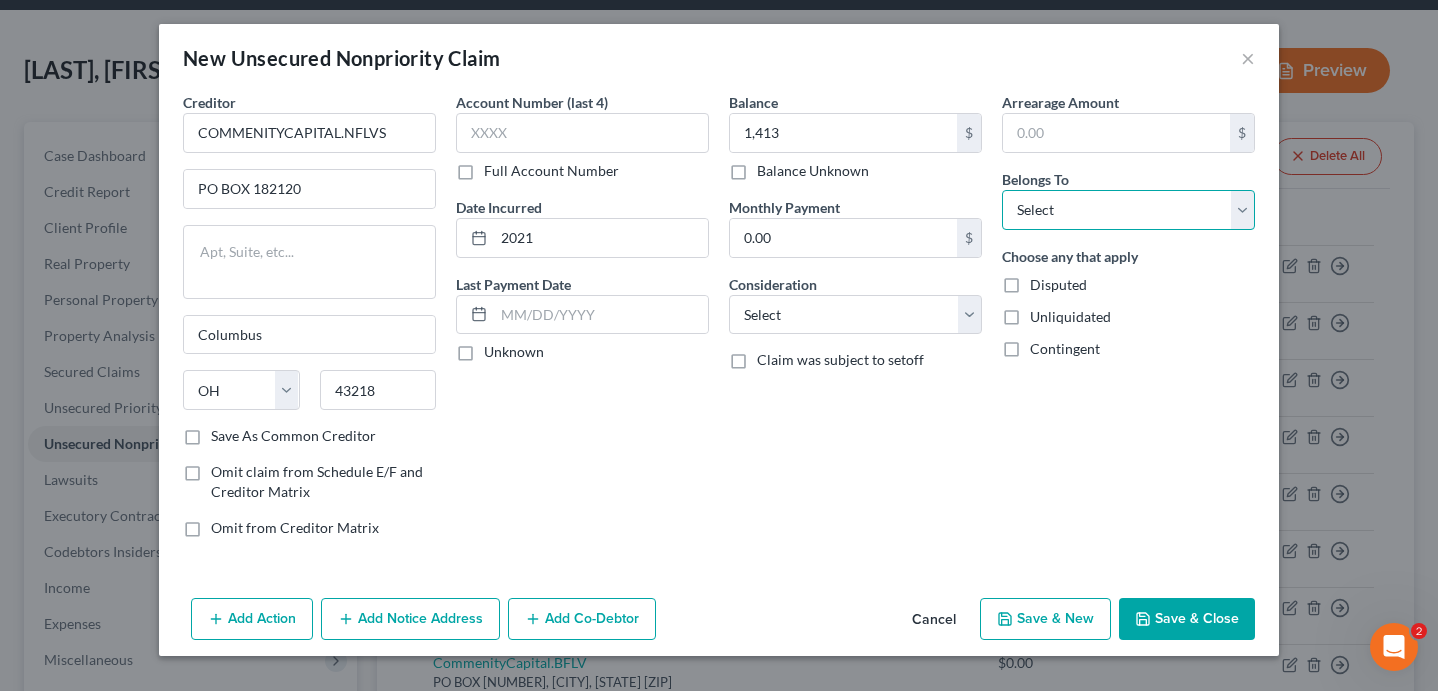 select on "0" 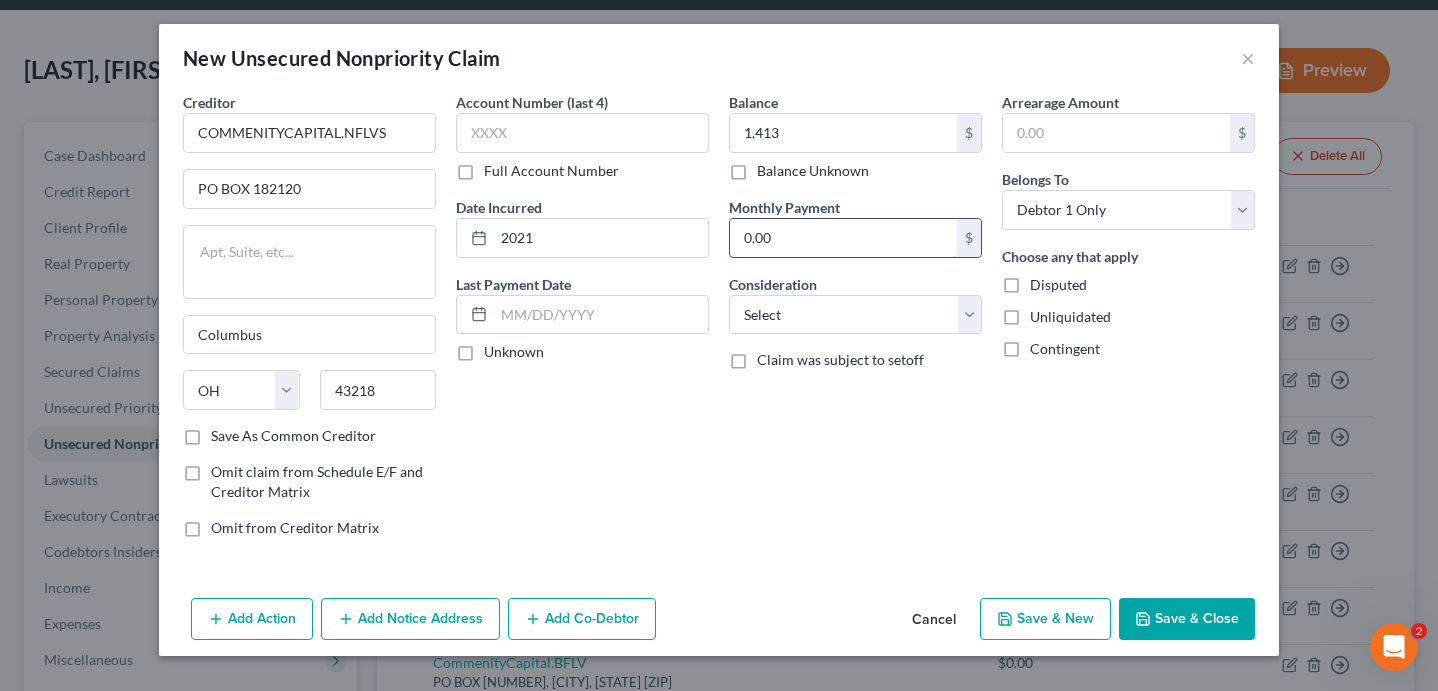 click on "0.00" at bounding box center (843, 238) 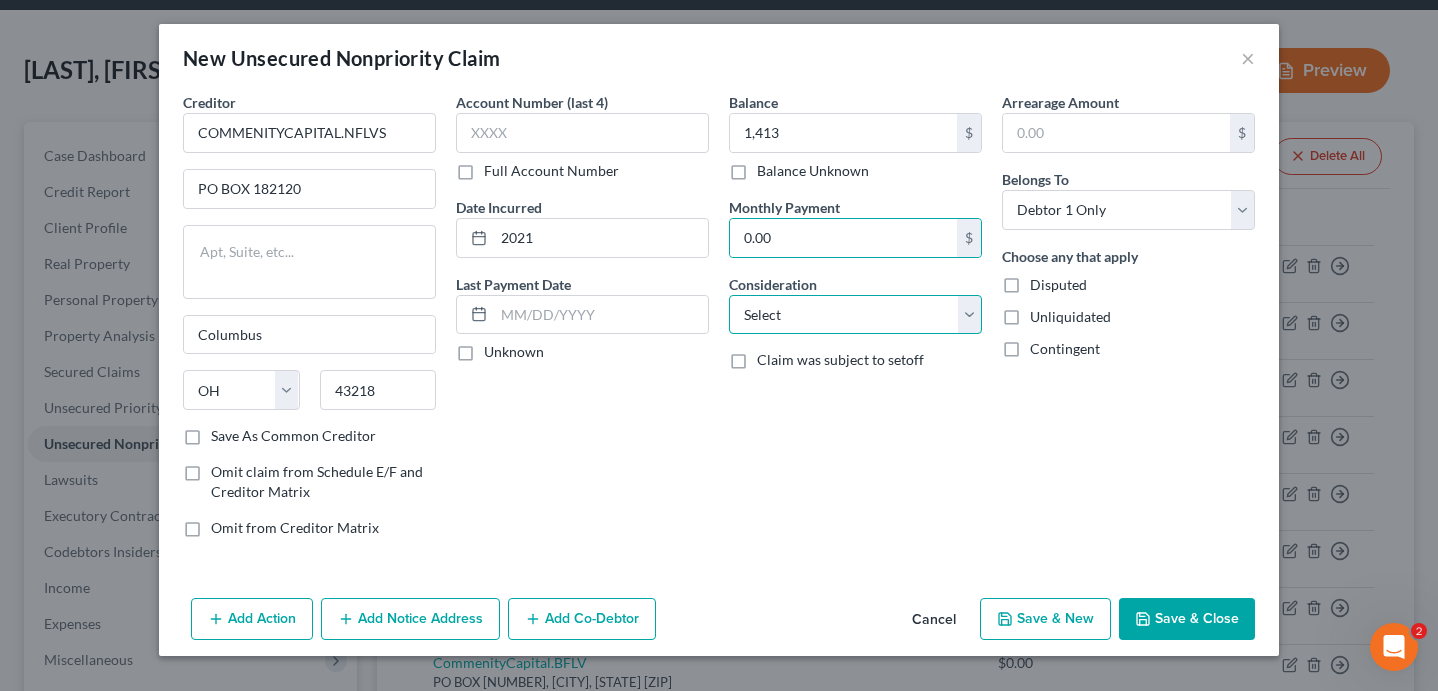 click on "Select Cable / Satellite Services Collection Agency Credit Card Debt Debt Counseling / Attorneys Deficiency Balance Domestic Support Obligations Home / Car Repairs Income Taxes Judgment Liens Medical Services Monies Loaned / Advanced Mortgage Obligation From Divorce Or Separation Obligation To Pensions Other Overdrawn Bank Account Promised To Help Pay Creditors Student Loans Suppliers And Vendors Telephone / Internet Services Utility Services" at bounding box center [855, 315] 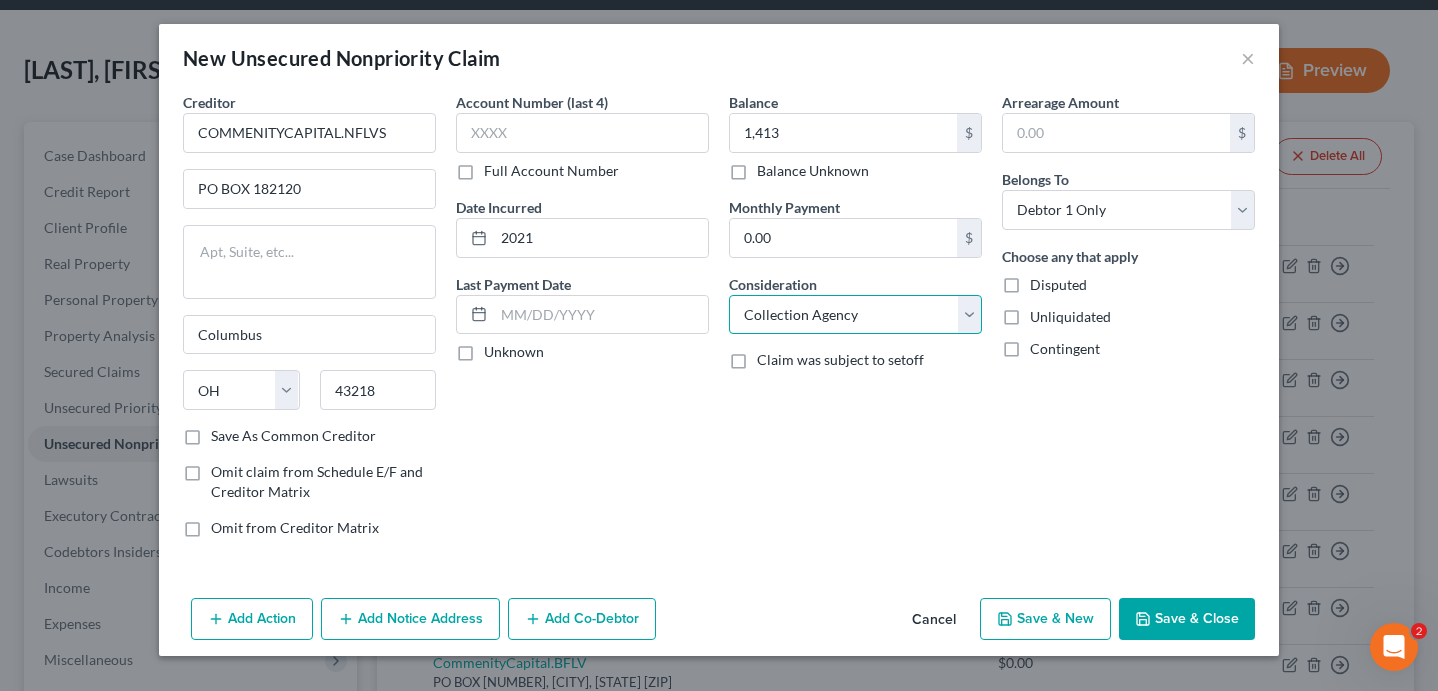click on "Select Cable / Satellite Services Collection Agency Credit Card Debt Debt Counseling / Attorneys Deficiency Balance Domestic Support Obligations Home / Car Repairs Income Taxes Judgment Liens Medical Services Monies Loaned / Advanced Mortgage Obligation From Divorce Or Separation Obligation To Pensions Other Overdrawn Bank Account Promised To Help Pay Creditors Student Loans Suppliers And Vendors Telephone / Internet Services Utility Services" at bounding box center [855, 315] 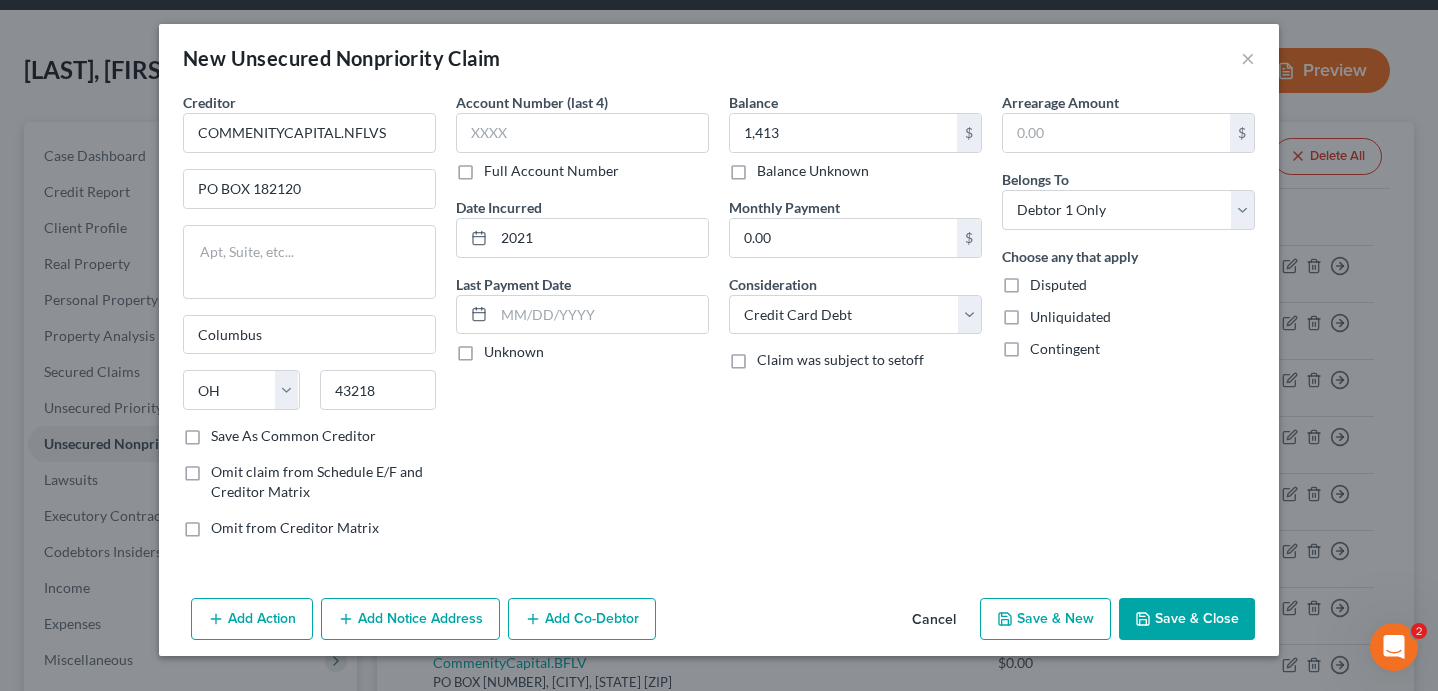 click on "Balance
[AMOUNT] $
Balance Unknown
Balance Undetermined
[AMOUNT] $
Balance Unknown
Monthly Payment 0.00 $ Consideration Select Cable / Satellite Services Collection Agency Credit Card Debt Debt Counseling / Attorneys Deficiency Balance Domestic Support Obligations Home / Car Repairs Income Taxes Judgment Liens Medical Services Monies Loaned / Advanced Mortgage Obligation From Divorce Or Separation Obligation To Pensions" at bounding box center (855, 323) 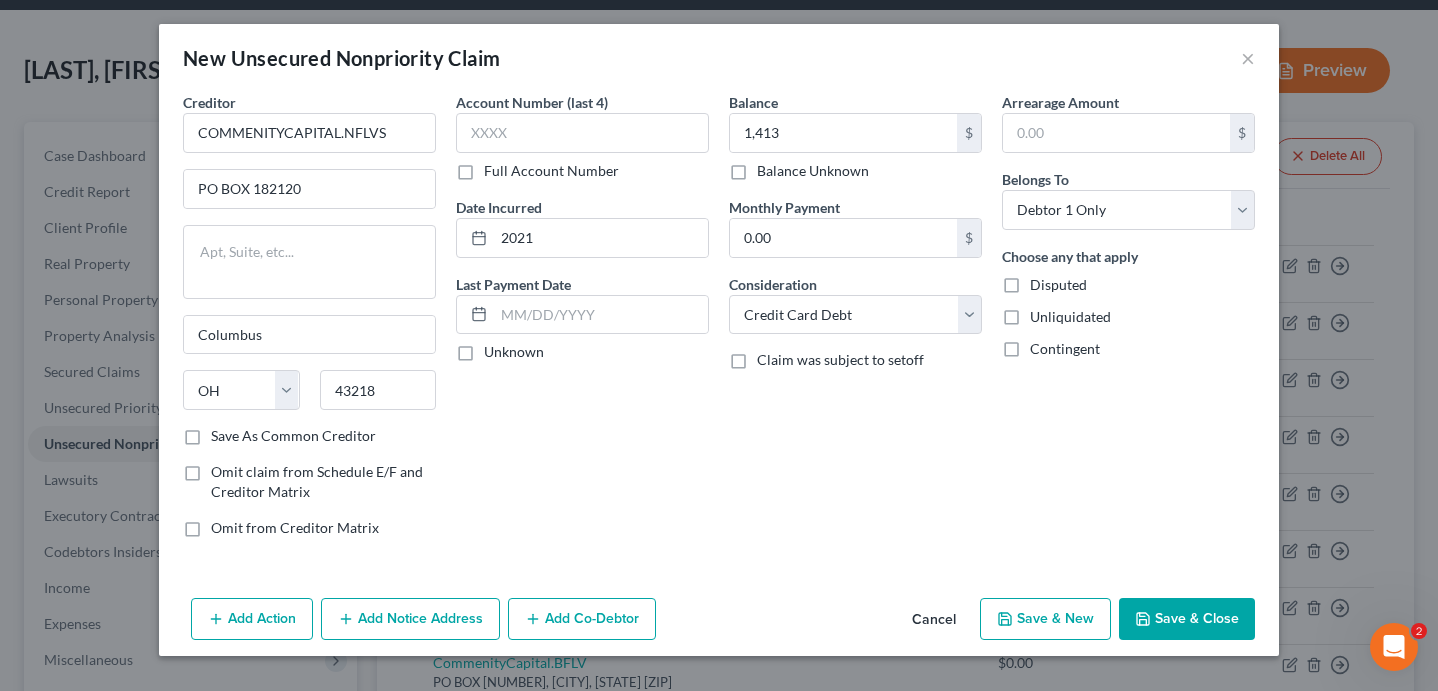 click on "Save & Close" at bounding box center (1187, 619) 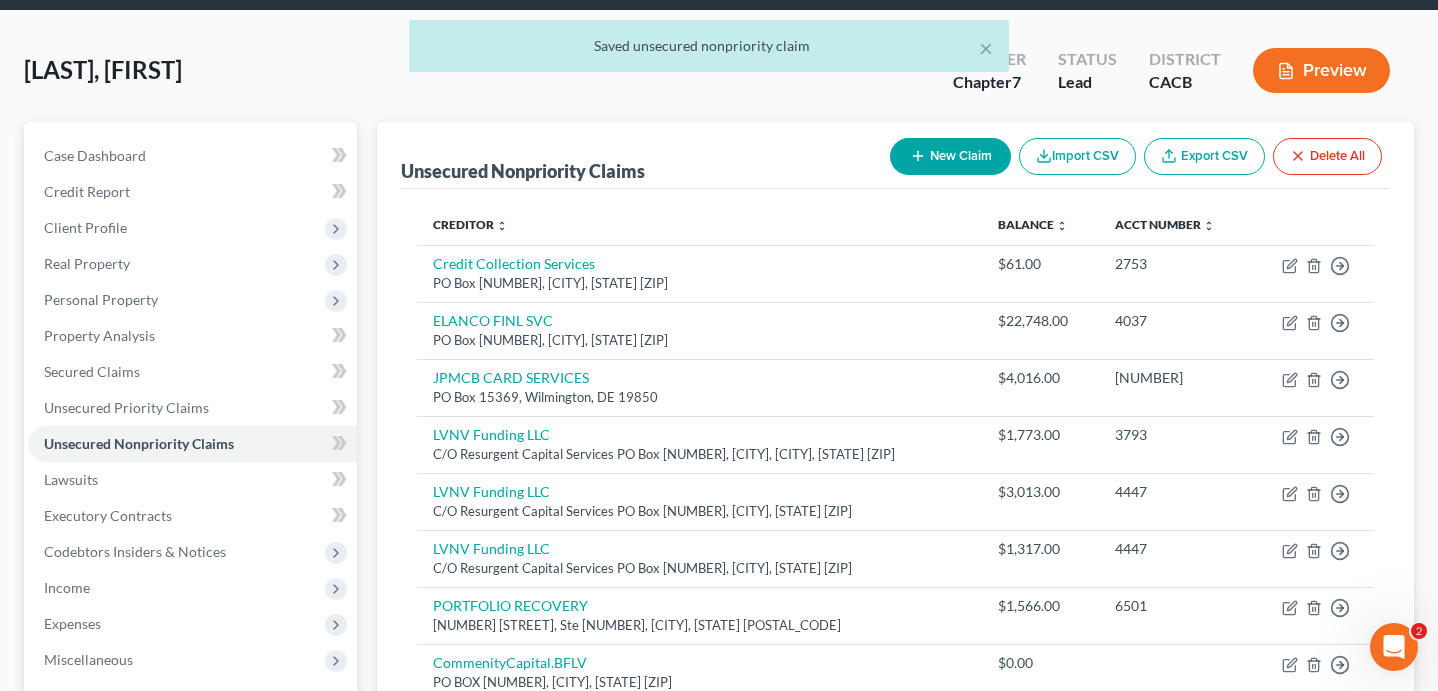 click on "New Claim" at bounding box center [950, 156] 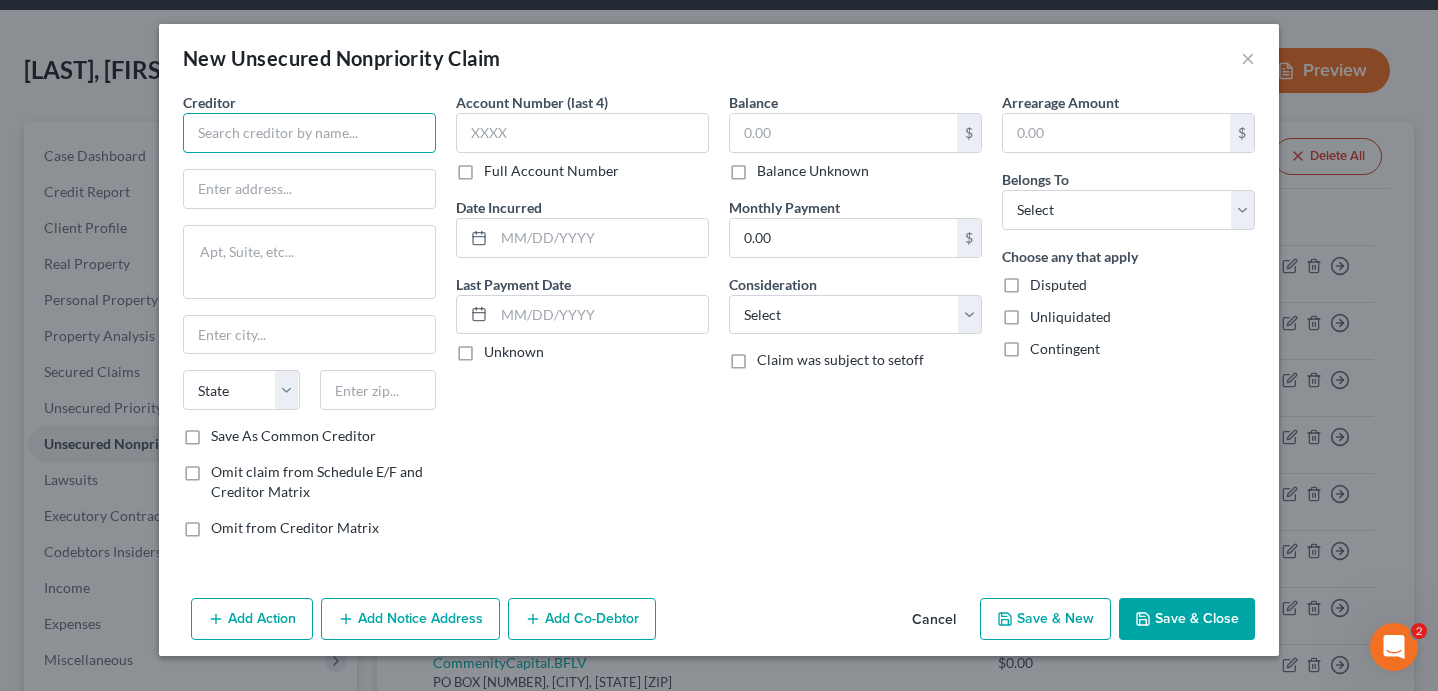 click on "Creditor *                         State AL AK AR AZ CA CO CT DE DC FL GA GU HI ID IL IN IA KS KY LA ME MD MA MI MN MS MO MT NC ND NE NV NH NJ NM NY OH OK OR PA PR RI SC SD TN TX UT VI VA VT WA WV WI WY" at bounding box center (309, 259) 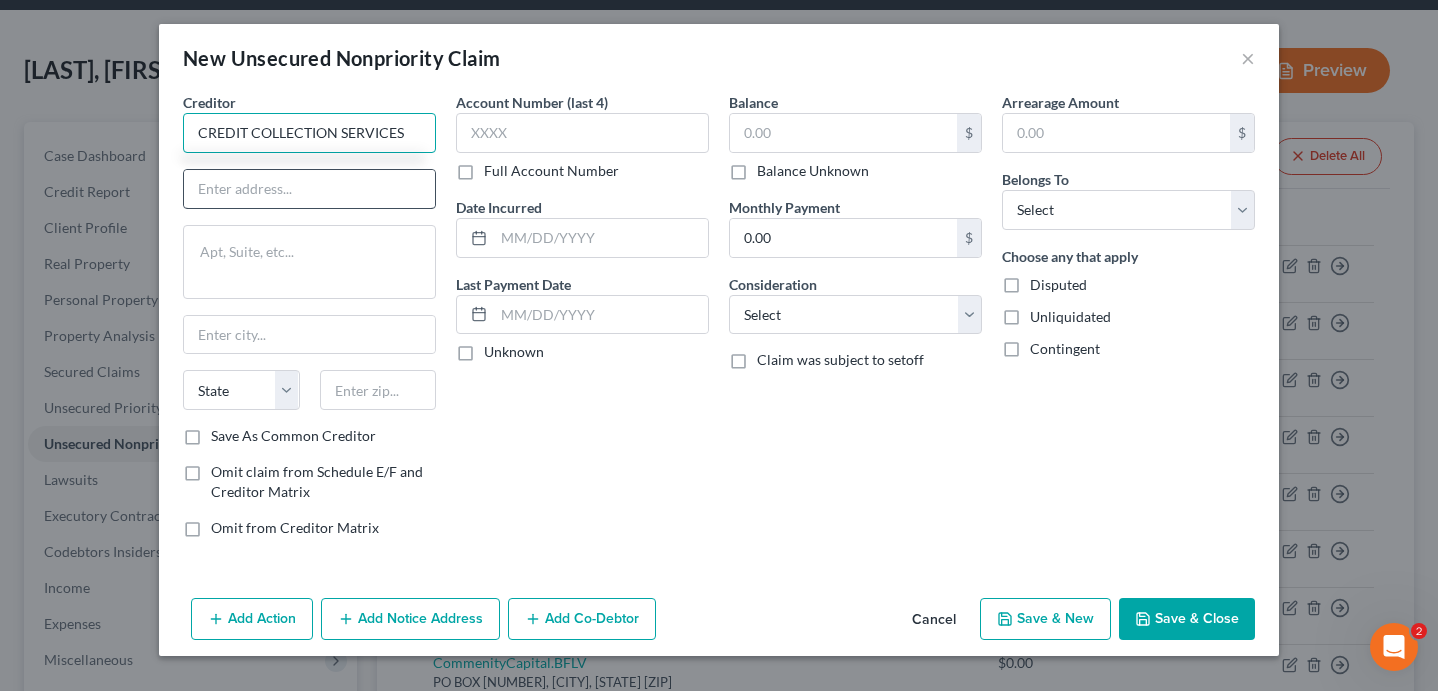 type on "CREDIT COLLECTION SERVICES" 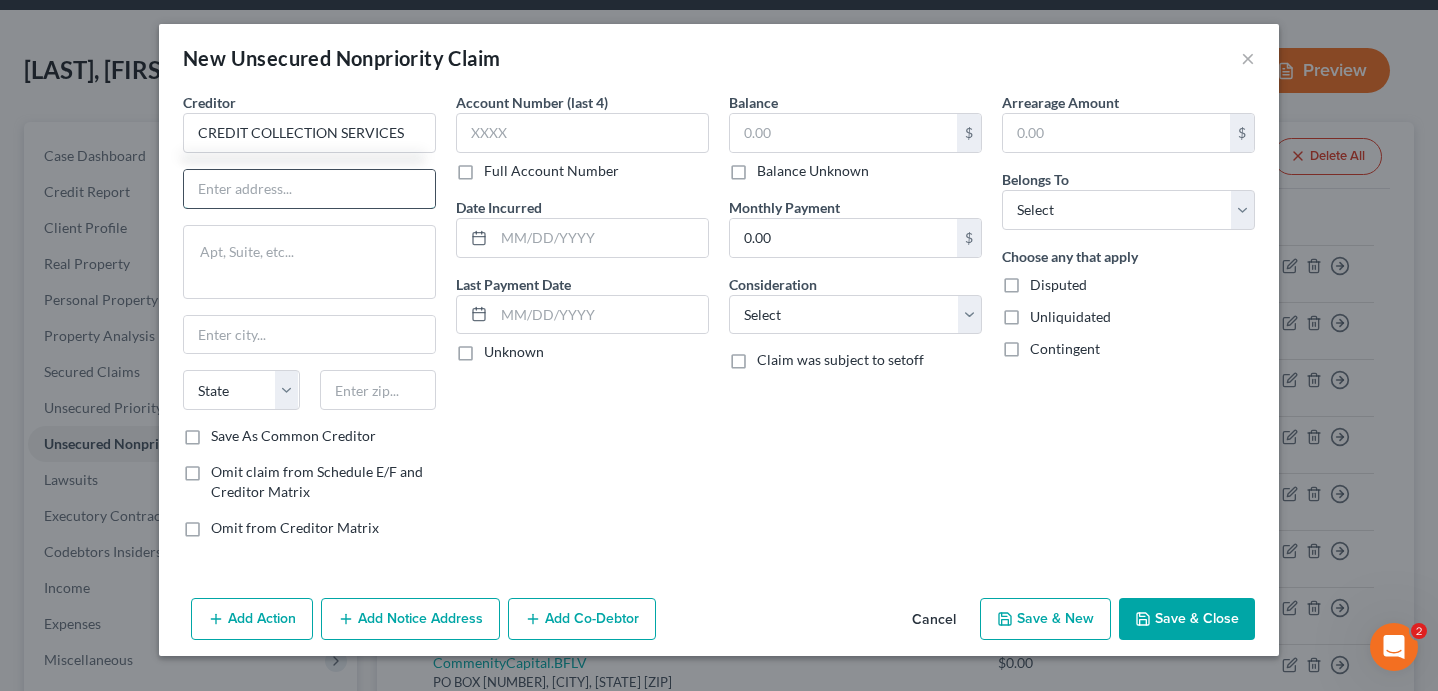 click at bounding box center [309, 189] 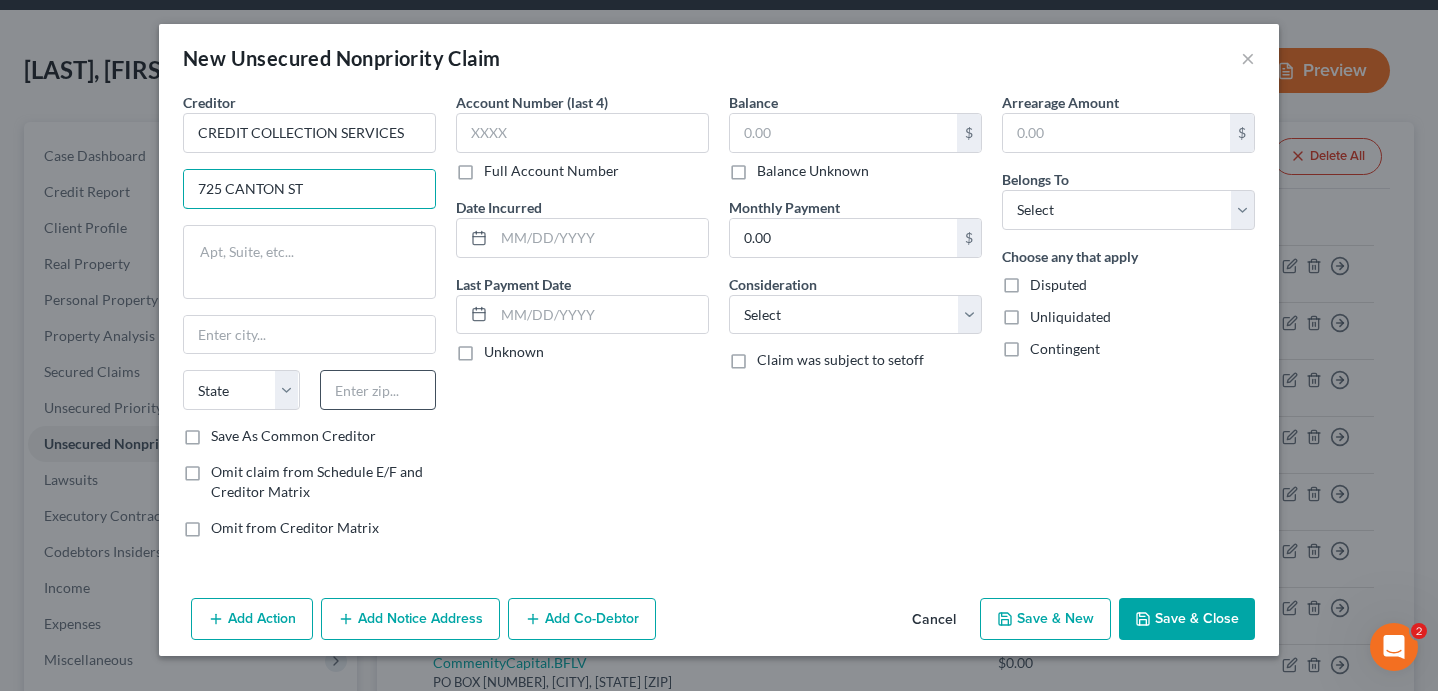 type on "725 CANTON ST" 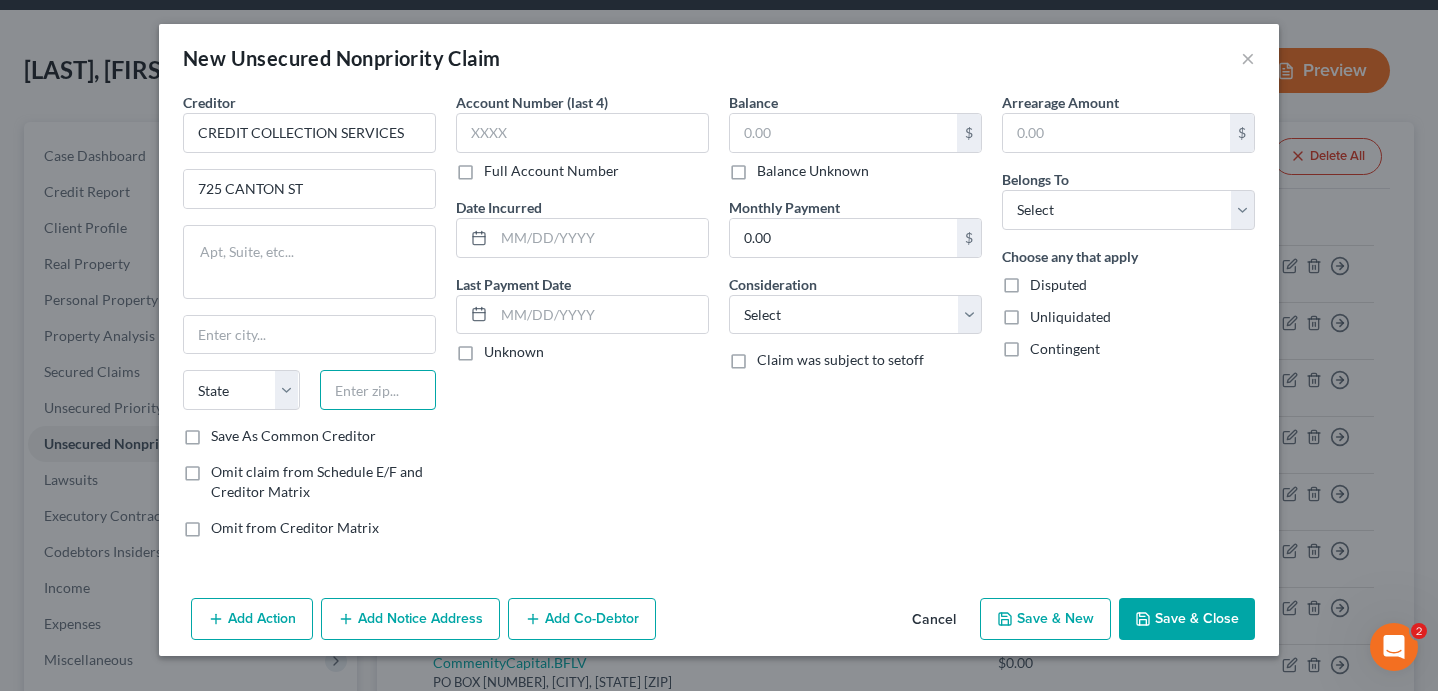 click at bounding box center [378, 390] 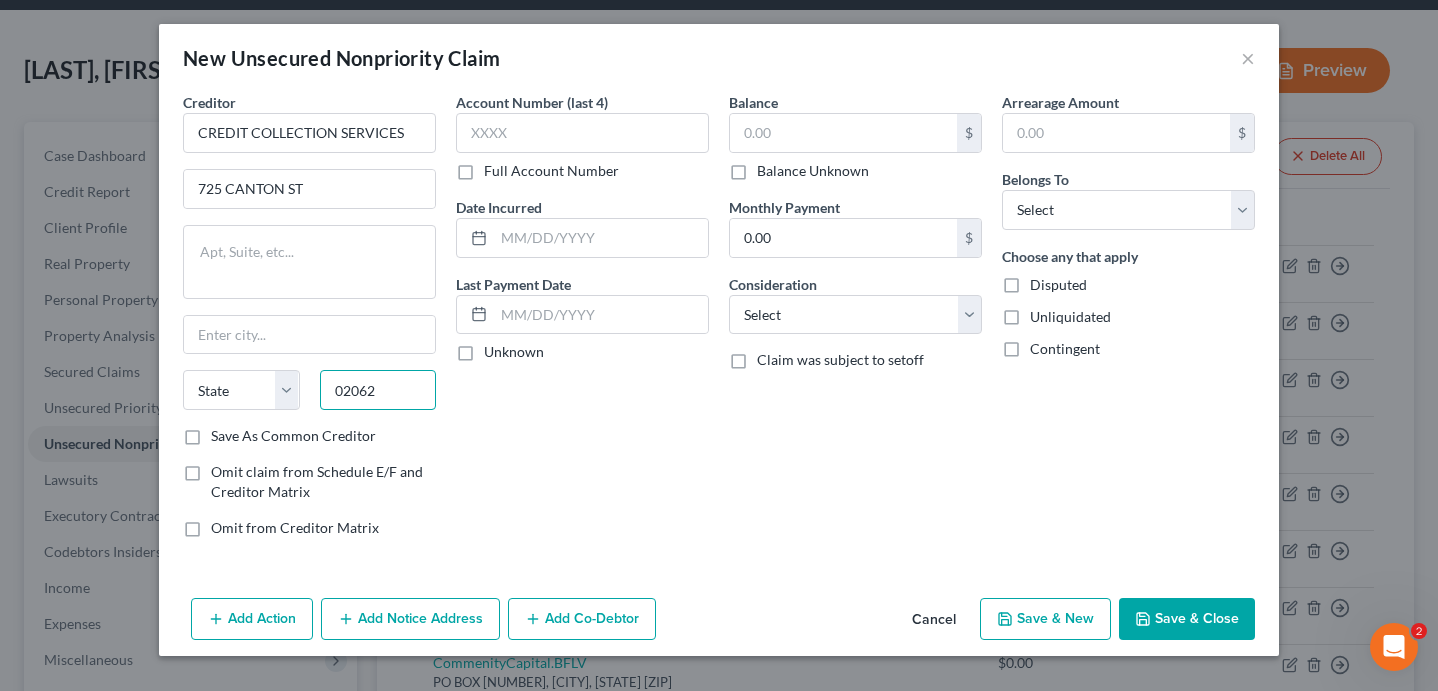 type on "02062" 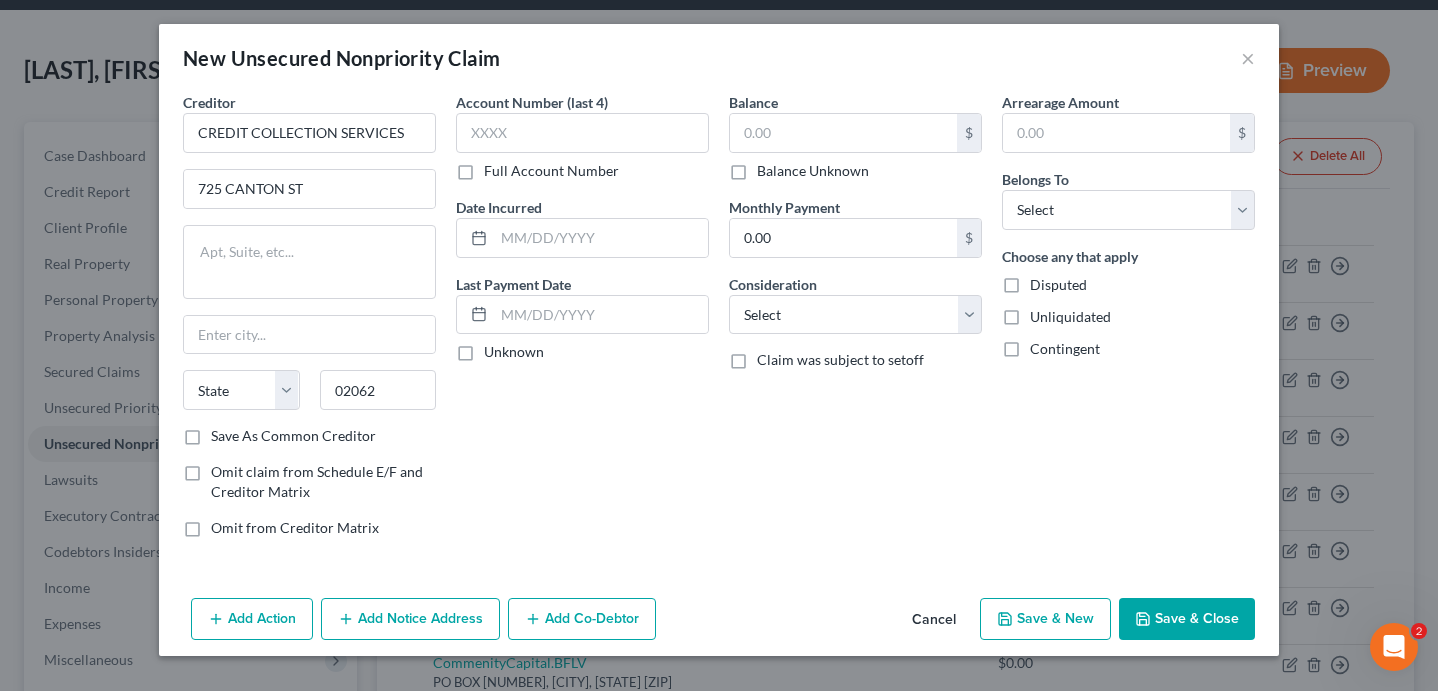 click on "Account Number (last 4)
Full Account Number
Date Incurred         Last Payment Date         Unknown" at bounding box center [582, 323] 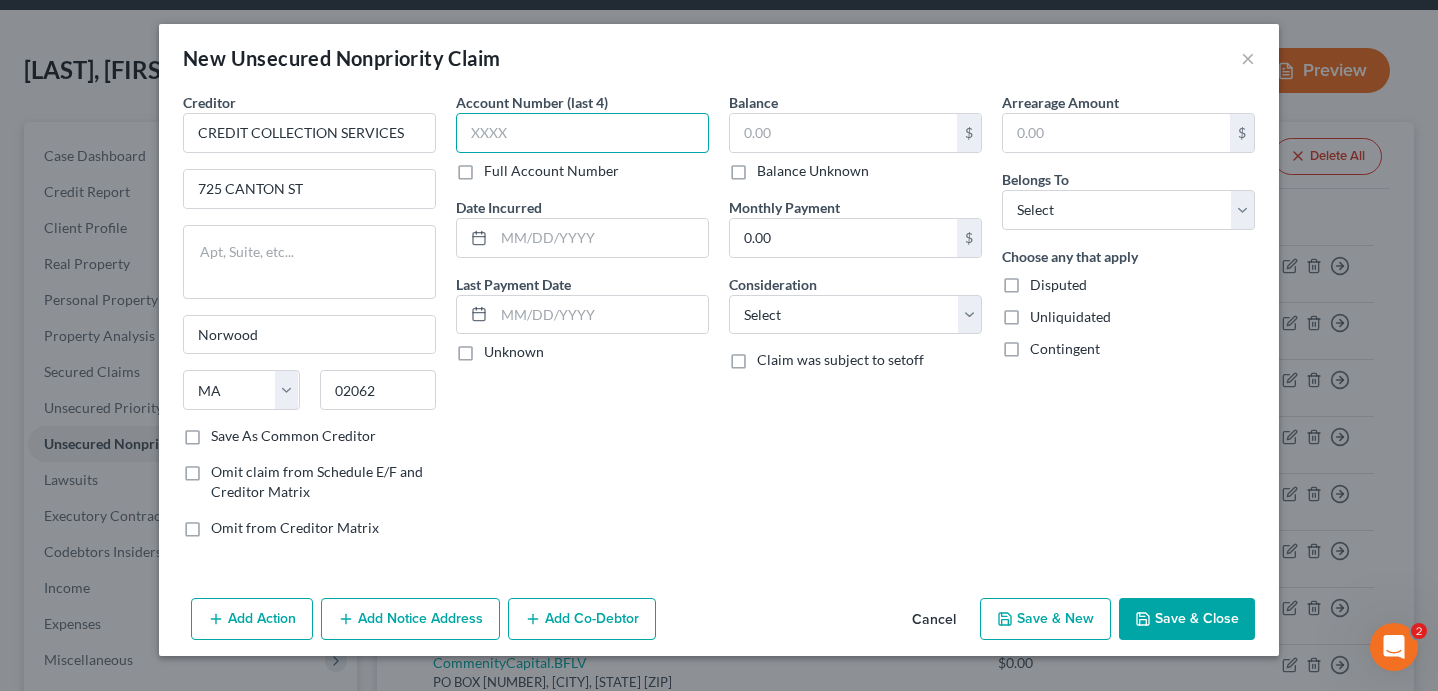 click at bounding box center (582, 133) 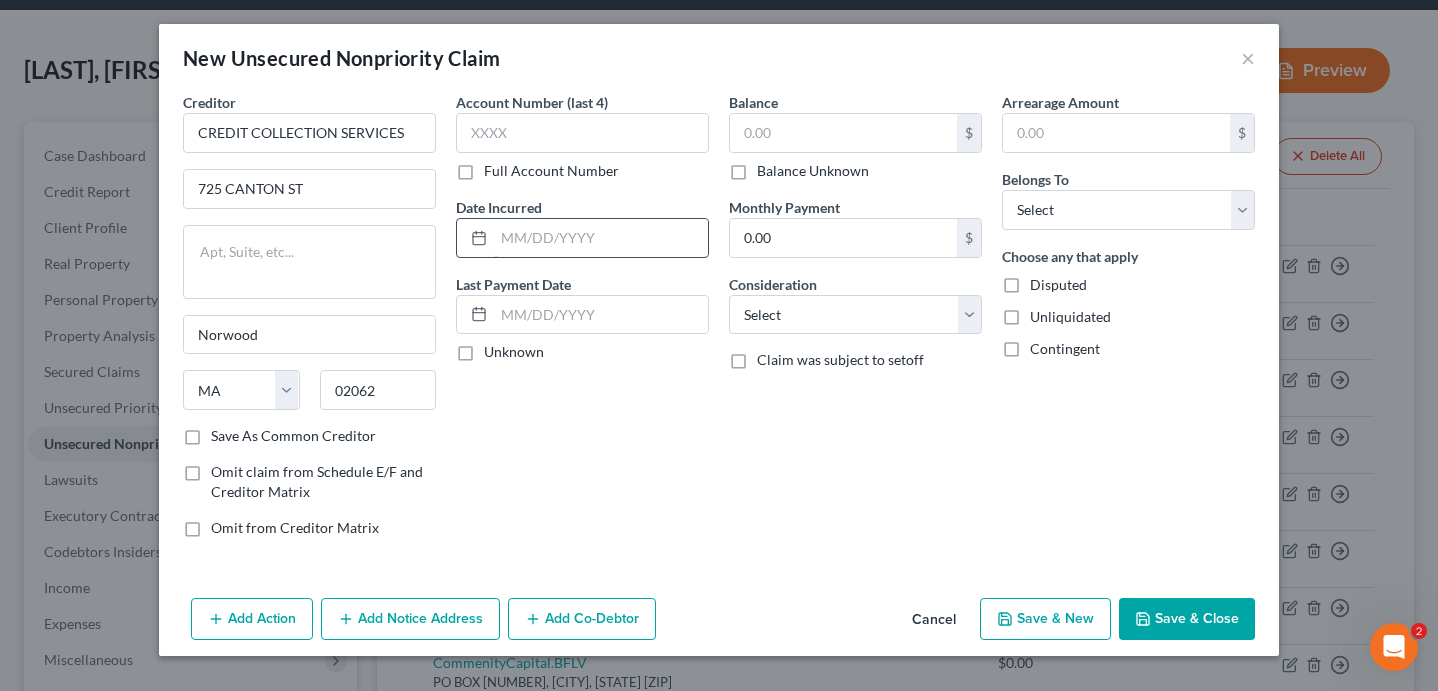 click at bounding box center [601, 238] 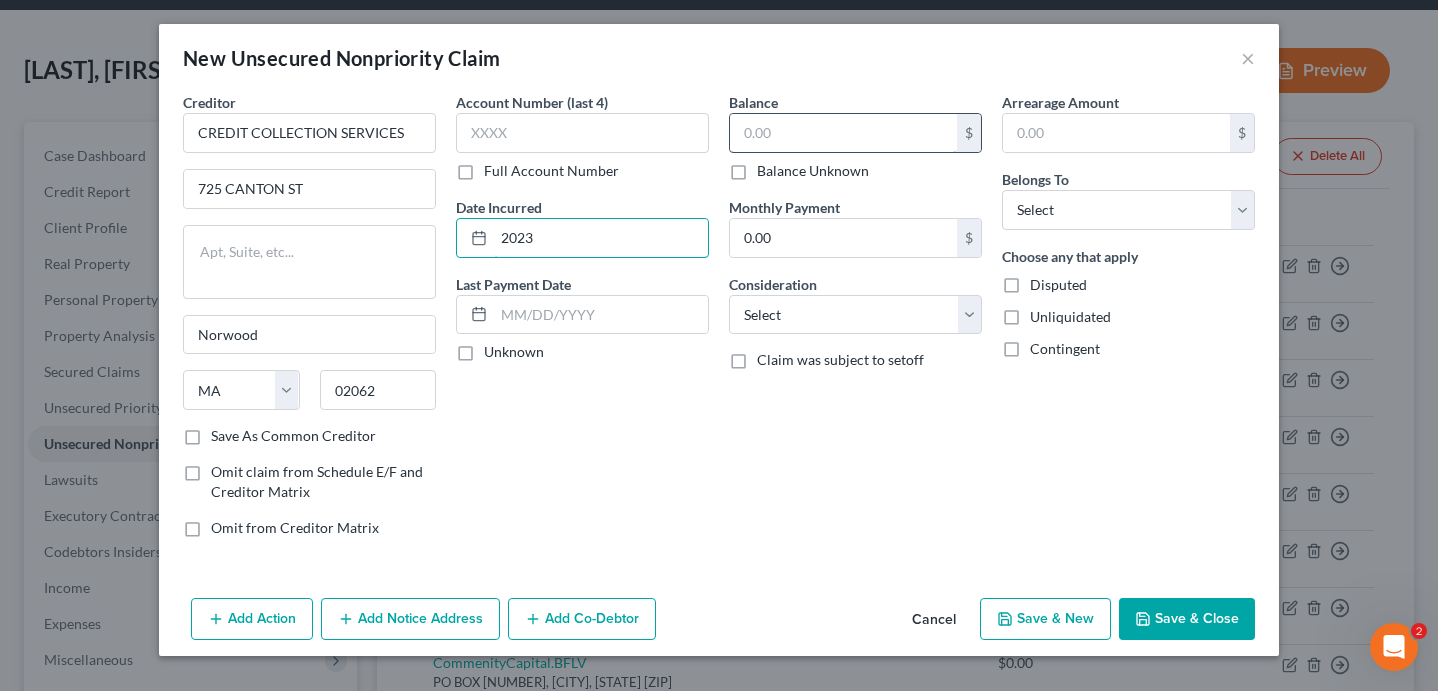 type on "2023" 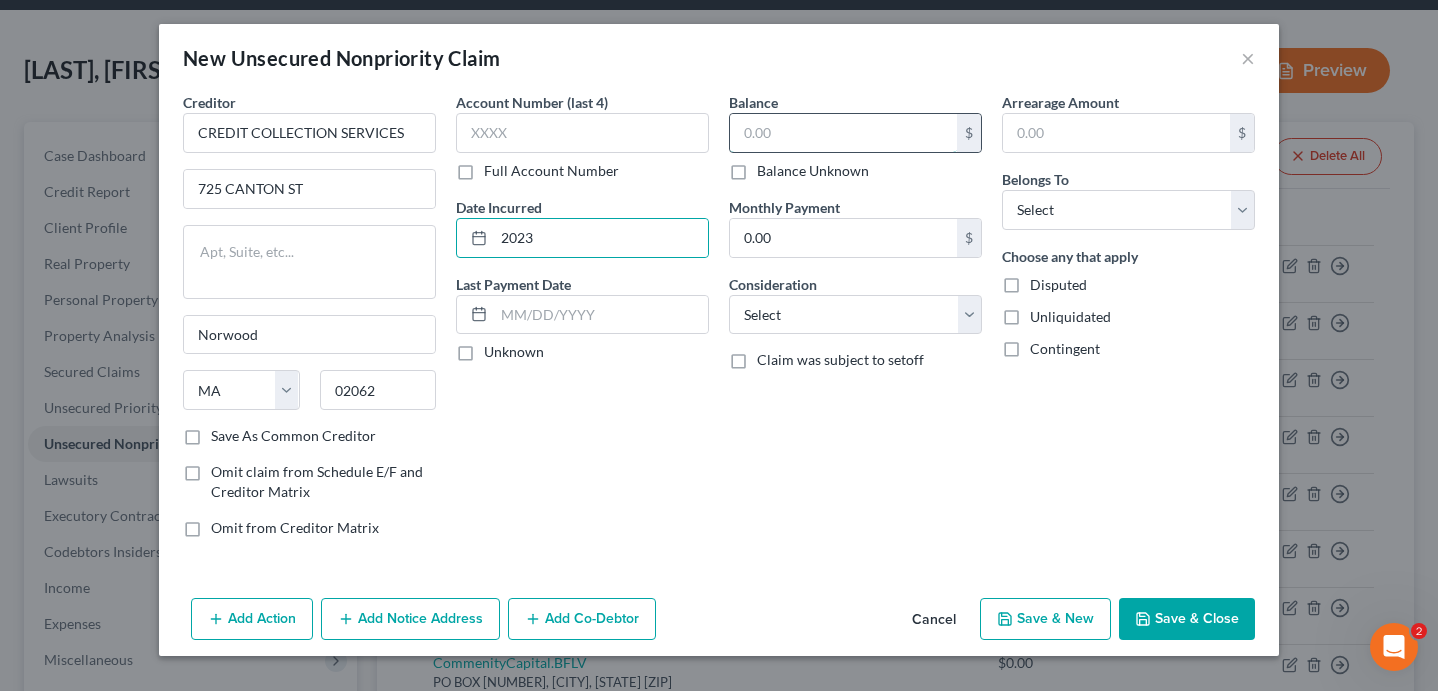 click at bounding box center (843, 133) 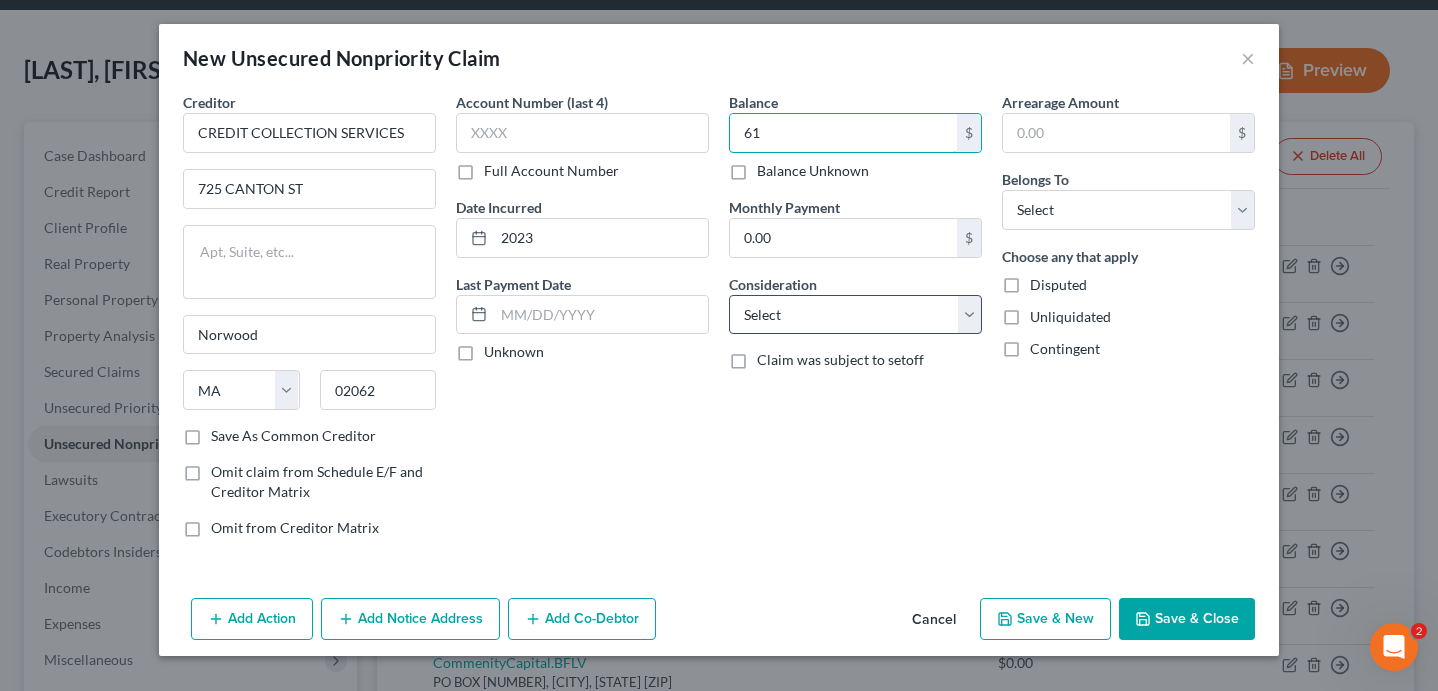 type on "61" 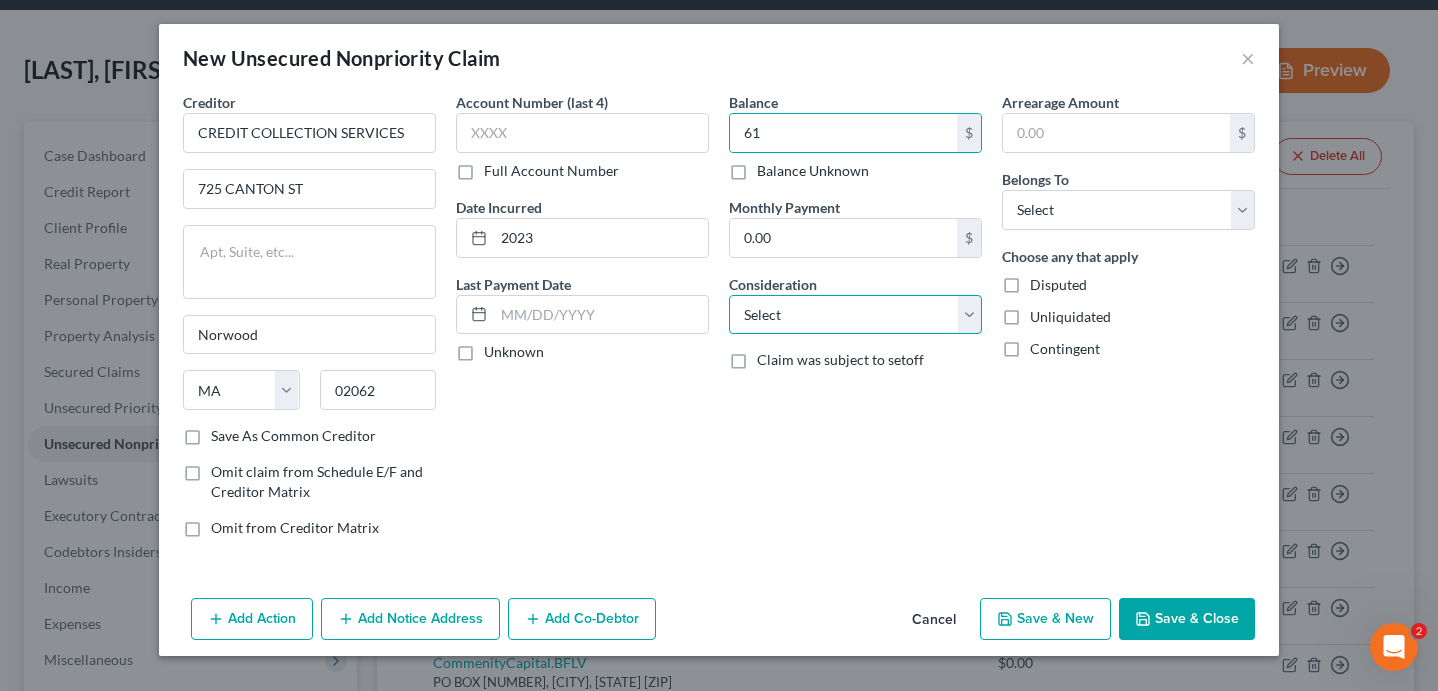 click on "Select Cable / Satellite Services Collection Agency Credit Card Debt Debt Counseling / Attorneys Deficiency Balance Domestic Support Obligations Home / Car Repairs Income Taxes Judgment Liens Medical Services Monies Loaned / Advanced Mortgage Obligation From Divorce Or Separation Obligation To Pensions Other Overdrawn Bank Account Promised To Help Pay Creditors Student Loans Suppliers And Vendors Telephone / Internet Services Utility Services" at bounding box center (855, 315) 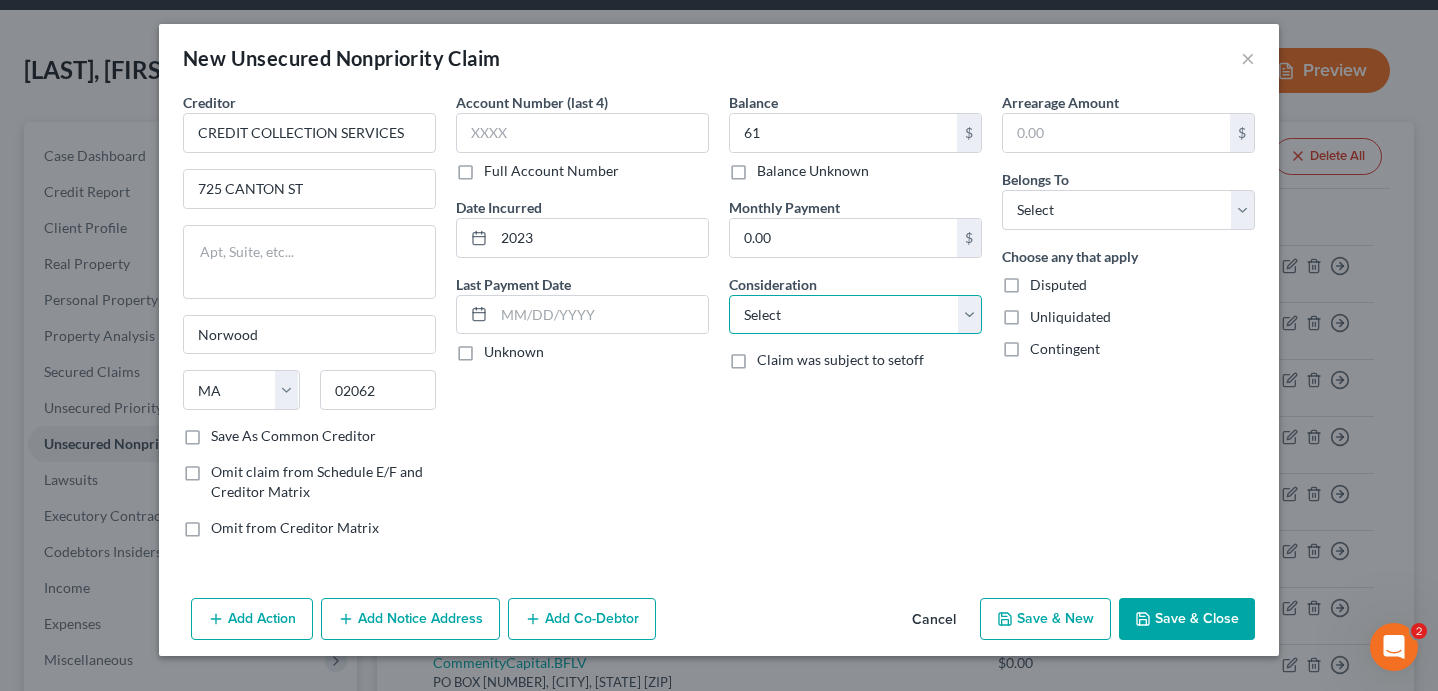 select on "1" 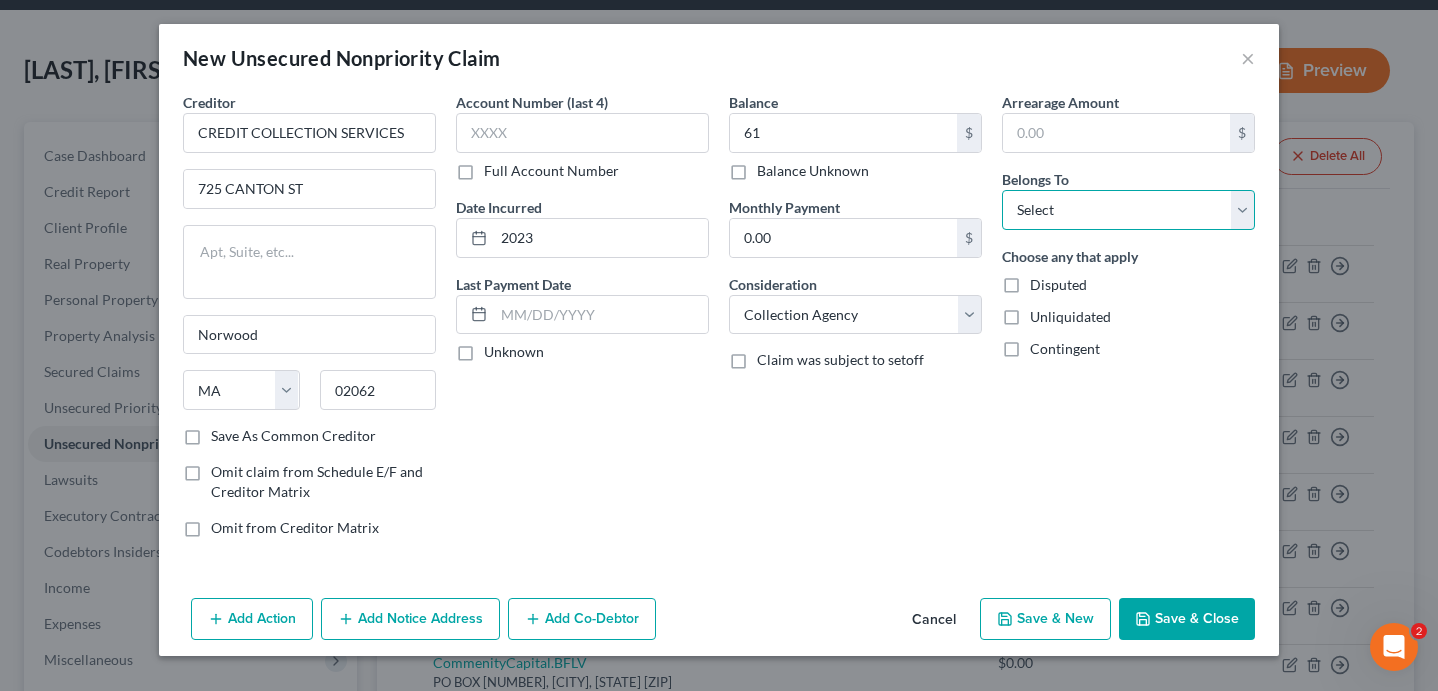 click on "Select Debtor 1 Only Debtor 2 Only Debtor 1 And Debtor 2 Only At Least One Of The Debtors And Another Community Property" at bounding box center (1128, 210) 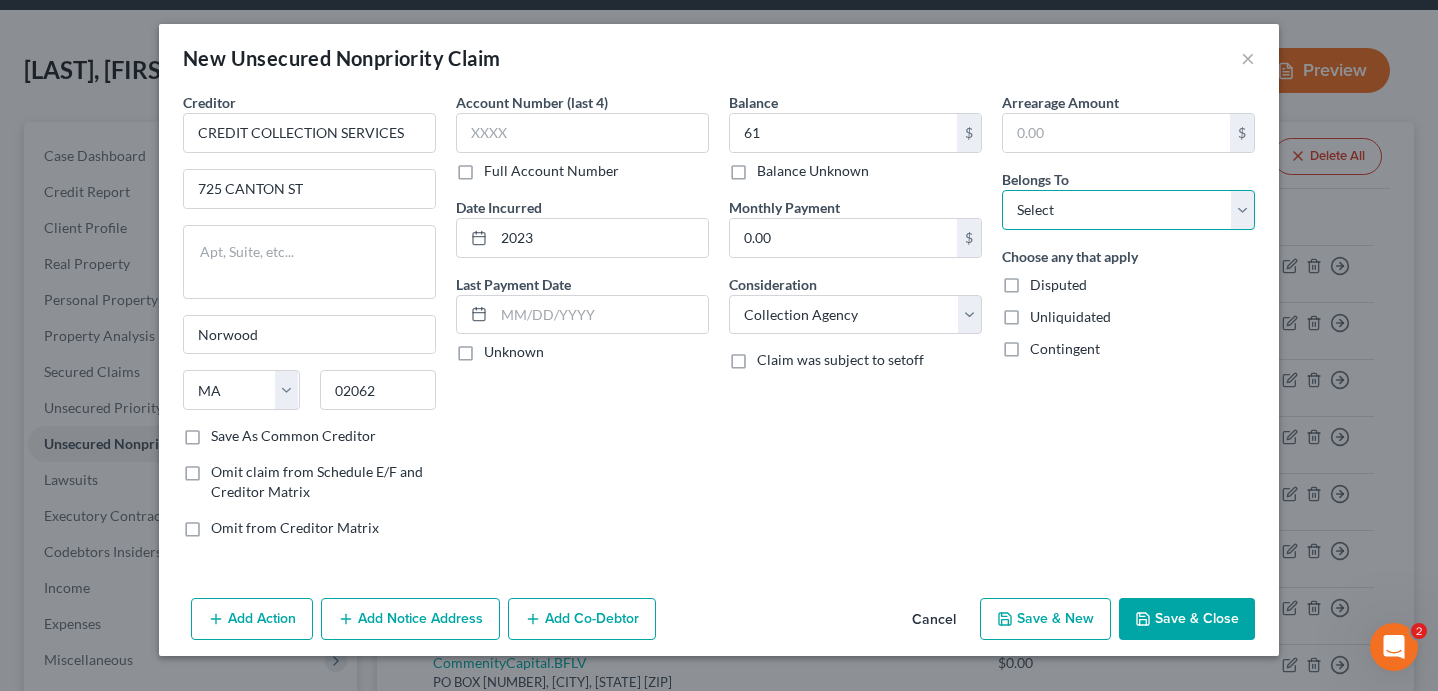 select on "0" 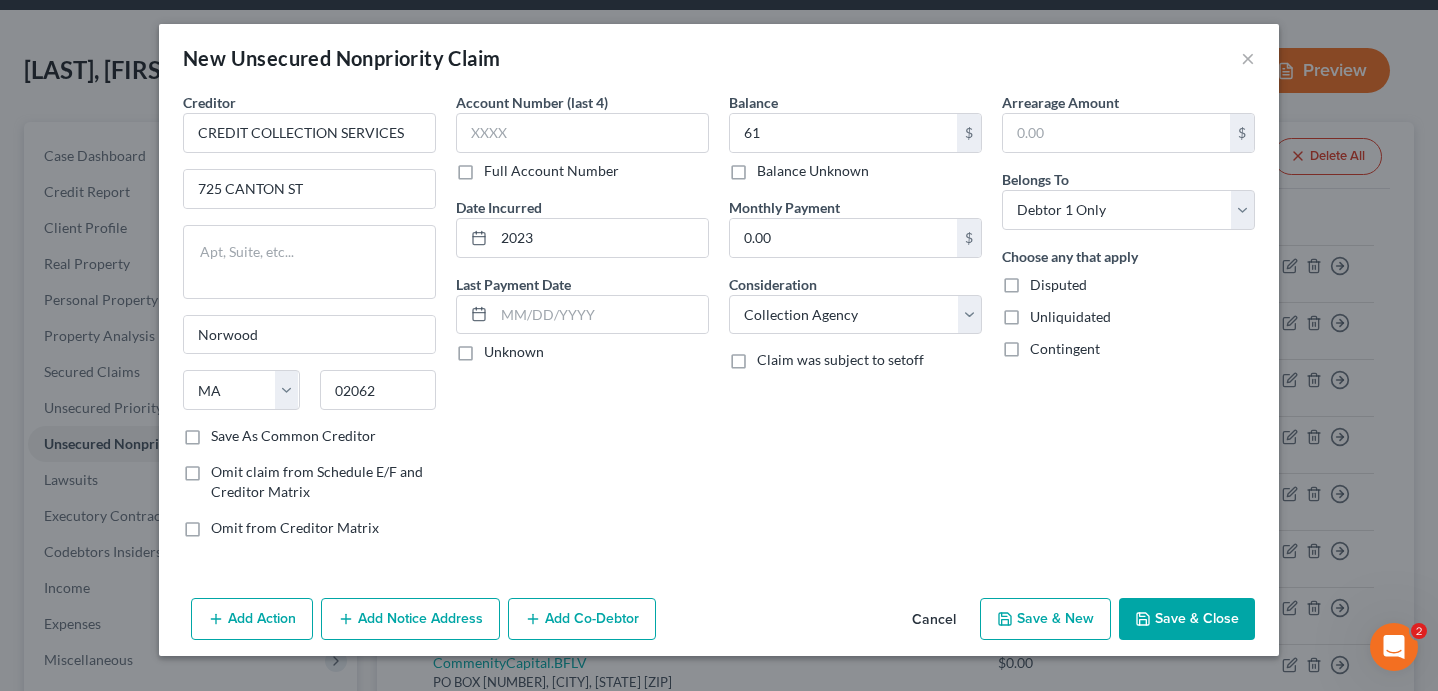 click on "Save & Close" at bounding box center [1187, 619] 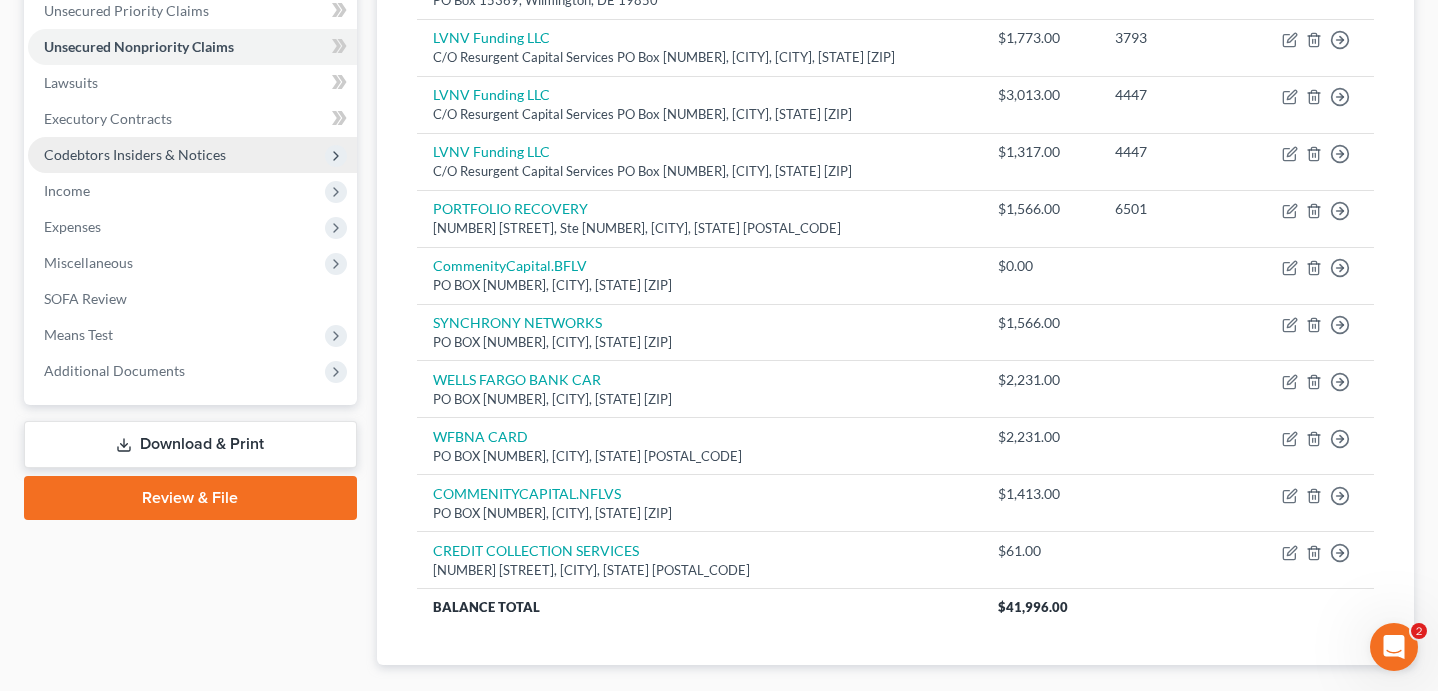 scroll, scrollTop: 580, scrollLeft: 0, axis: vertical 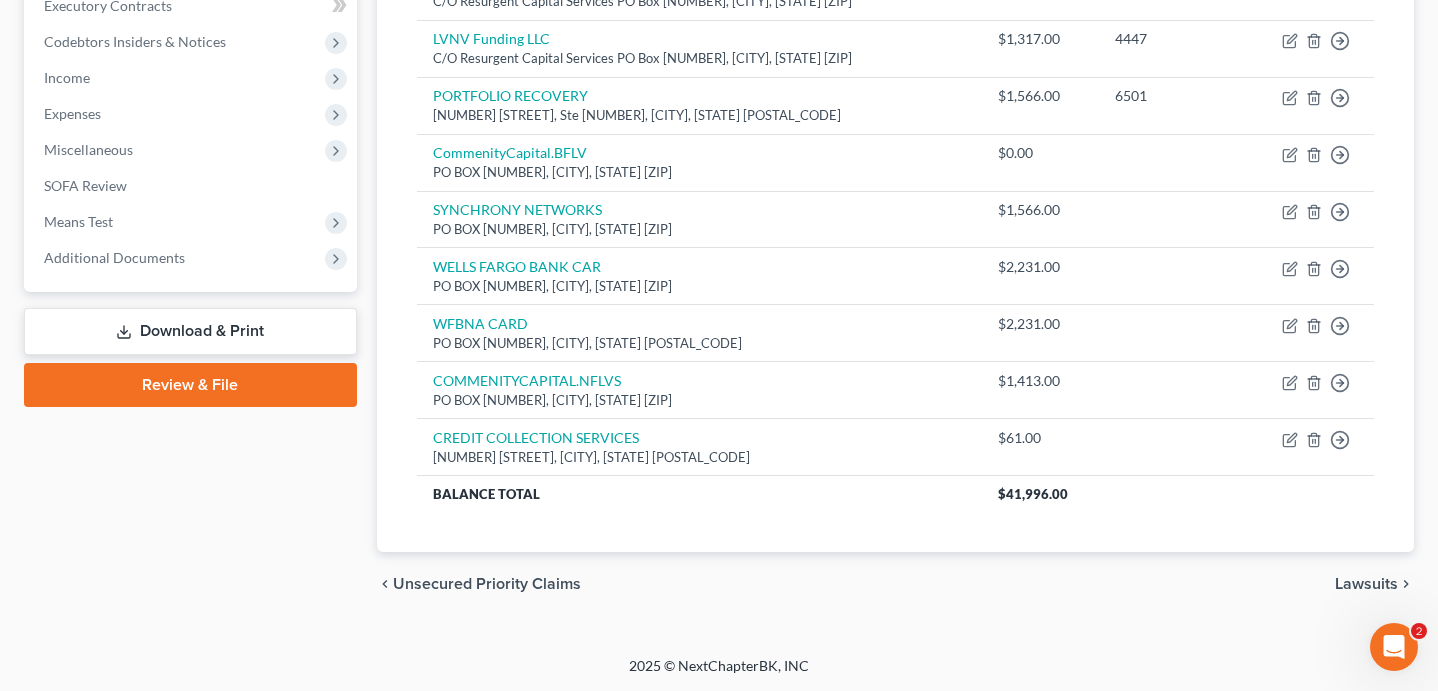 click on "Download & Print" at bounding box center [190, 331] 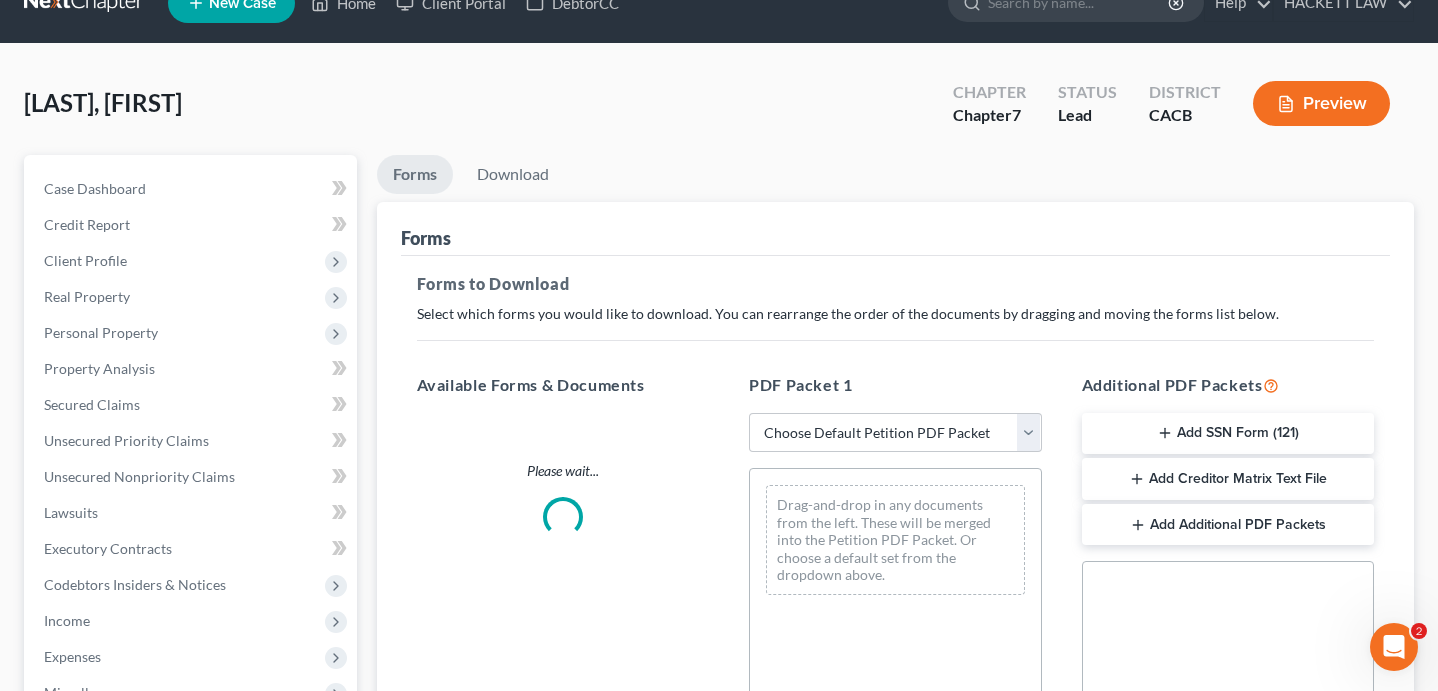 scroll, scrollTop: 0, scrollLeft: 0, axis: both 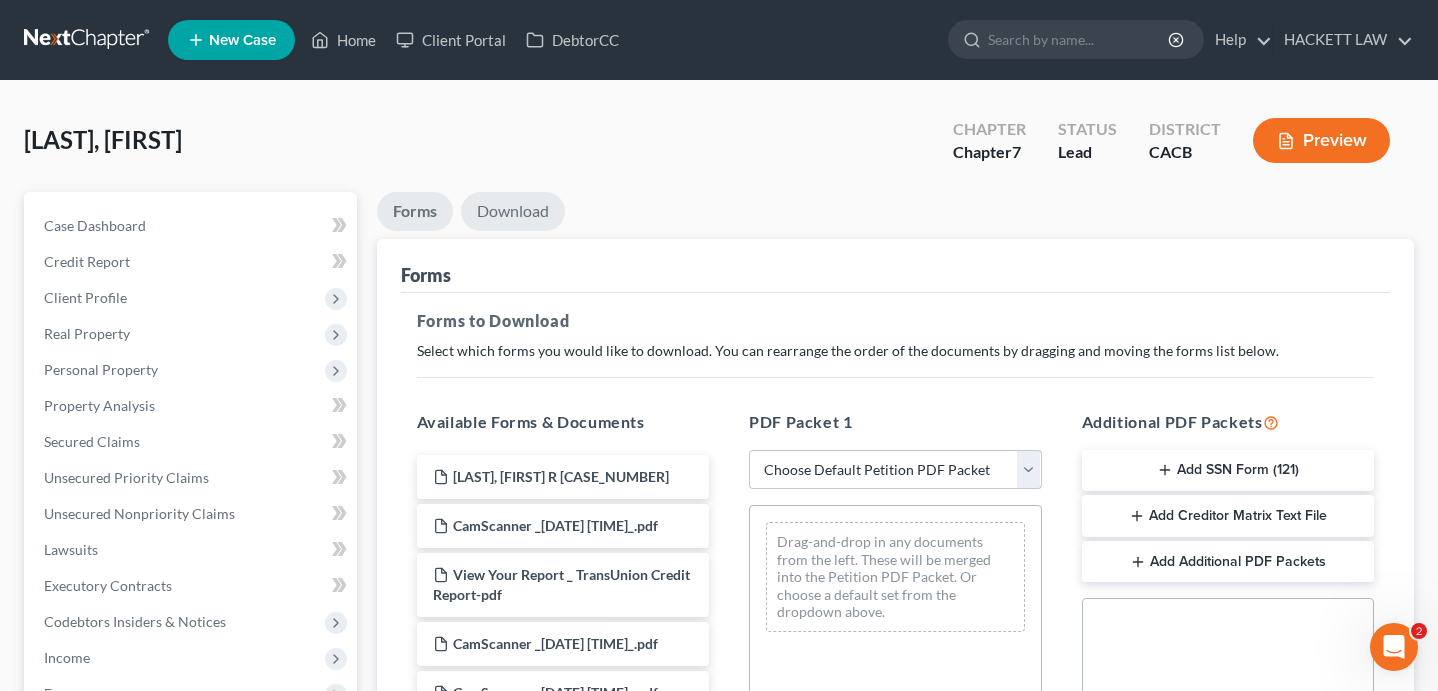click on "Download" at bounding box center [513, 211] 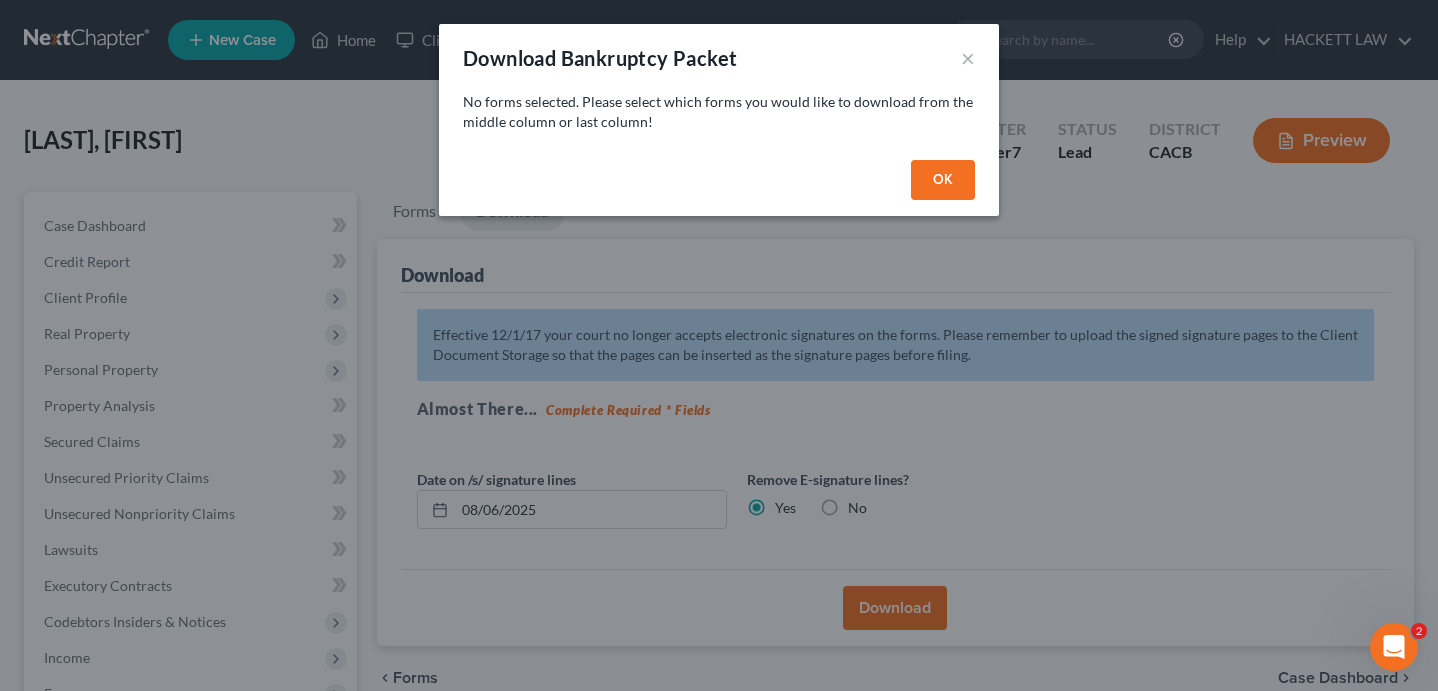 click on "OK" at bounding box center [943, 180] 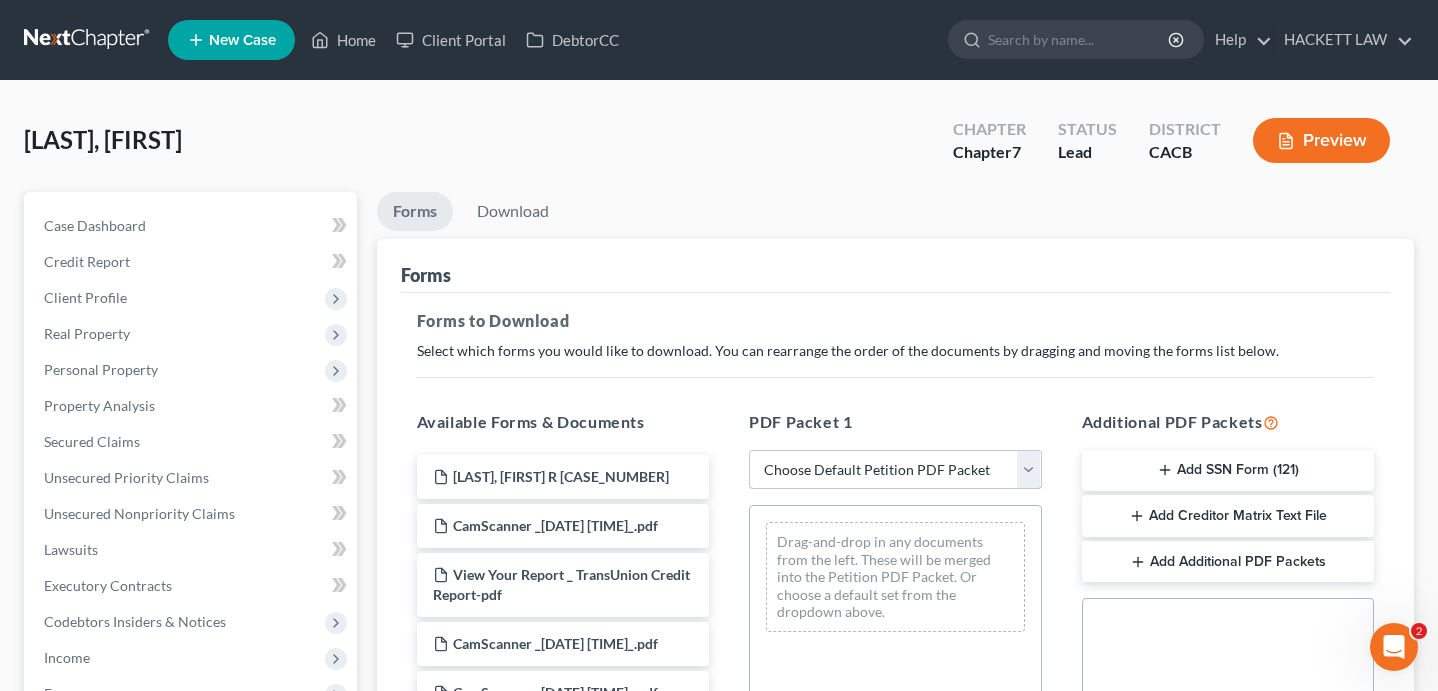 click on "Choose Default Petition PDF Packet Complete Bankruptcy Petition (all forms and schedules) Emergency Filing Forms (Petition and Creditor List Only) Amended Forms Signature Pages Only" at bounding box center (895, 470) 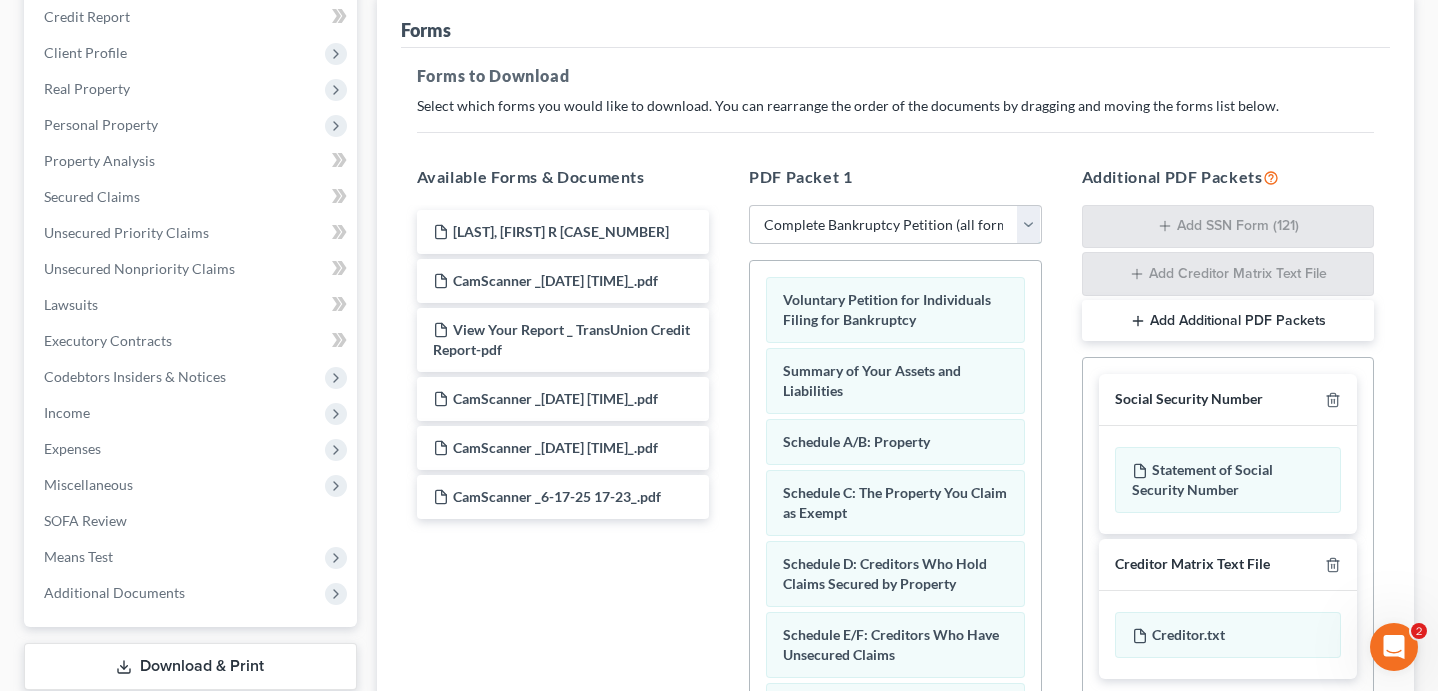 scroll, scrollTop: 77, scrollLeft: 0, axis: vertical 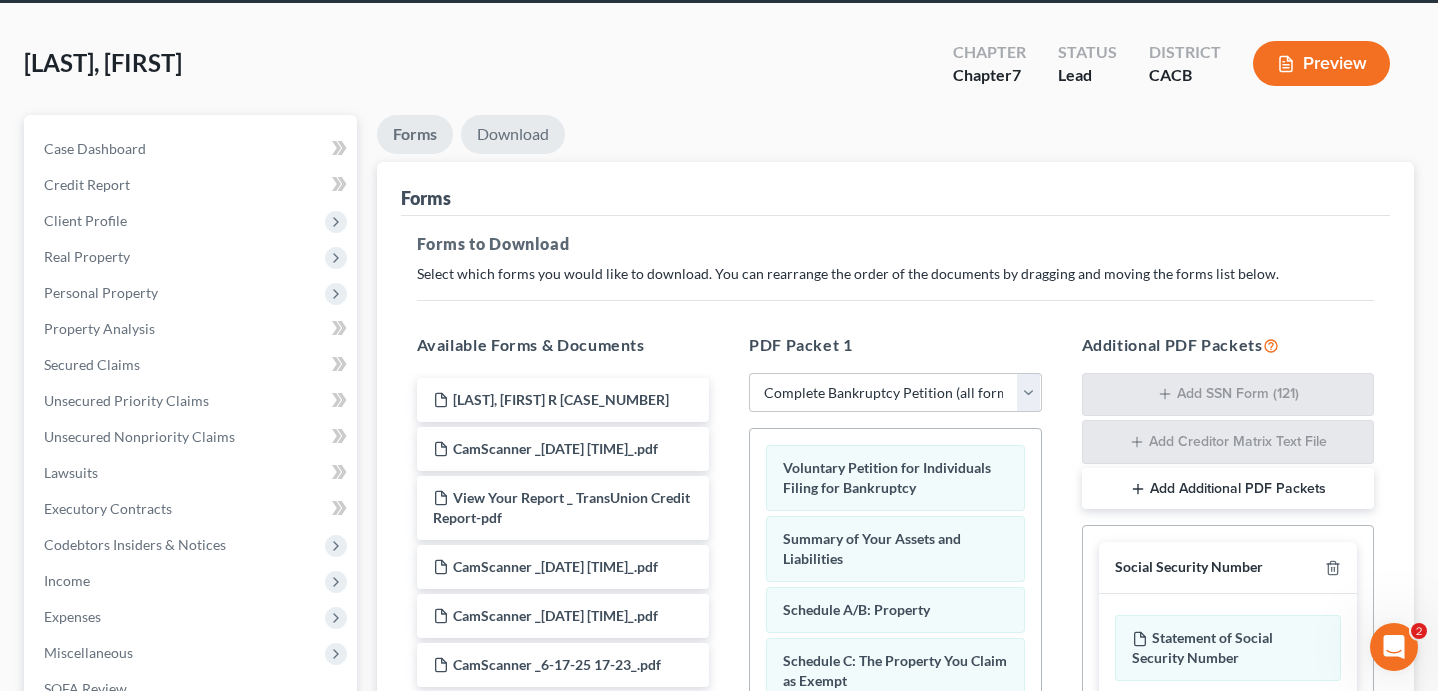 click on "Download" at bounding box center (513, 134) 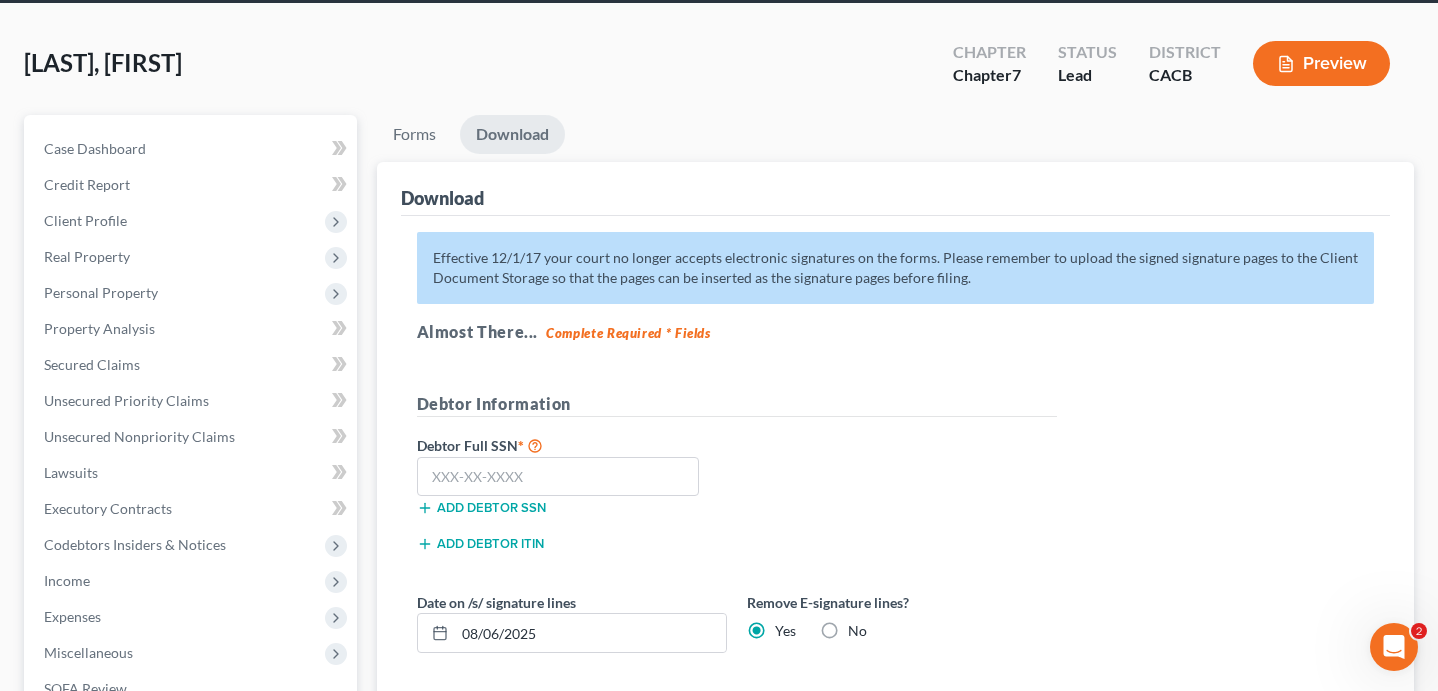 click on "Debtor Full SSN  *" at bounding box center [572, 445] 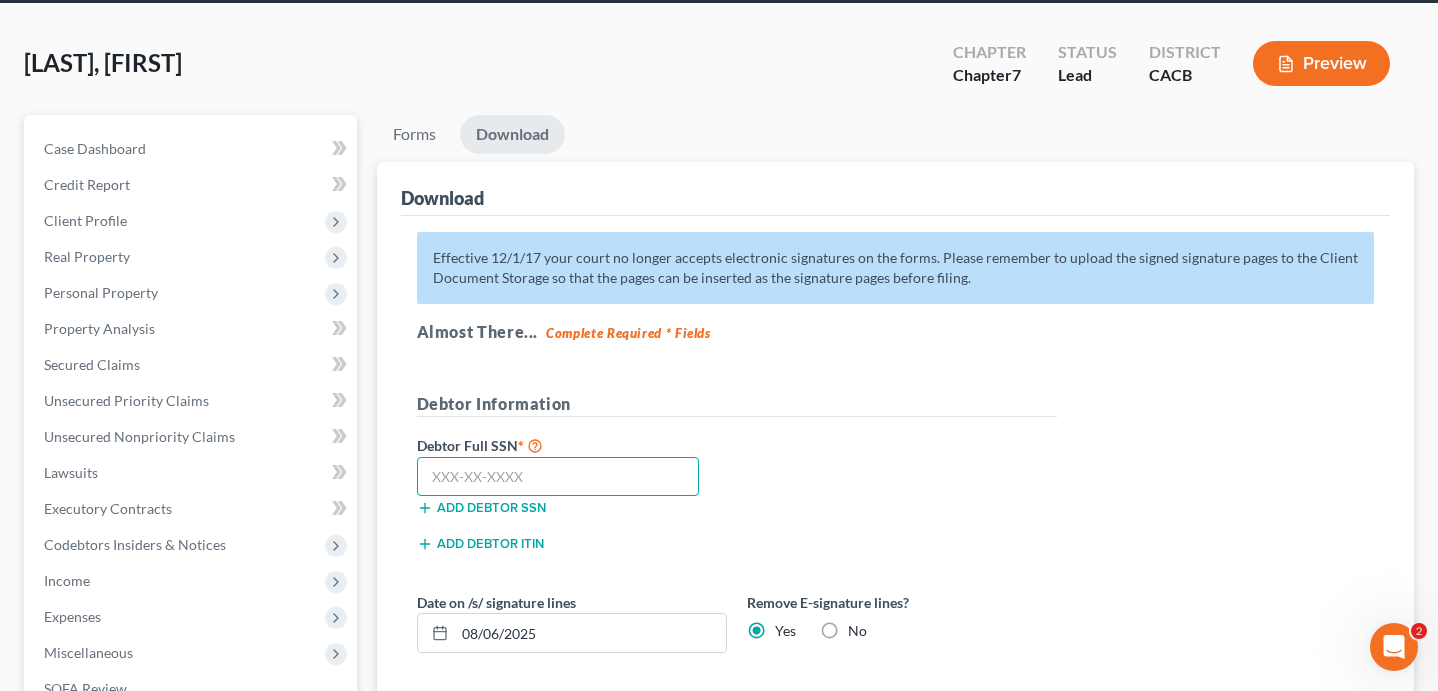 click at bounding box center (558, 477) 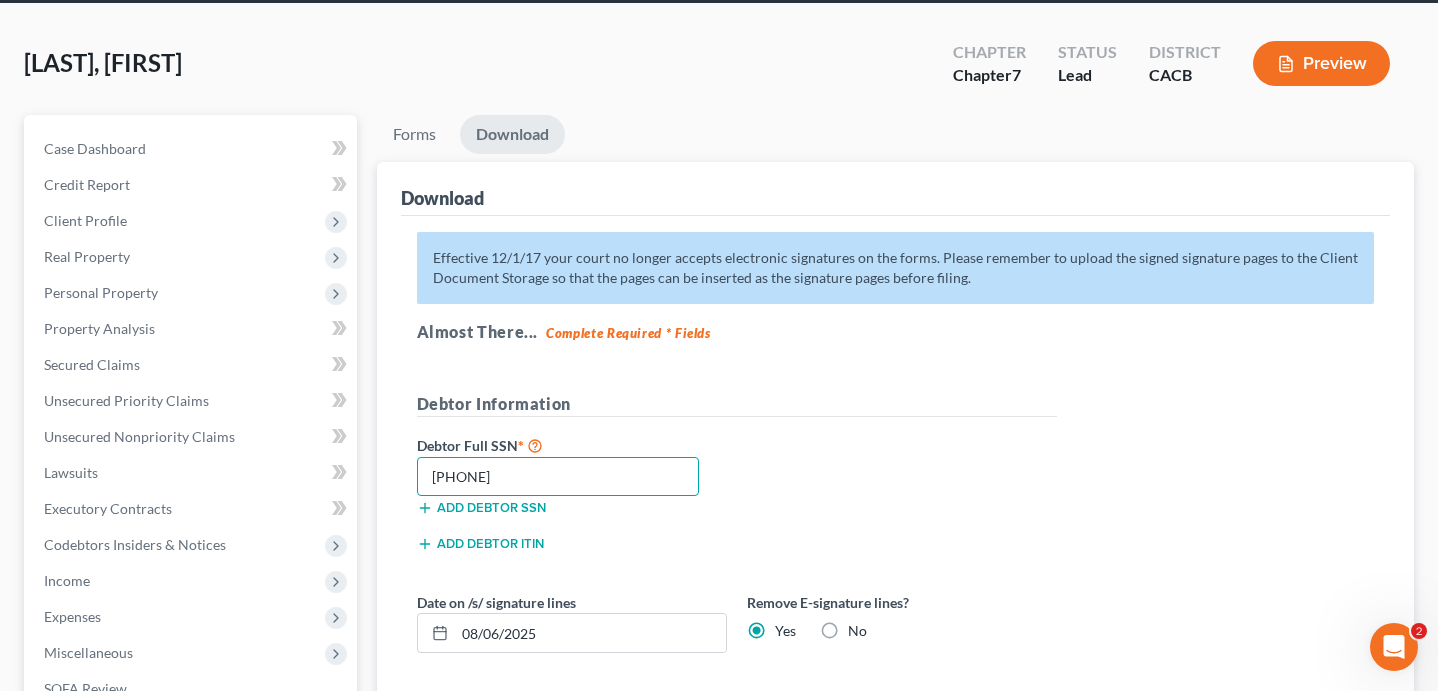 type on "[PHONE]" 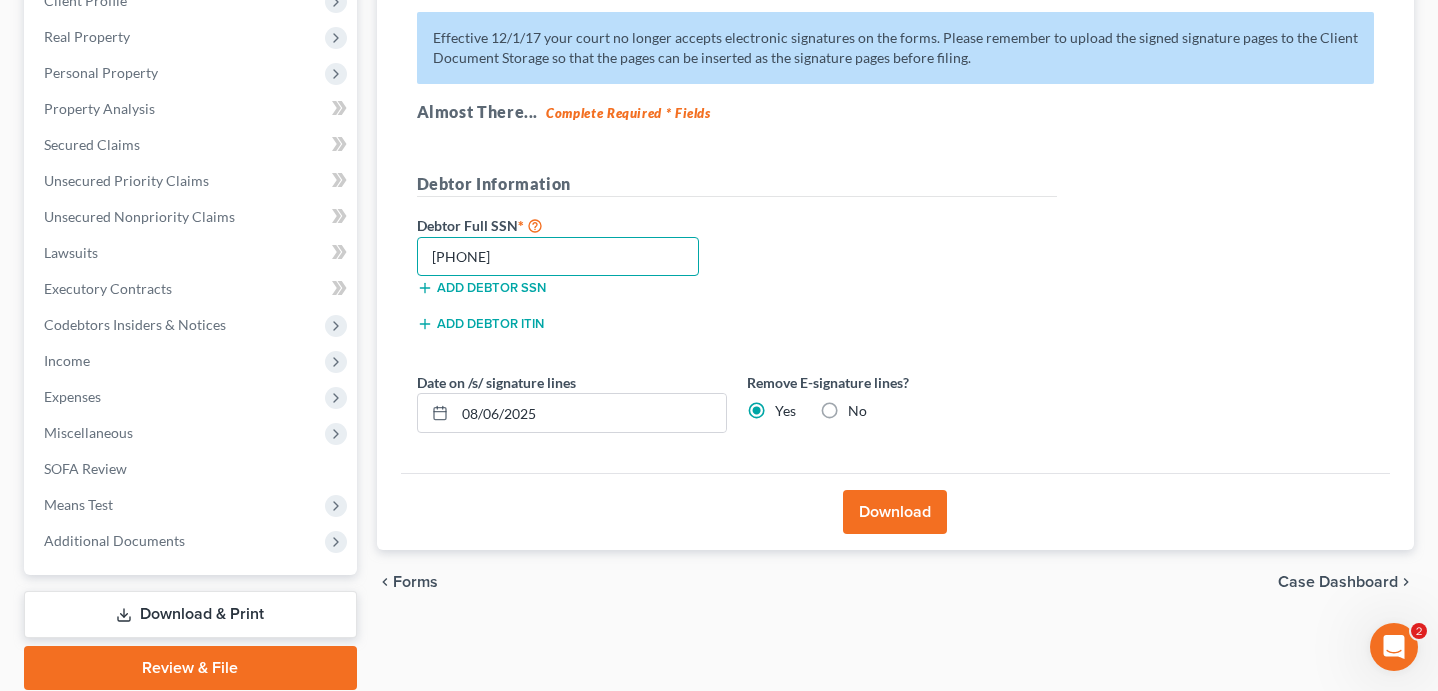scroll, scrollTop: 296, scrollLeft: 0, axis: vertical 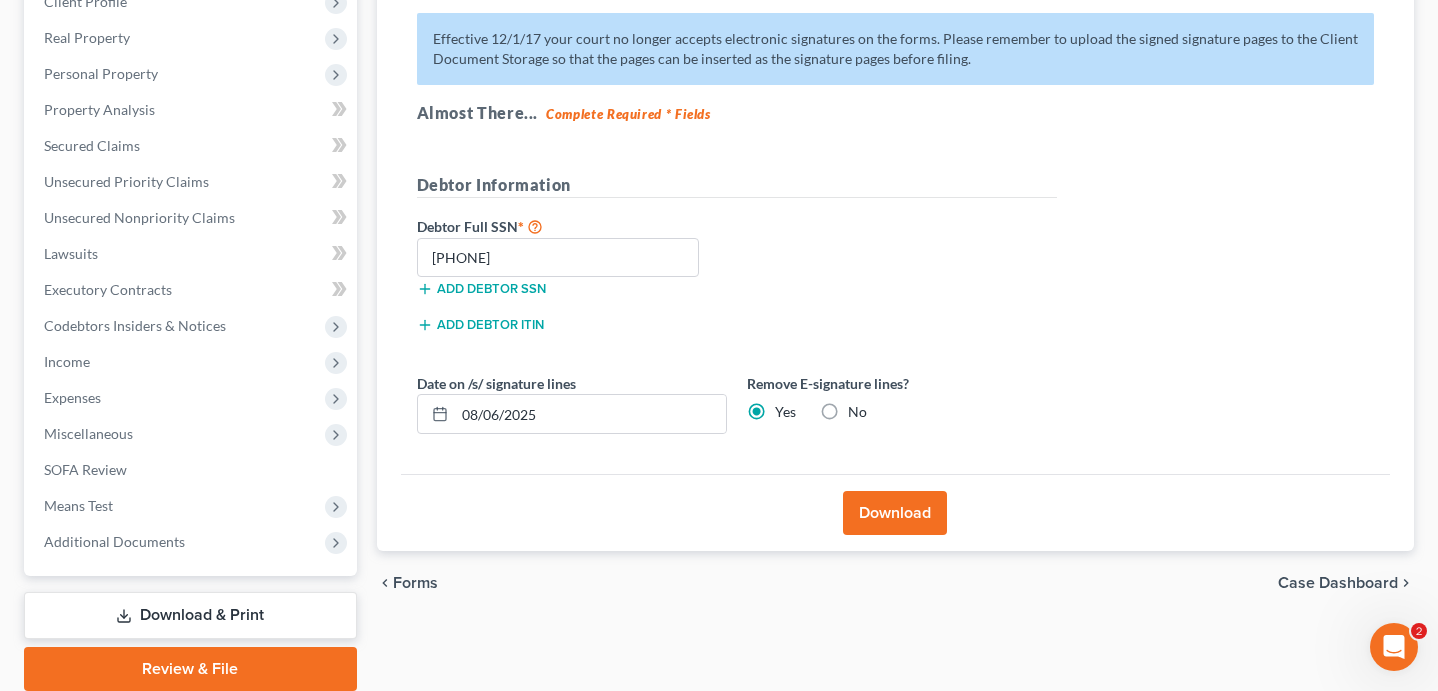 click on "Download" at bounding box center [895, 513] 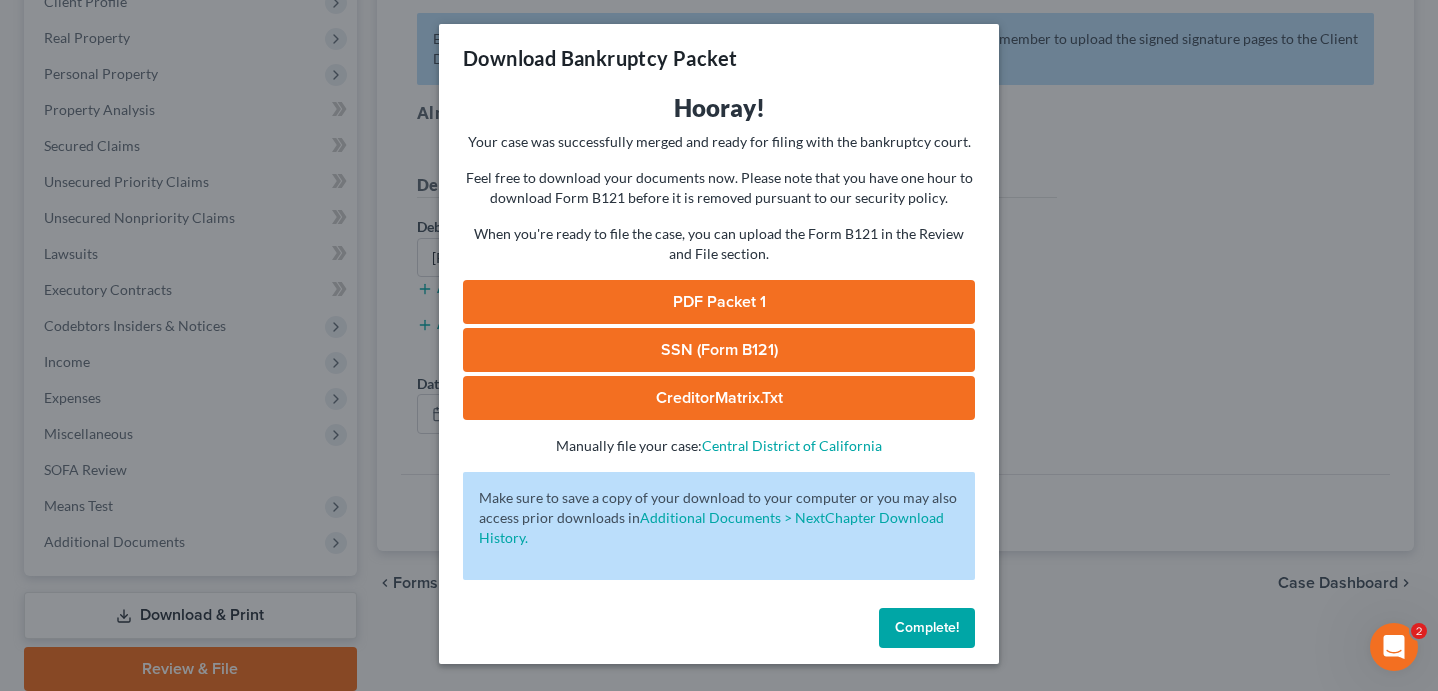 click on "PDF Packet 1" at bounding box center [719, 302] 